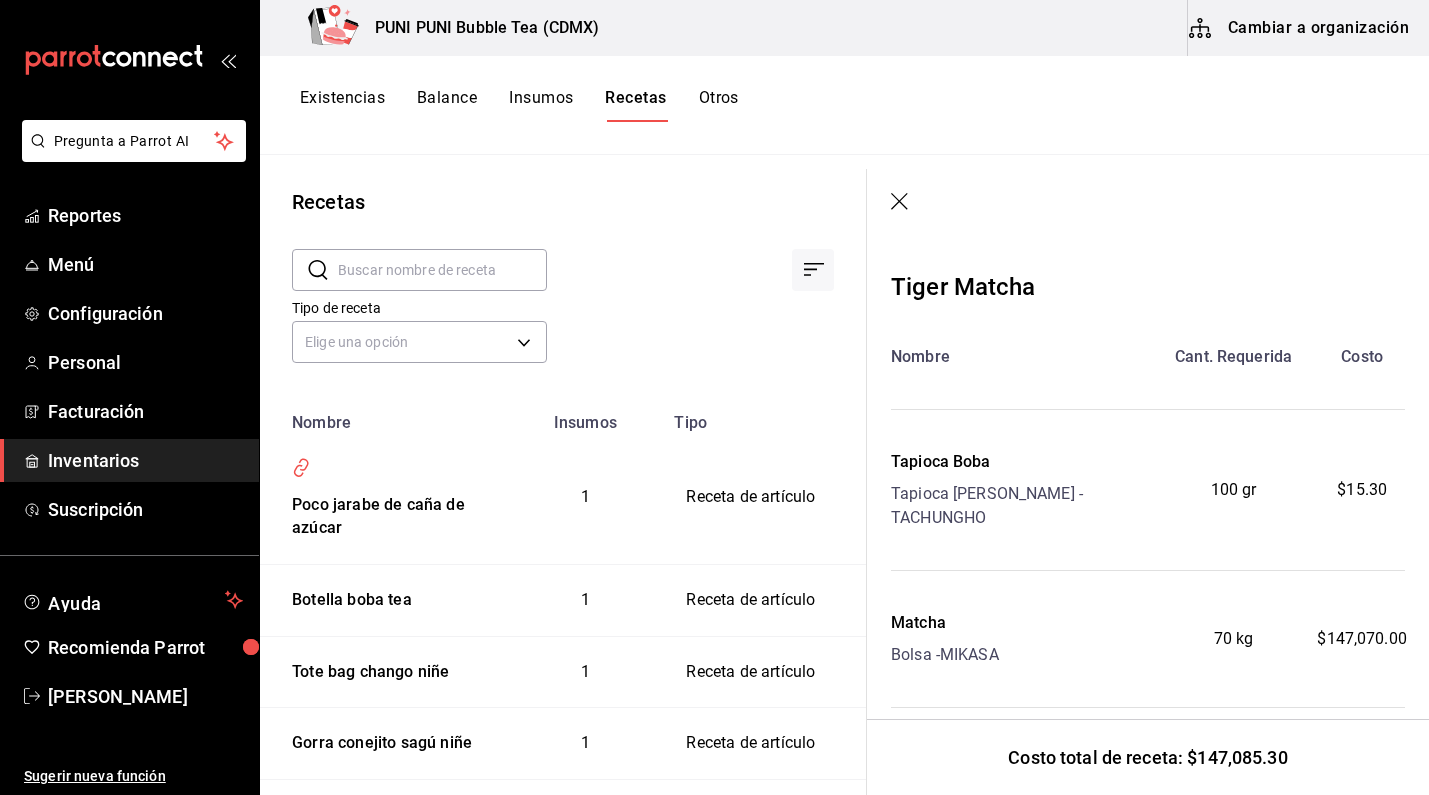 scroll, scrollTop: 0, scrollLeft: 0, axis: both 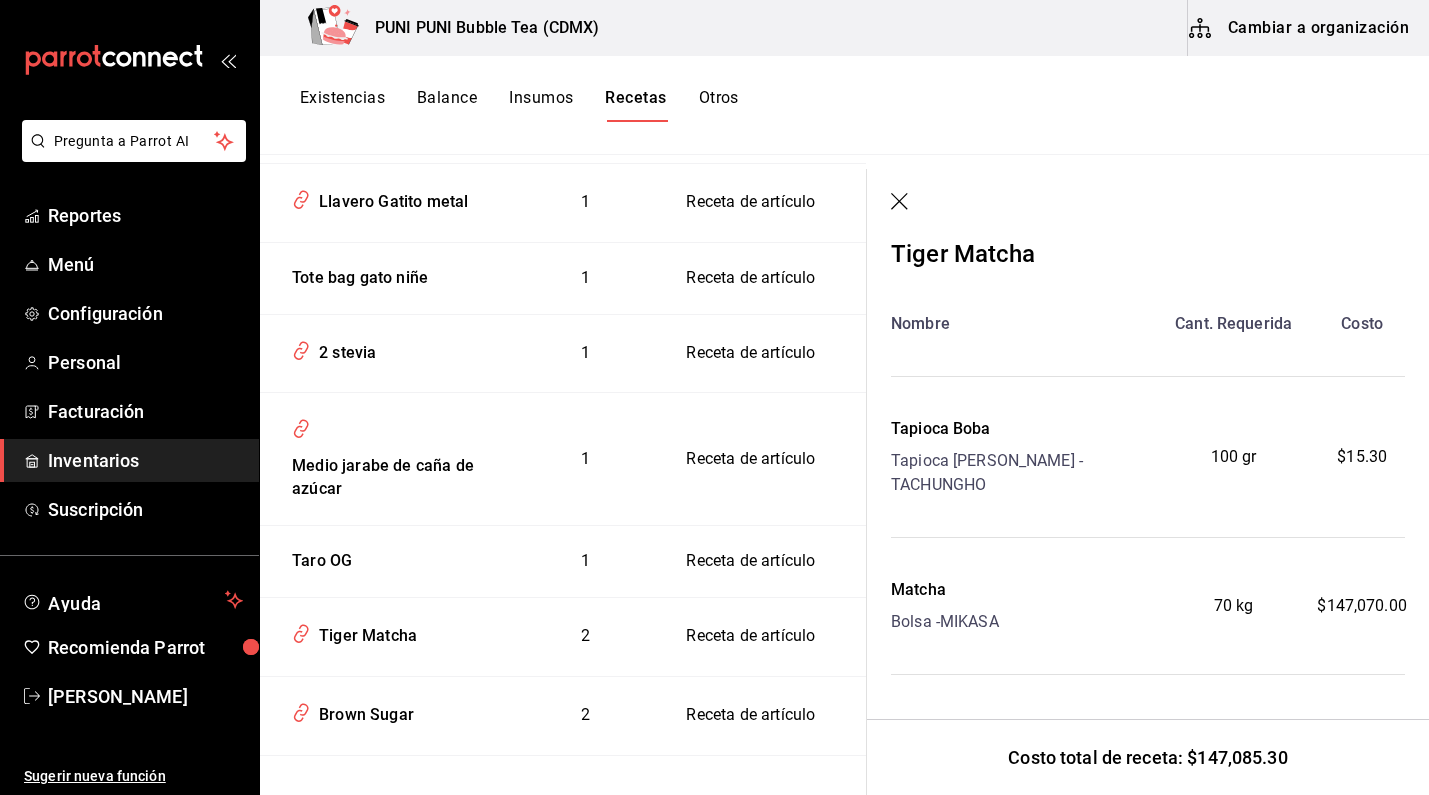 click on "Inventarios" at bounding box center [145, 460] 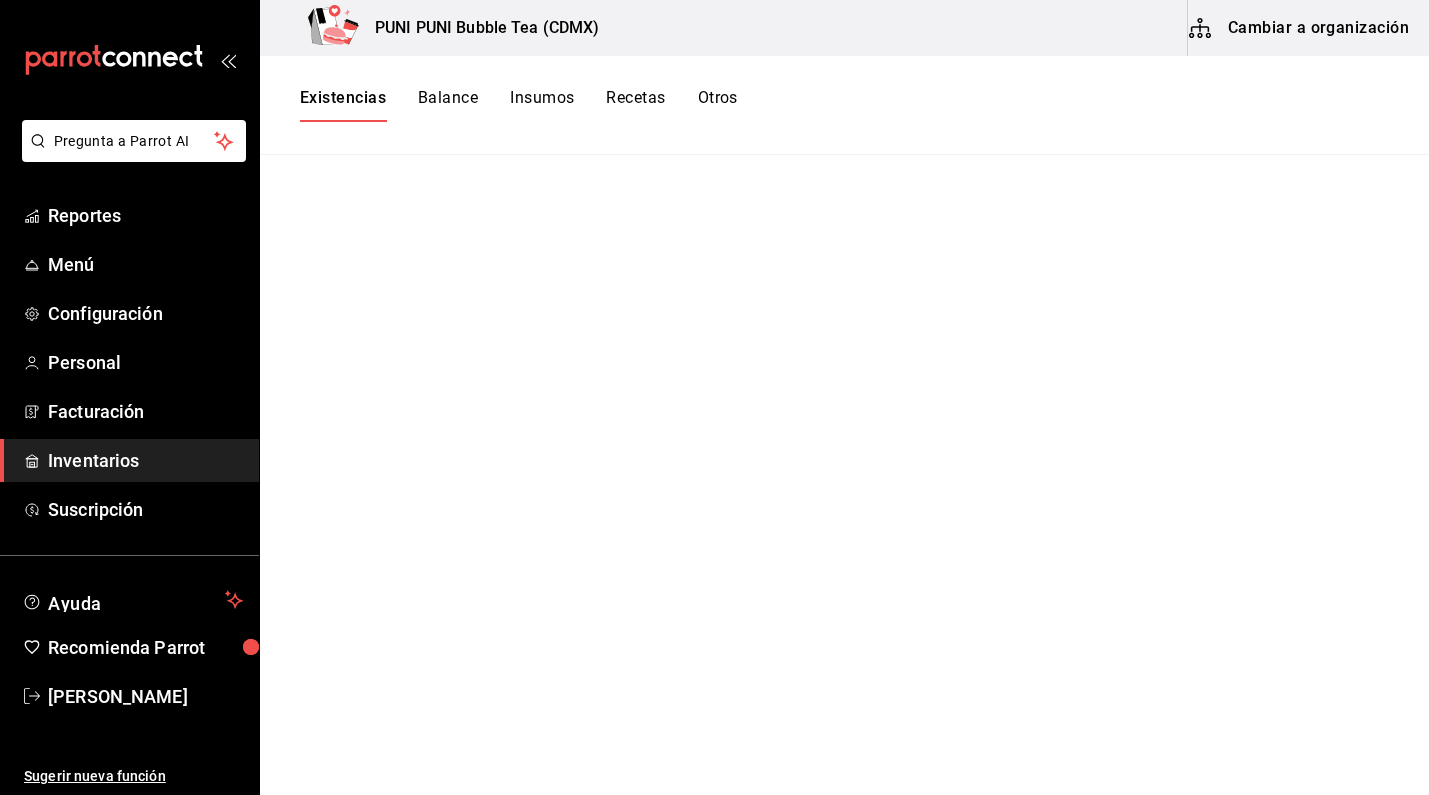 click on "Cambiar a organización" at bounding box center (1300, 28) 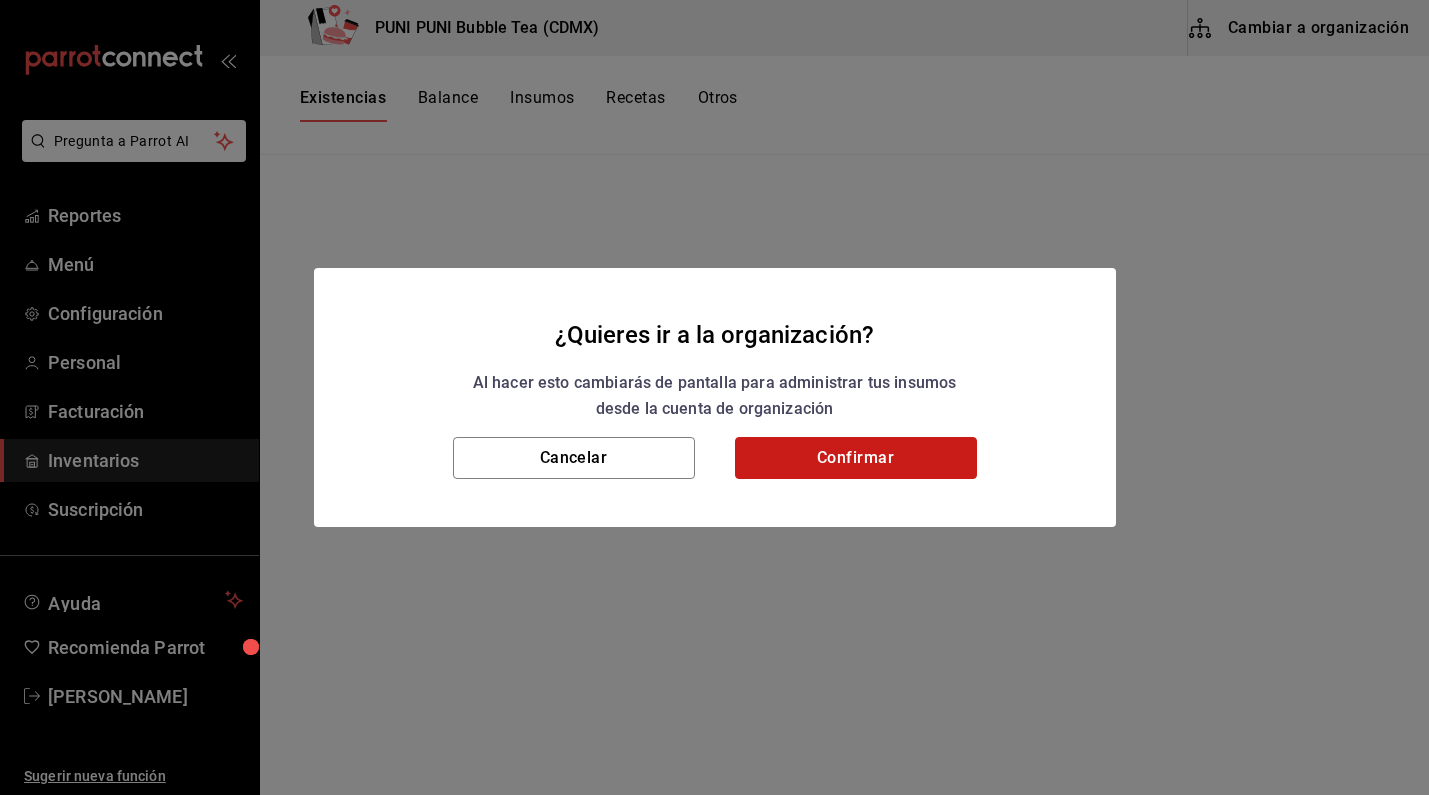 click on "Confirmar" at bounding box center (856, 458) 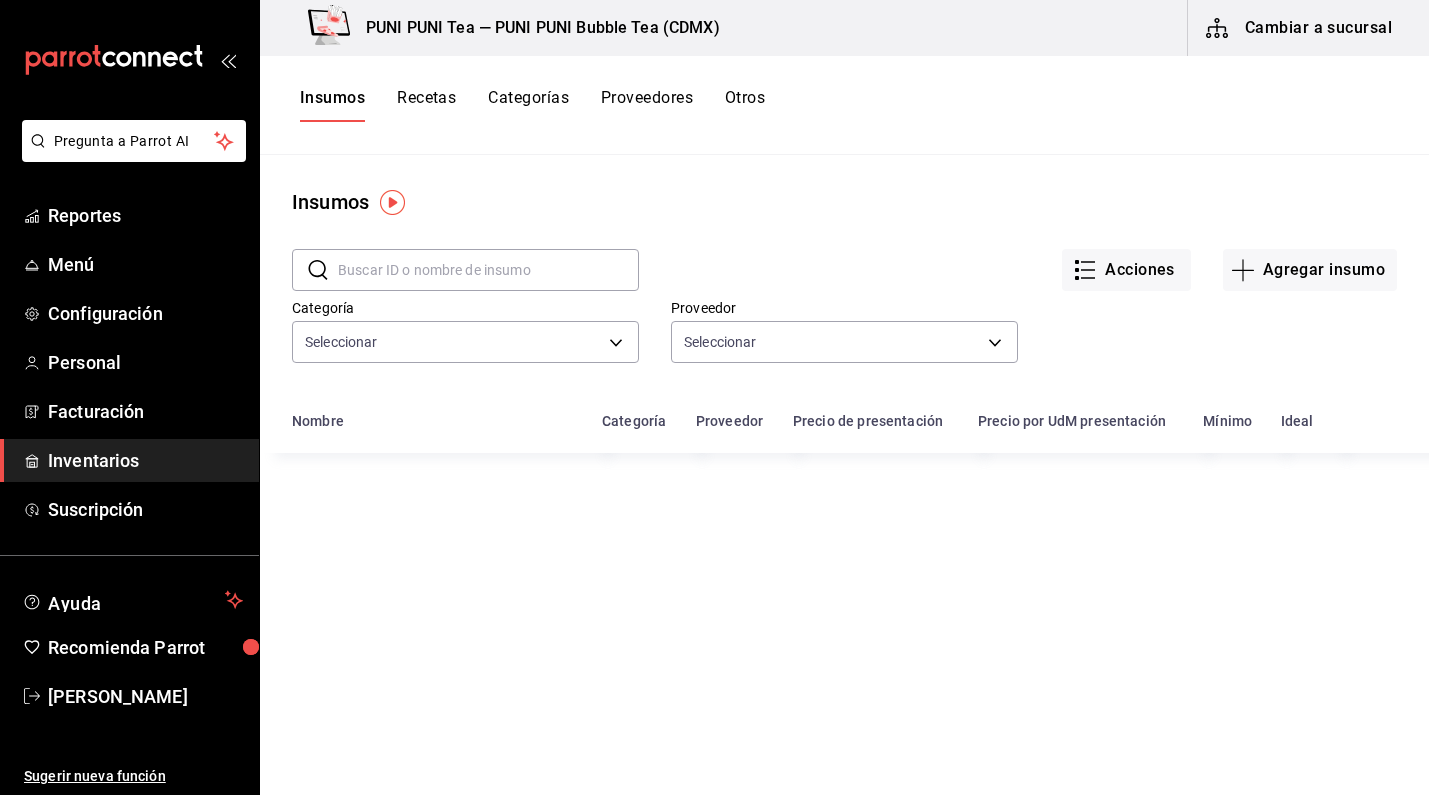 type on "e8a080a3-70ea-4af1-9bc6-9fa225eda4b3,51f45eb3-a585-4fac-82d4-fb7082af0caf,918c17e8-a4b0-4a67-be7c-4cd6accbcb79,6ae337e1-df2d-4e75-9943-d174d25ab6d5,8623efea-11a5-4c20-b626-5edea796d4fd,e1d7a7ad-de7c-42b1-9e05-6cb56173a308,03176bd5-f87b-4d1e-af11-f01aa8ffcb8a,056443f7-31ff-4135-ade3-120f9bd88fca,357cc744-a342-4e60-8d38-68a8524642bb" 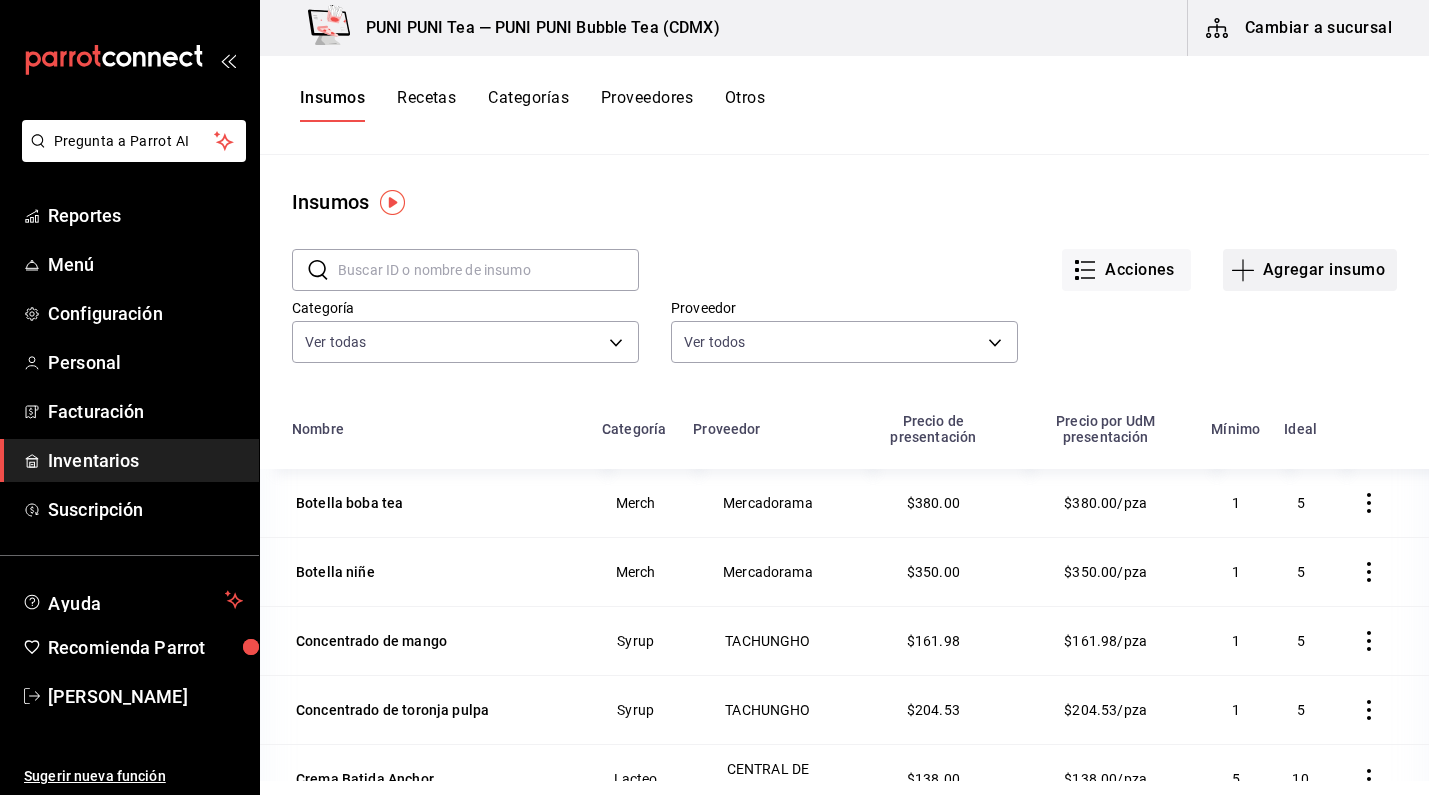click on "Agregar insumo" at bounding box center (1310, 270) 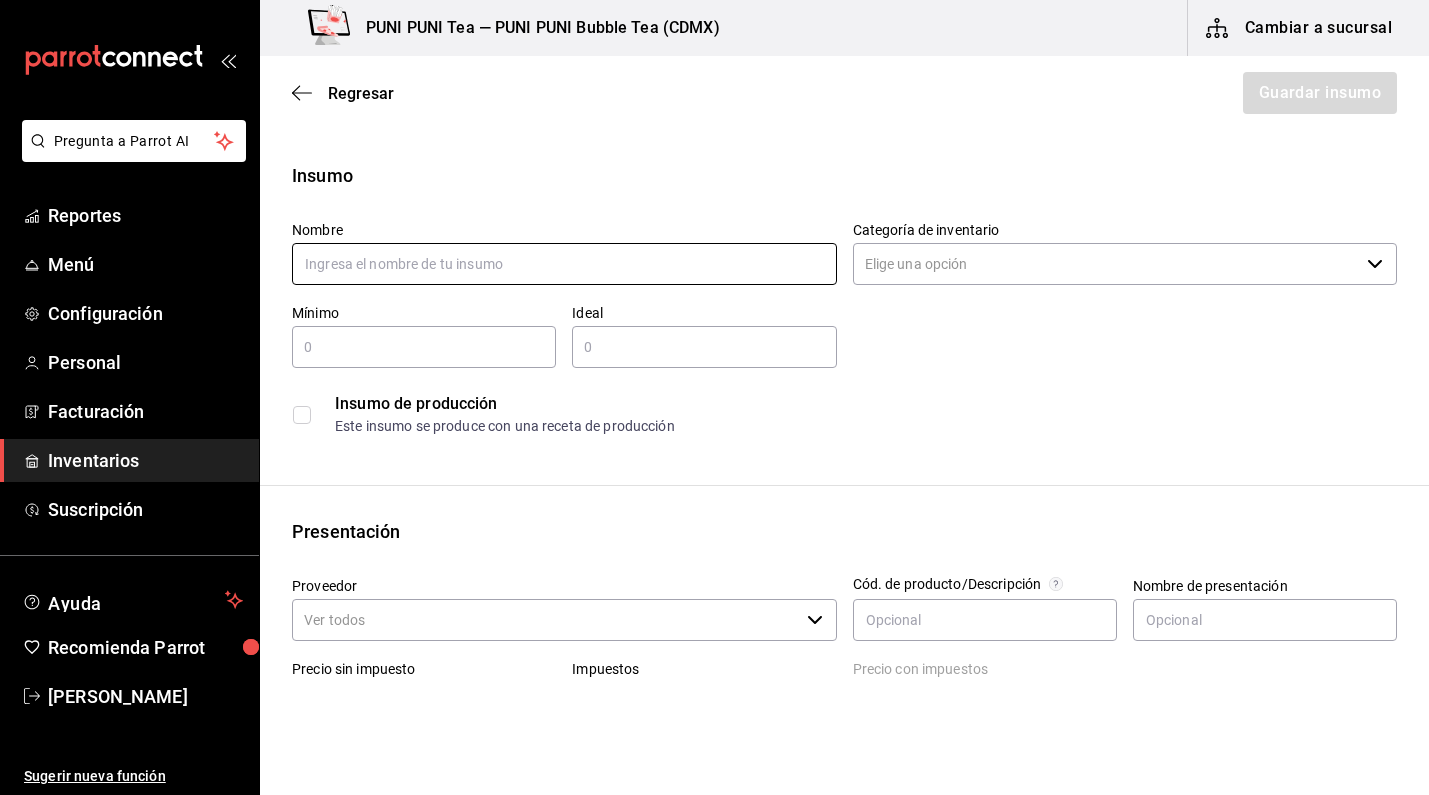 click at bounding box center [564, 264] 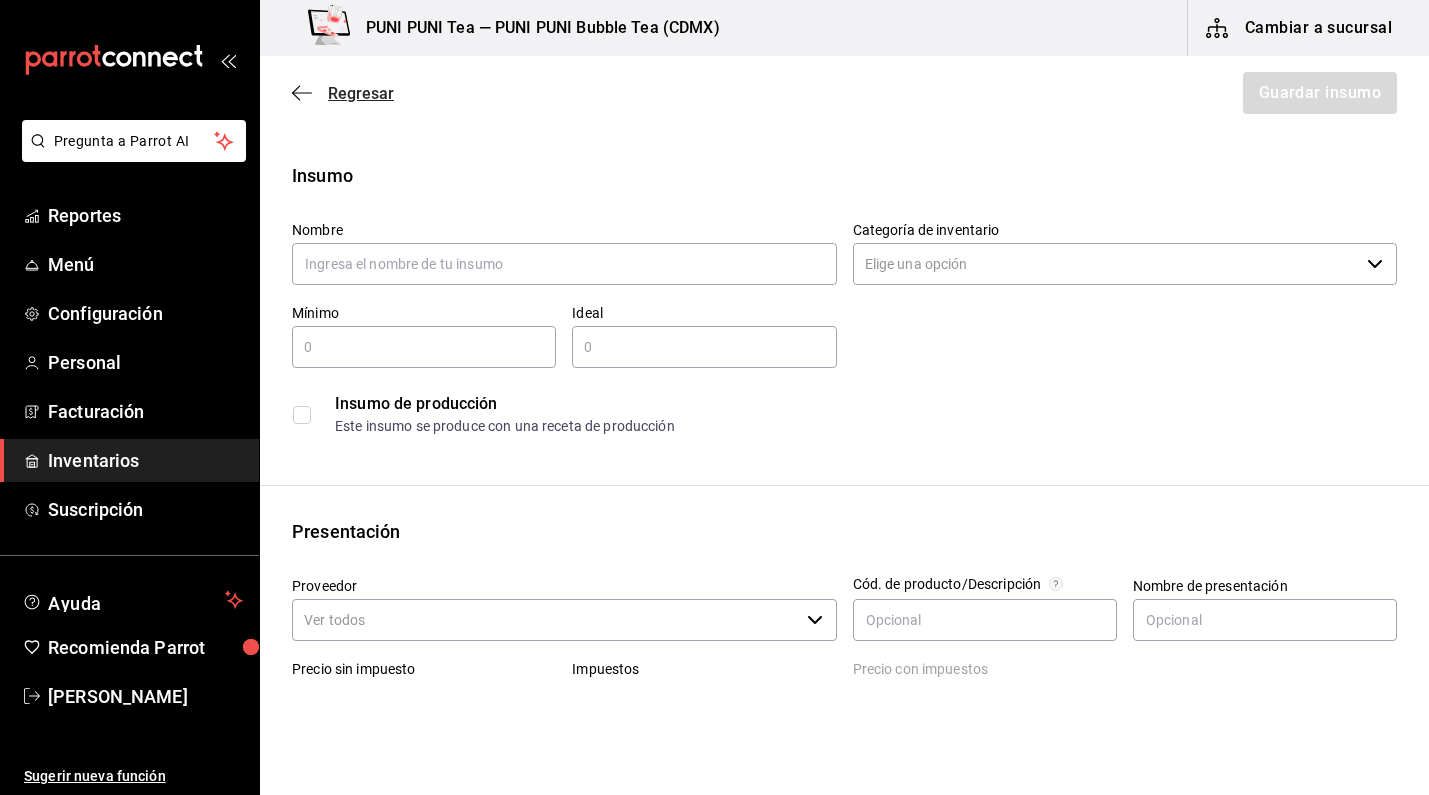 click 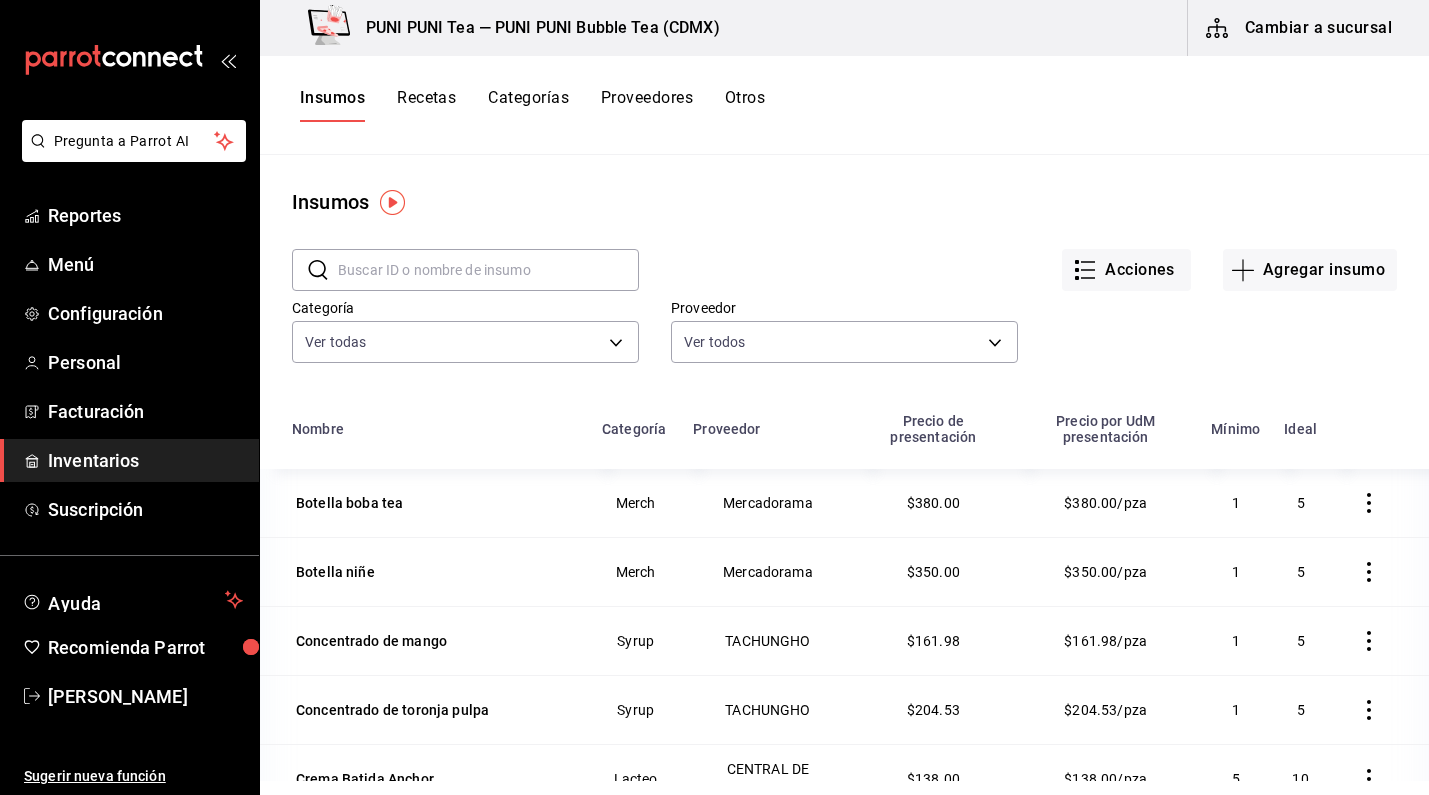 click at bounding box center (488, 270) 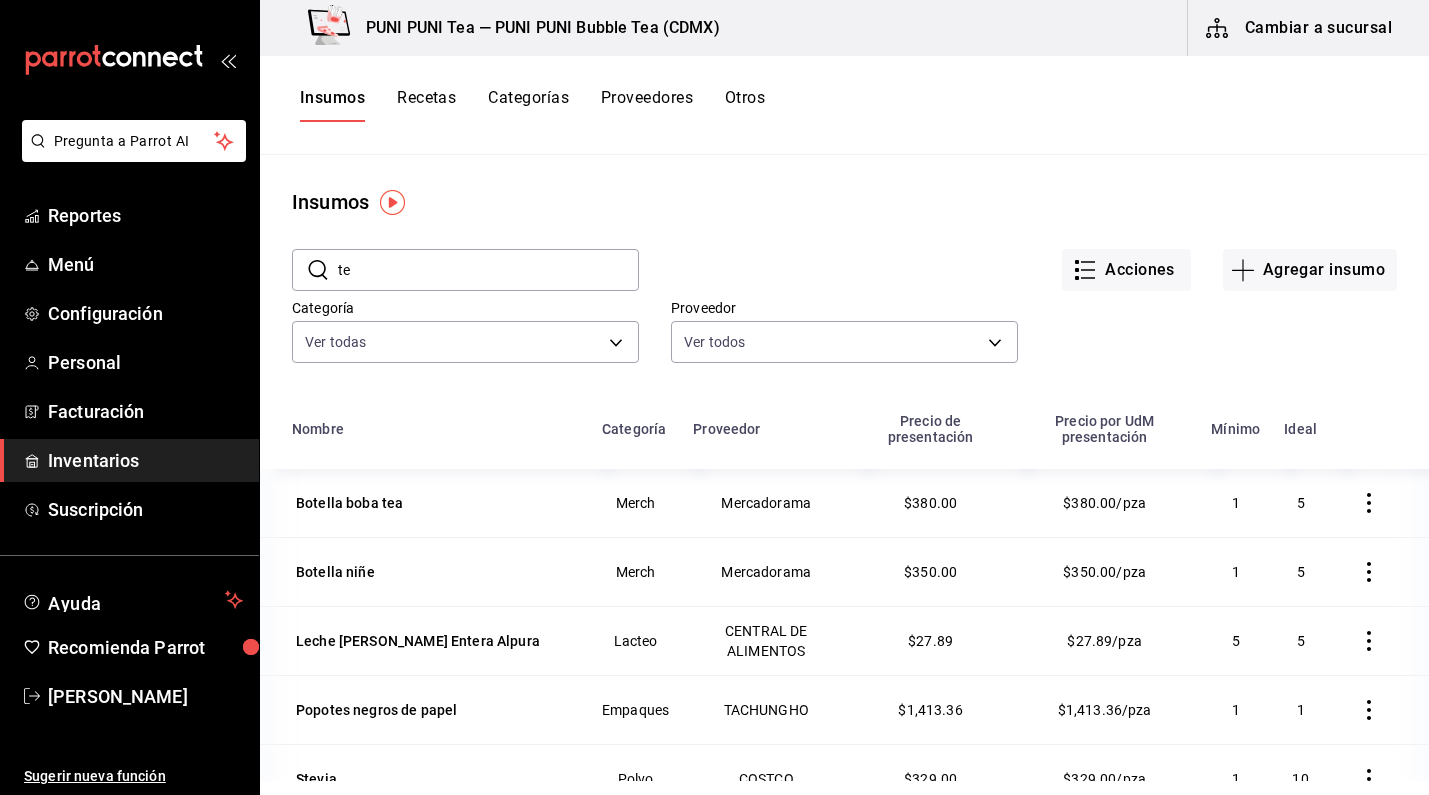type on "t" 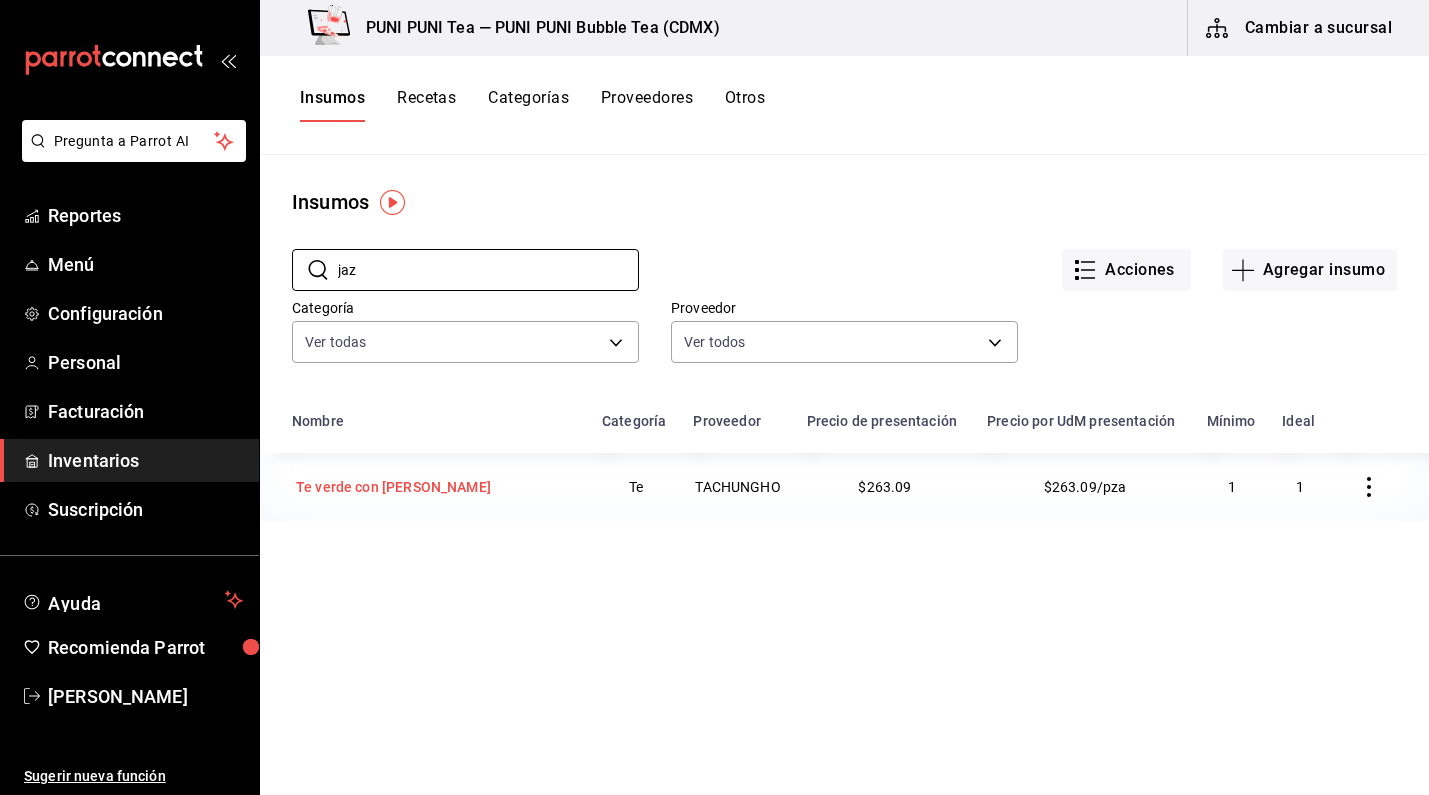 type on "jaz" 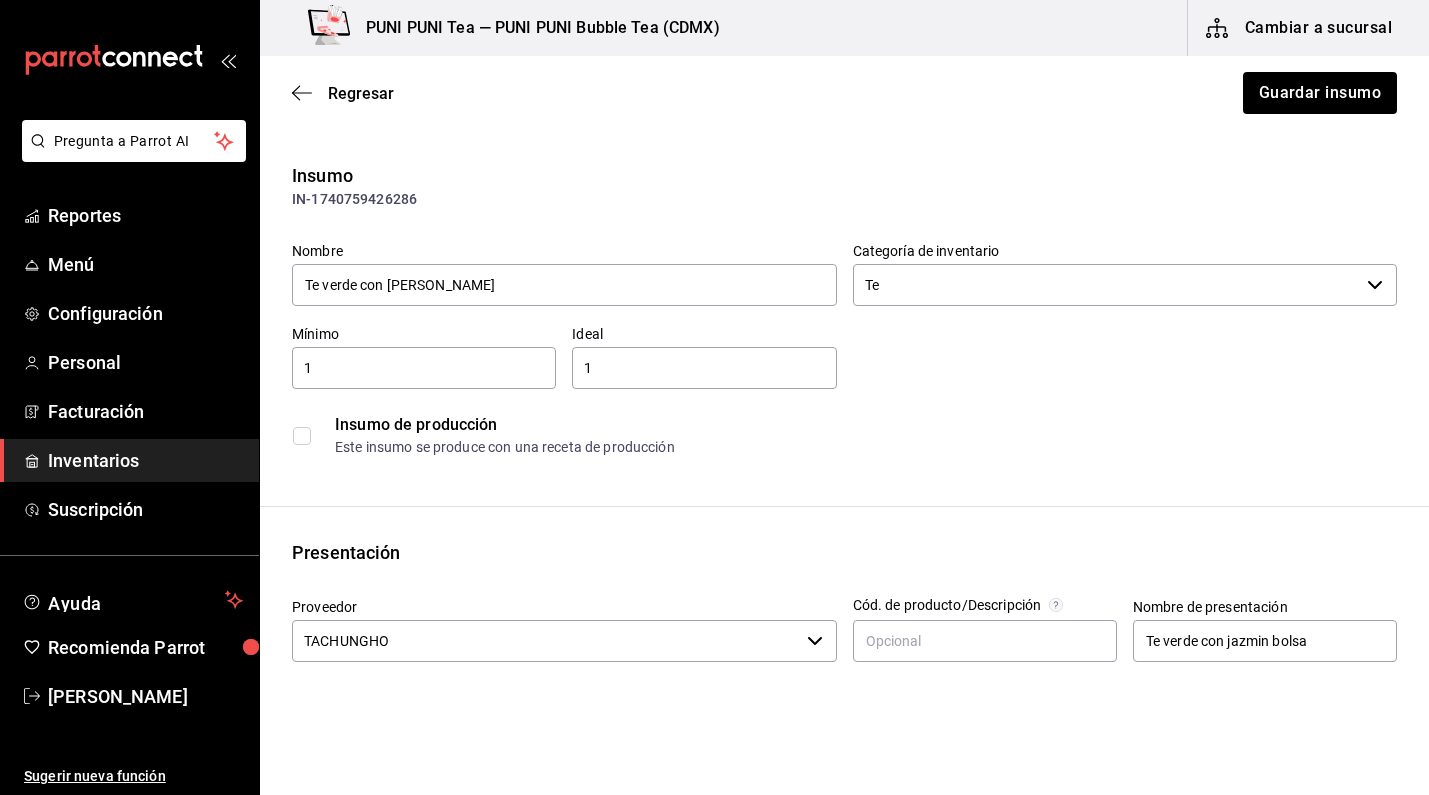 click on "Insumo de producción Este insumo se produce con una receta de producción" at bounding box center [836, 427] 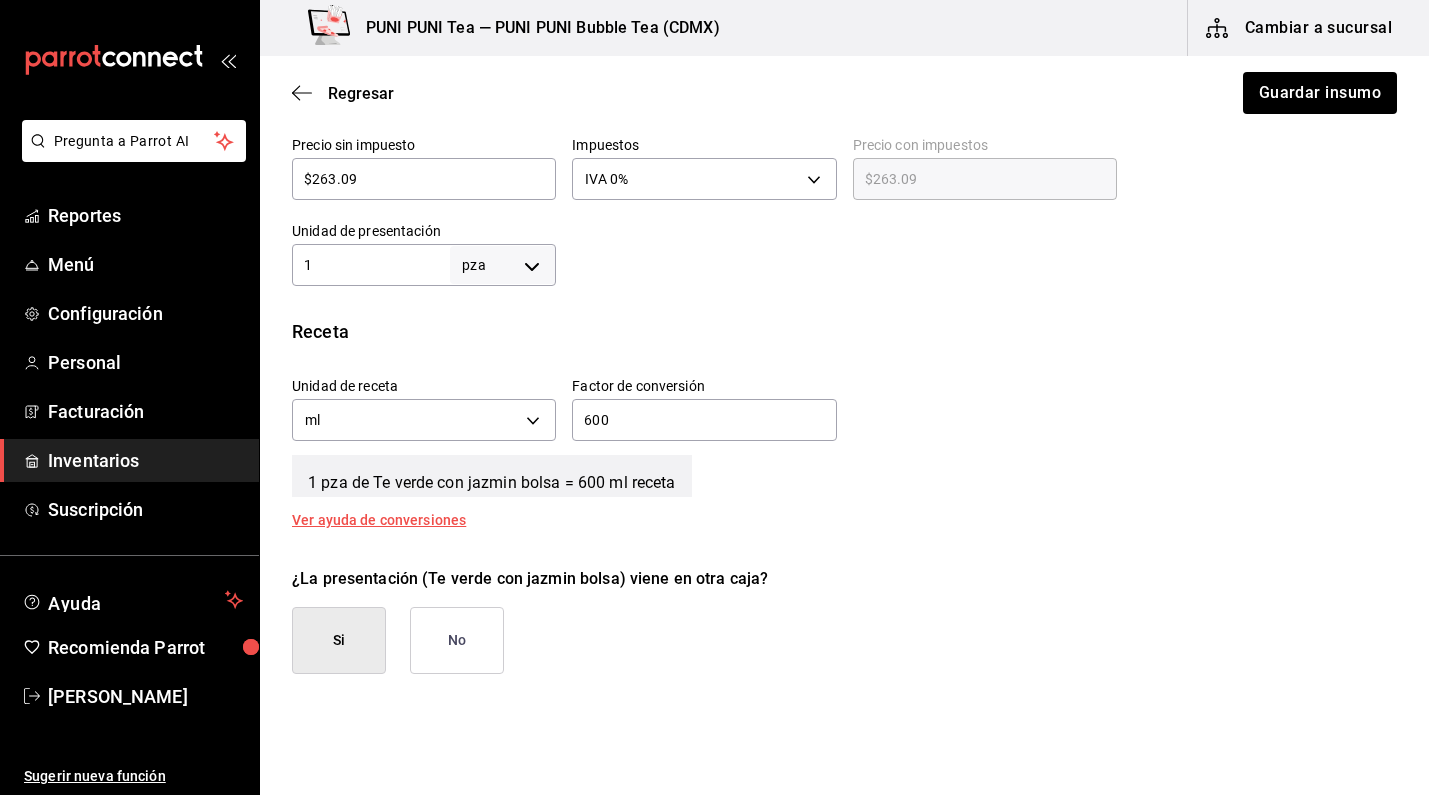 scroll, scrollTop: 549, scrollLeft: 0, axis: vertical 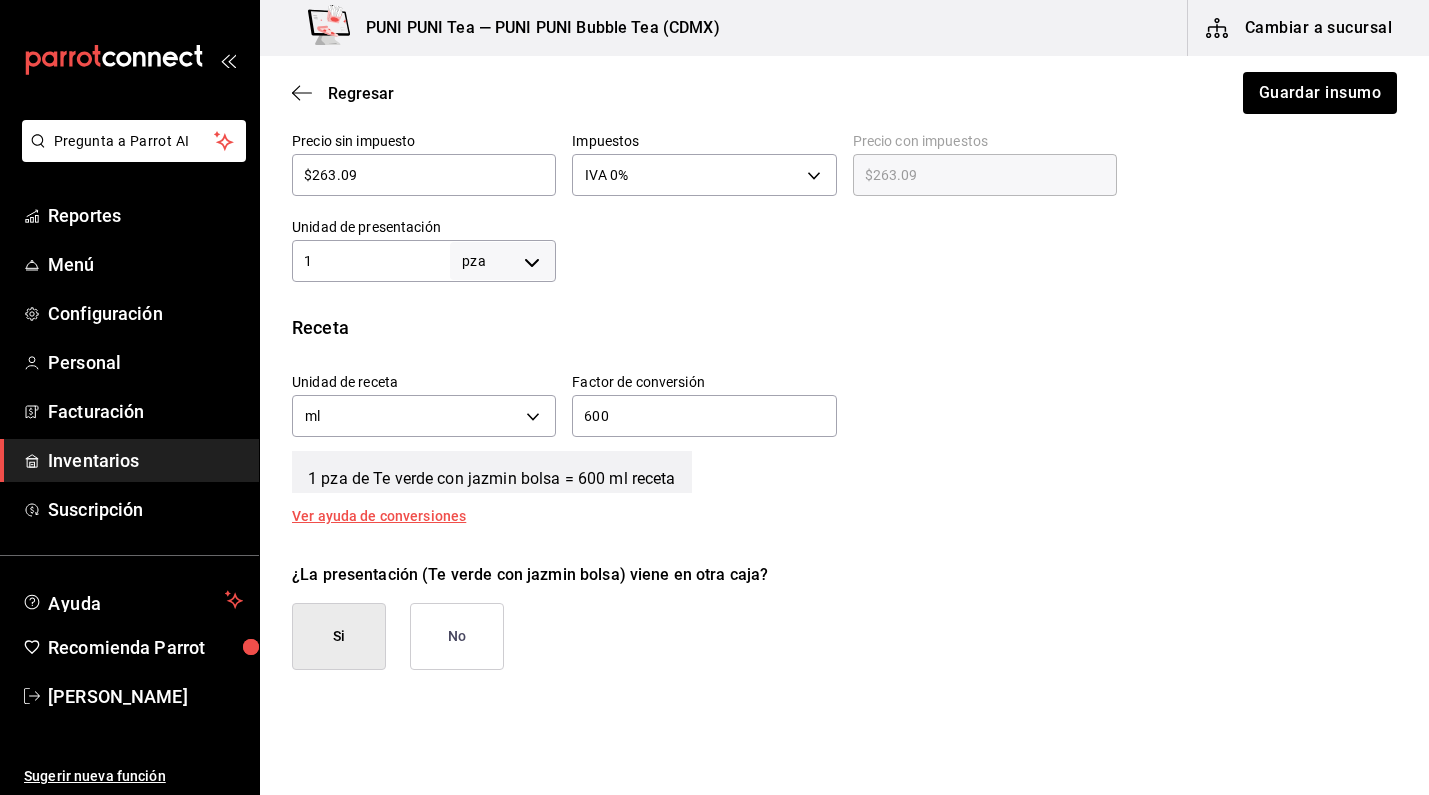 click on "¿La presentación (Te verde con jazmin bolsa) viene en otra caja? Si No" at bounding box center (836, 608) 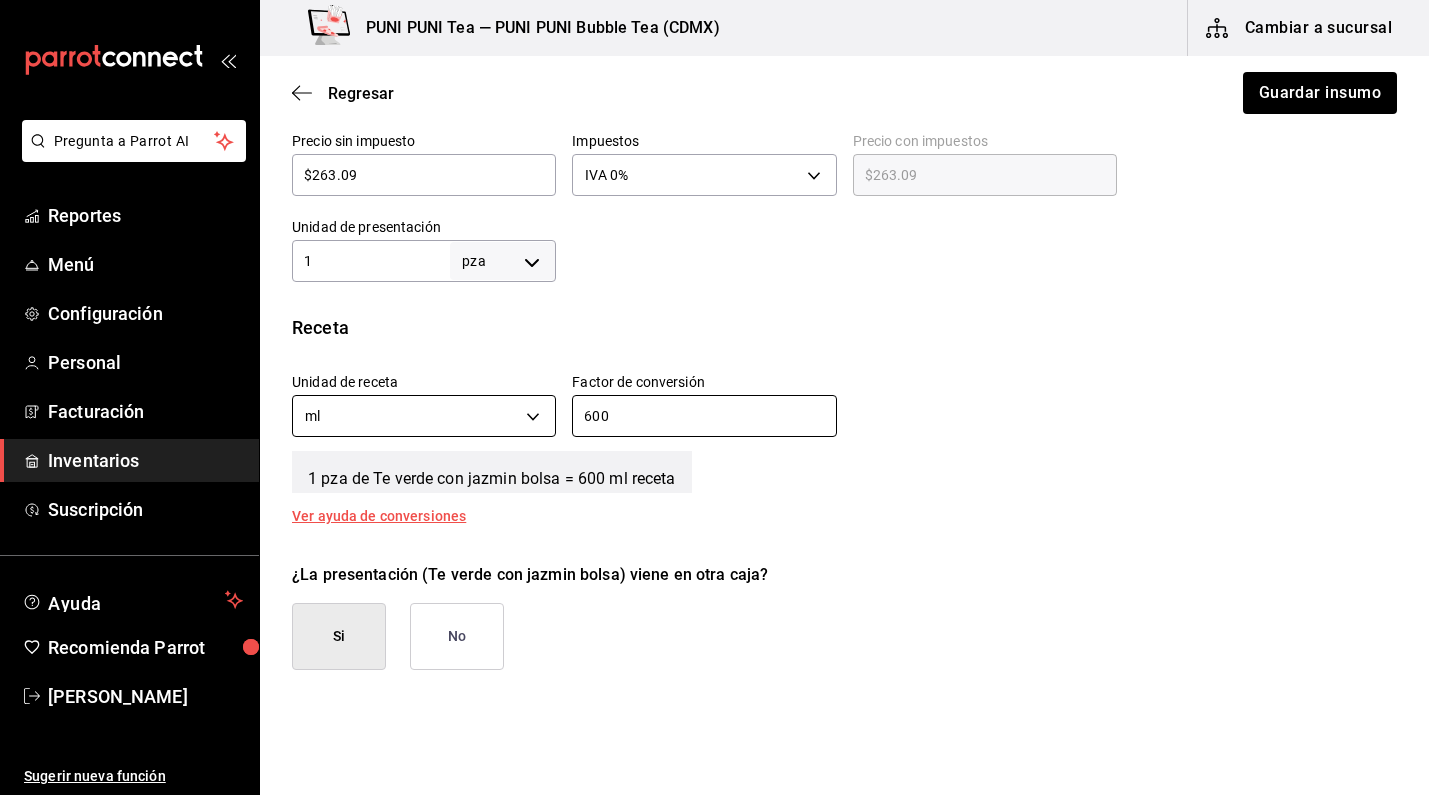 drag, startPoint x: 648, startPoint y: 414, endPoint x: 541, endPoint y: 414, distance: 107 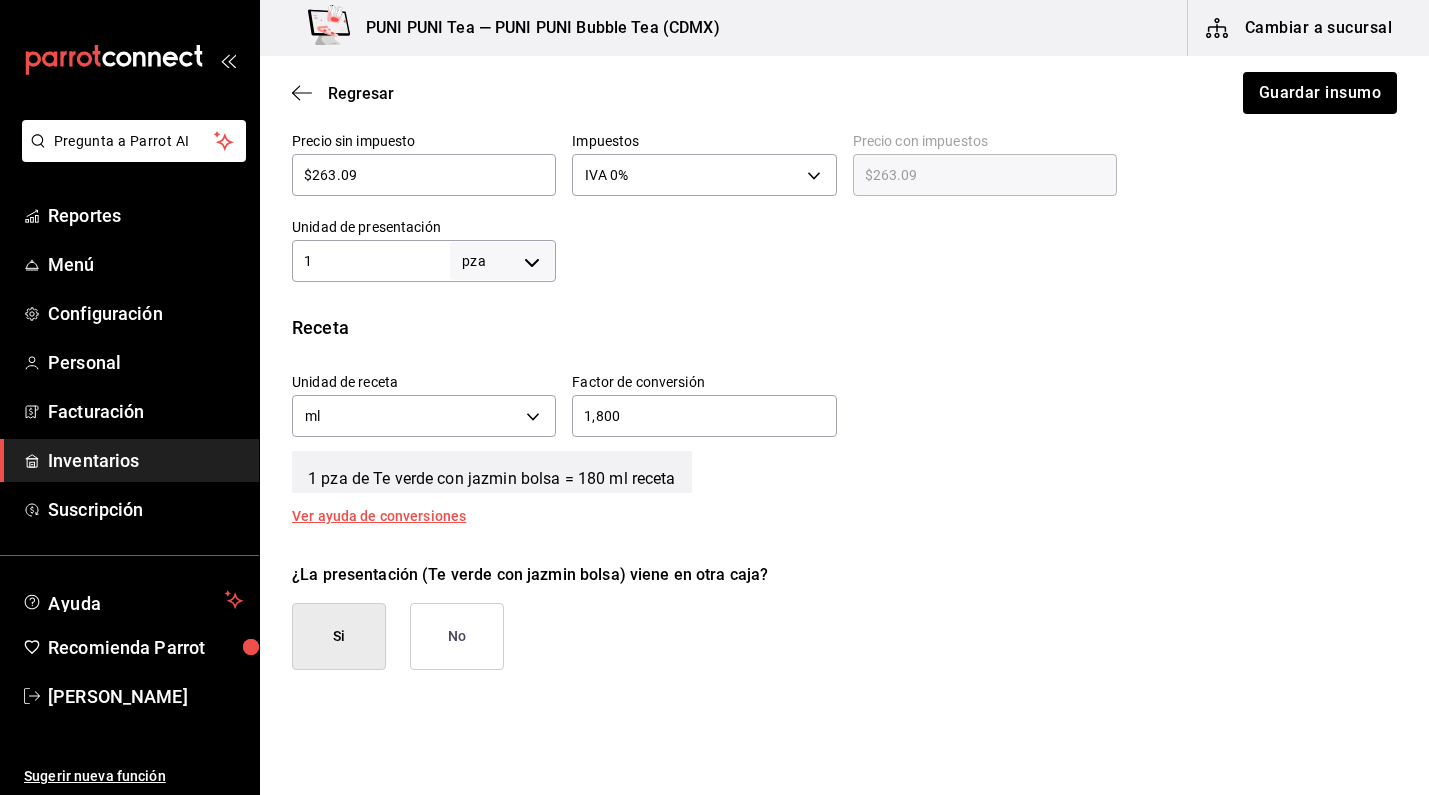 type on "18,000" 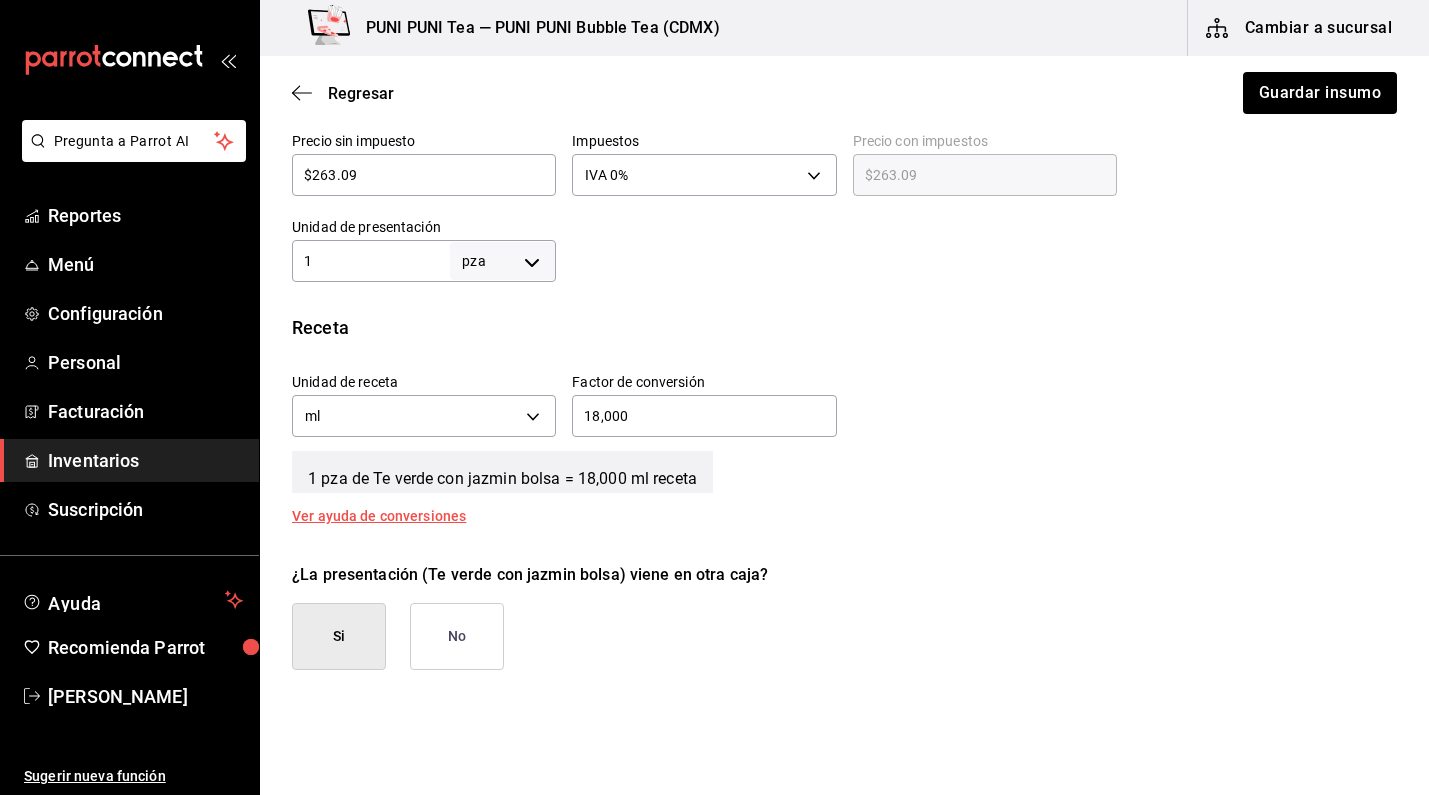 click on "Receta Unidad de receta ml MILLILITER Factor de conversión 18,000 ​ 1 pza de Te verde con jazmin bolsa = 18,000 ml receta Ver ayuda de conversiones" at bounding box center (844, 418) 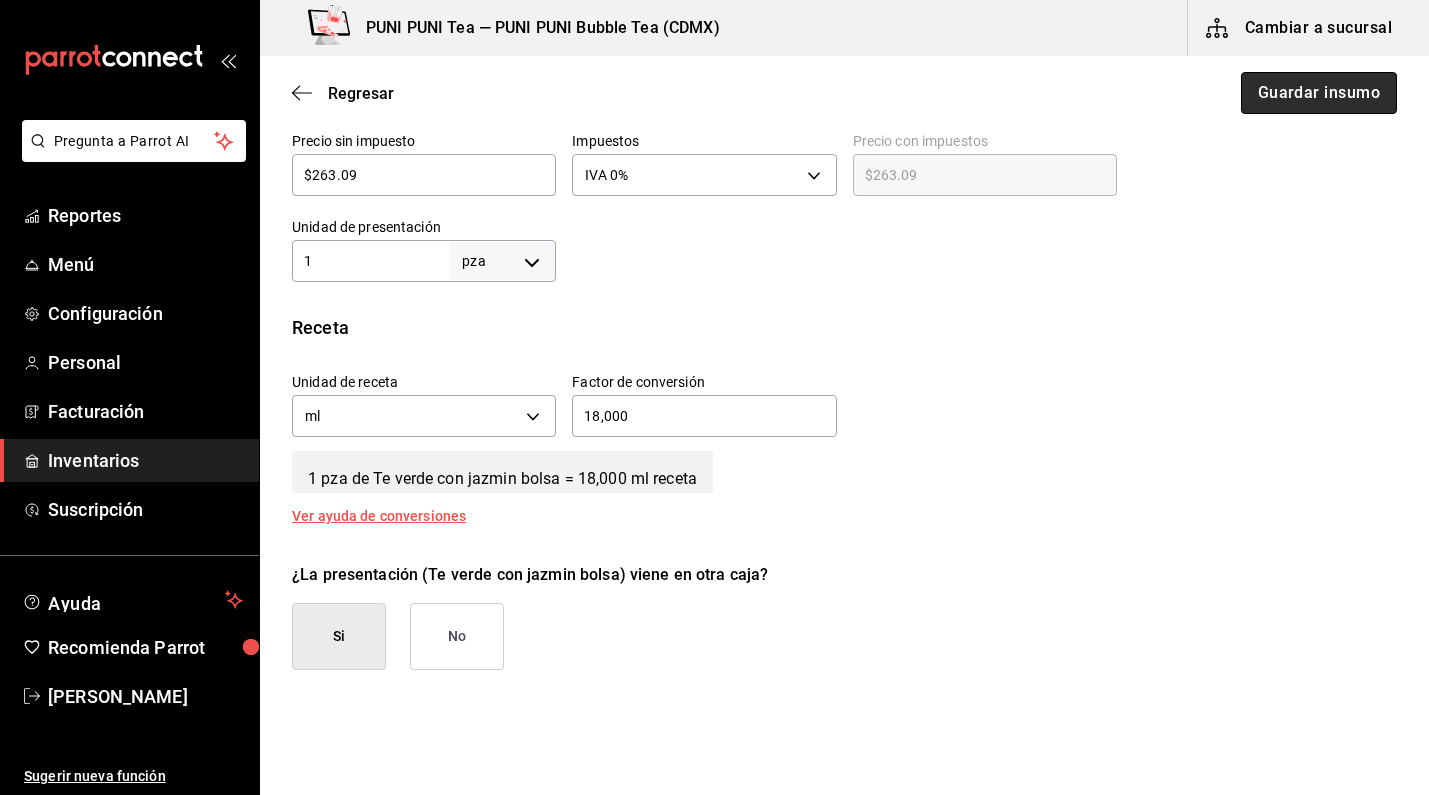 click on "Guardar insumo" at bounding box center (1319, 93) 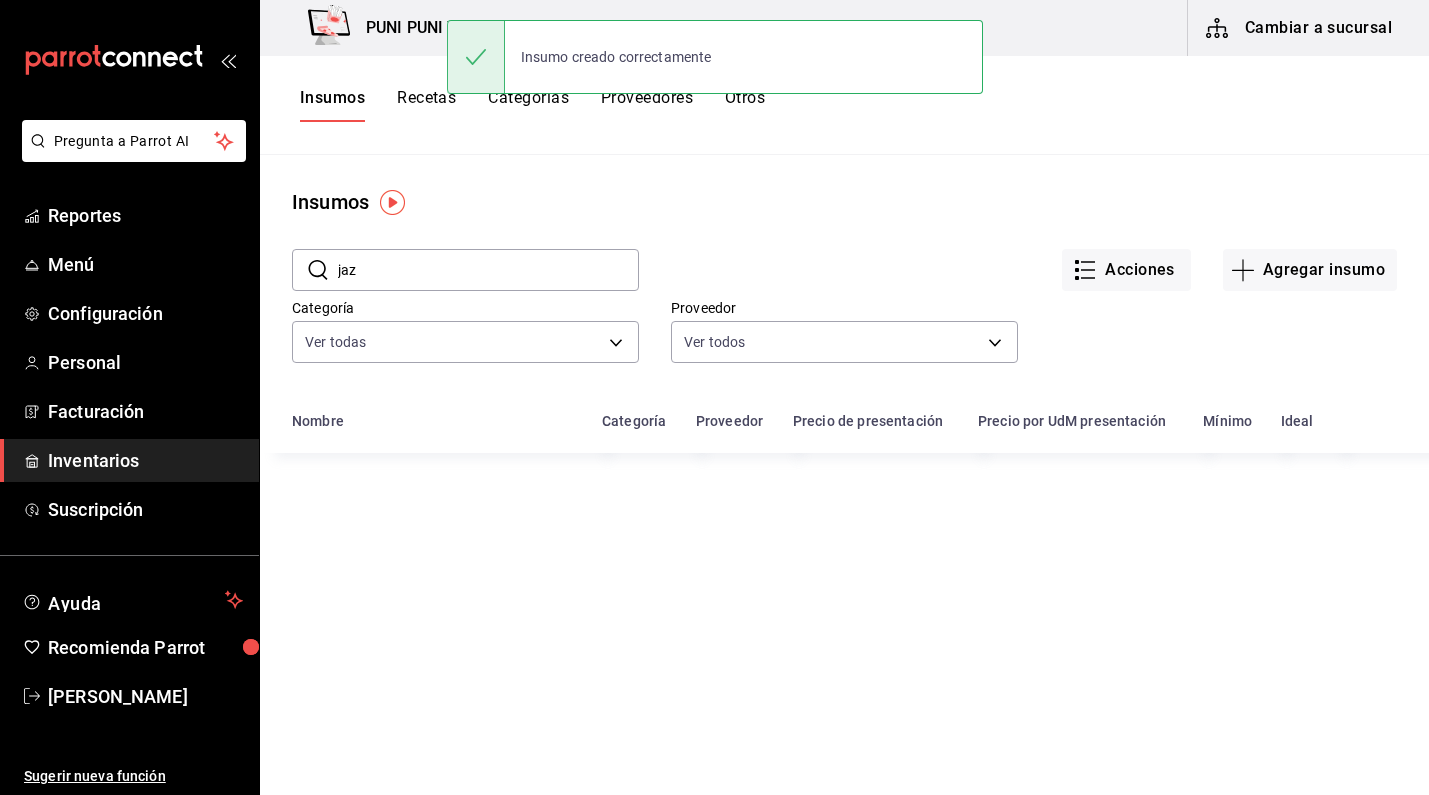click on "jaz" at bounding box center [488, 270] 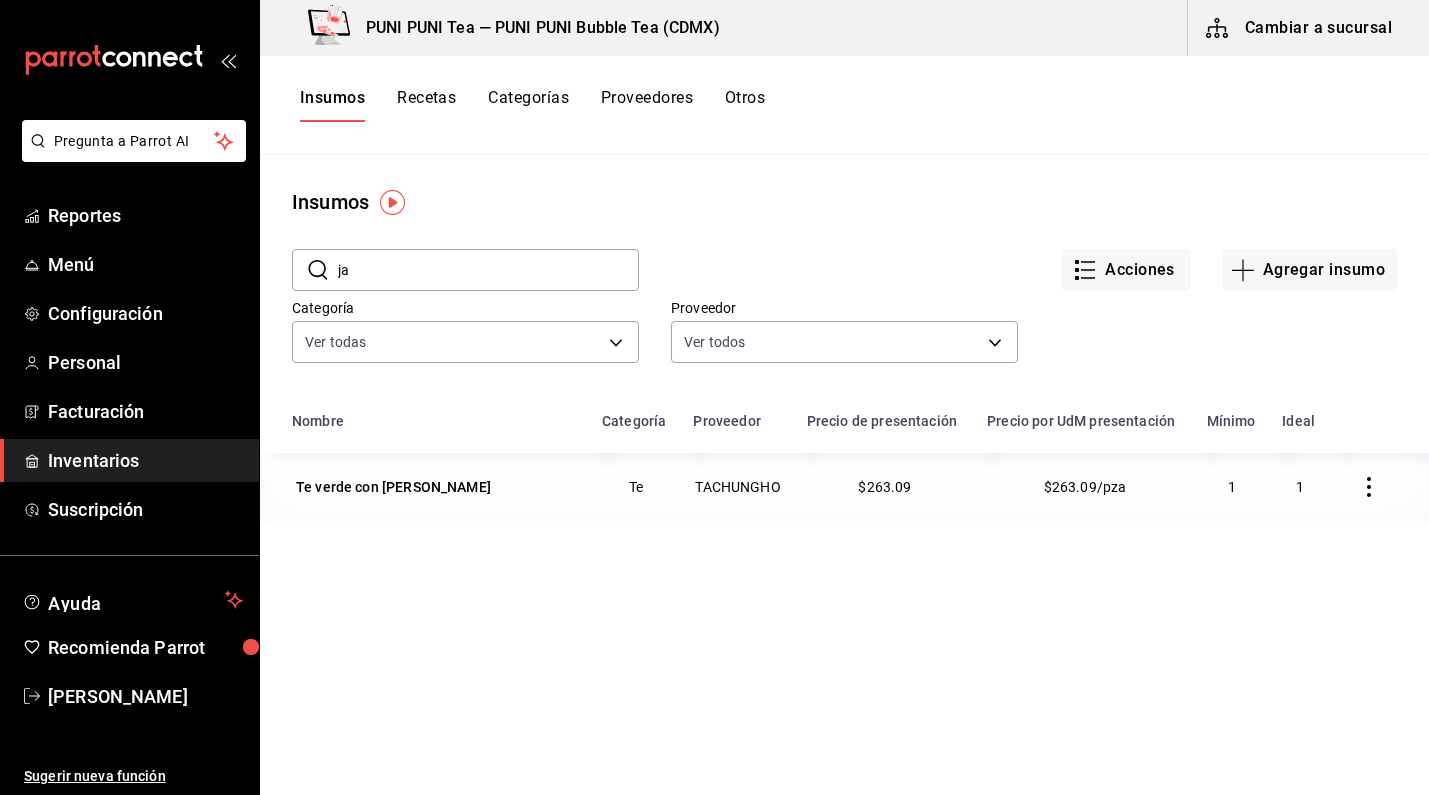 type on "j" 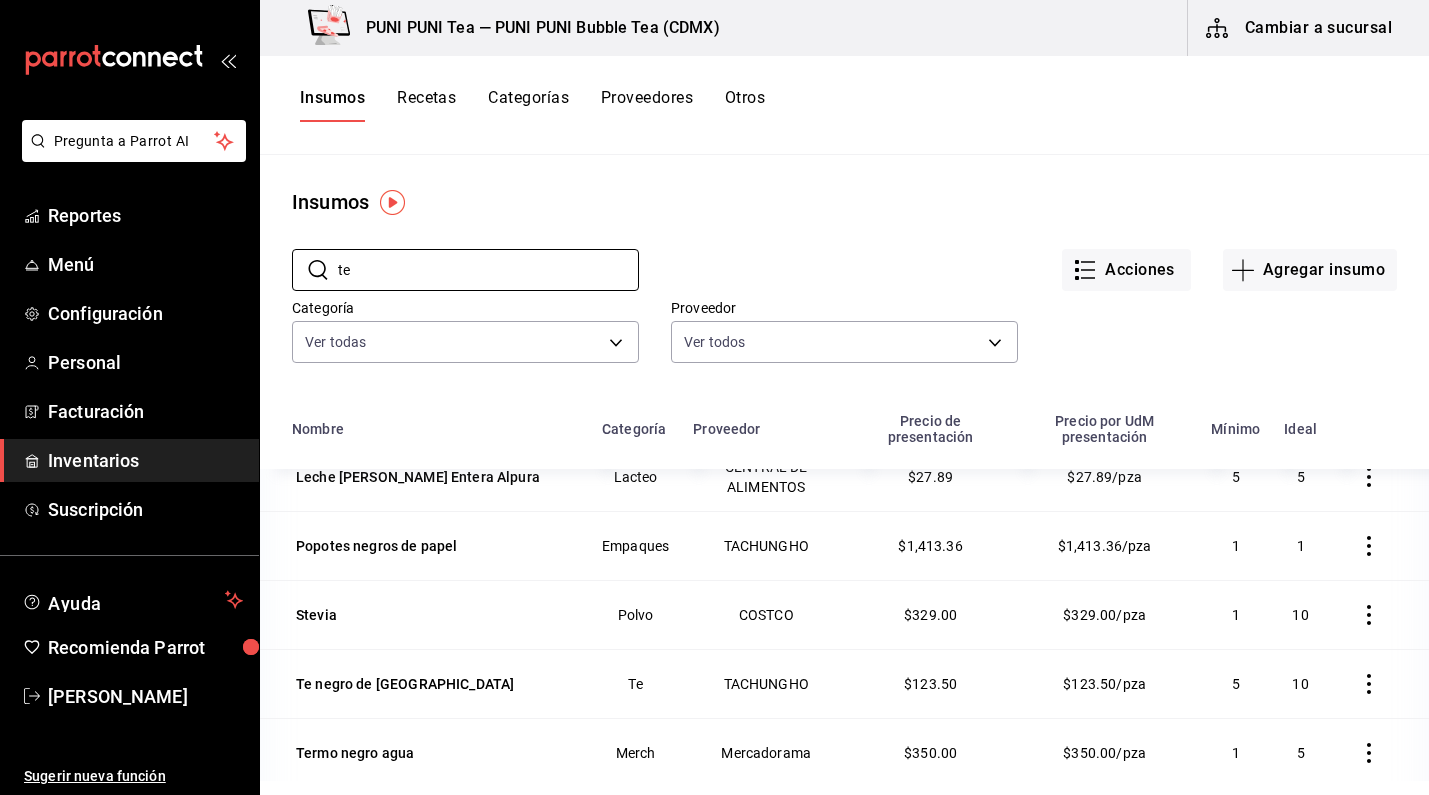 scroll, scrollTop: 165, scrollLeft: 0, axis: vertical 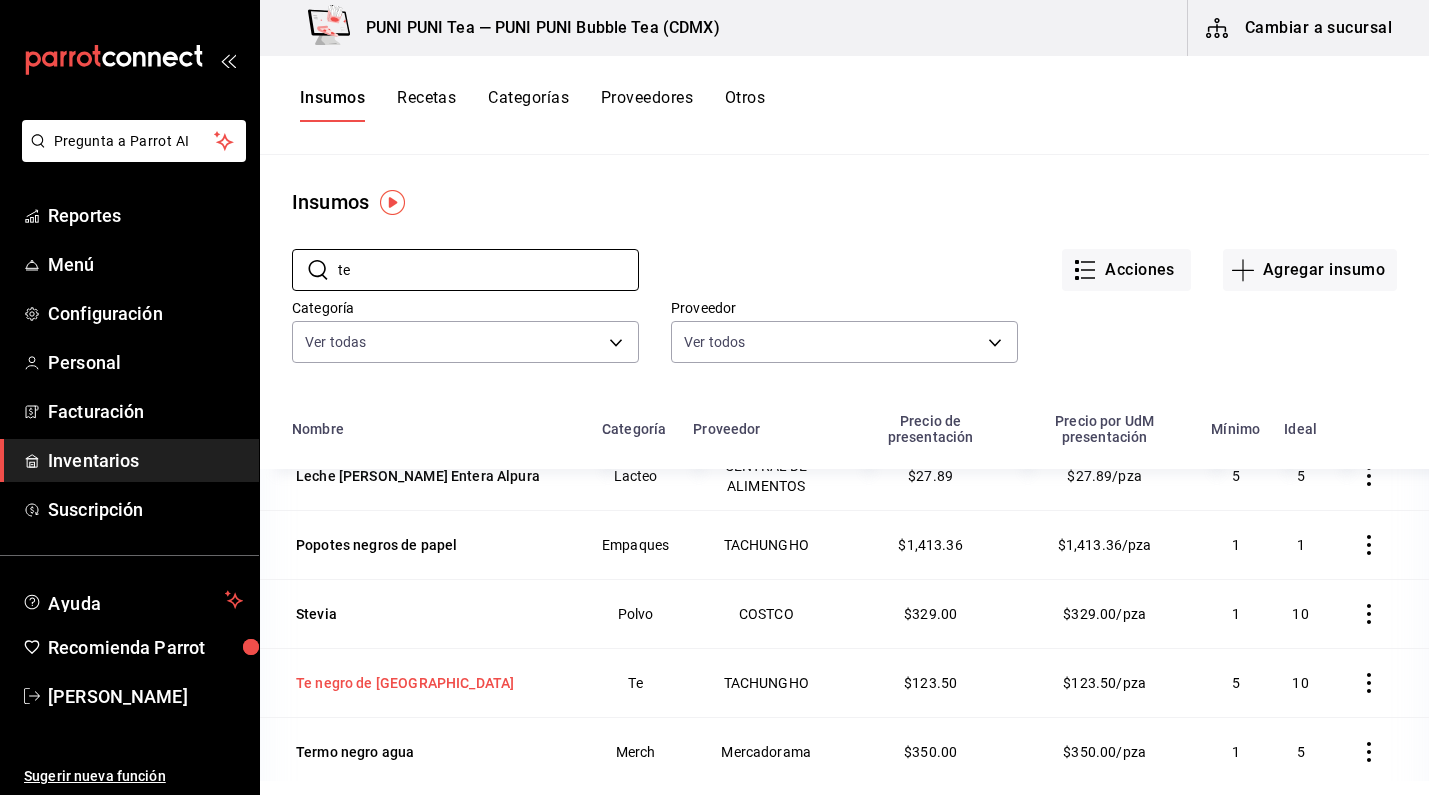 type on "te" 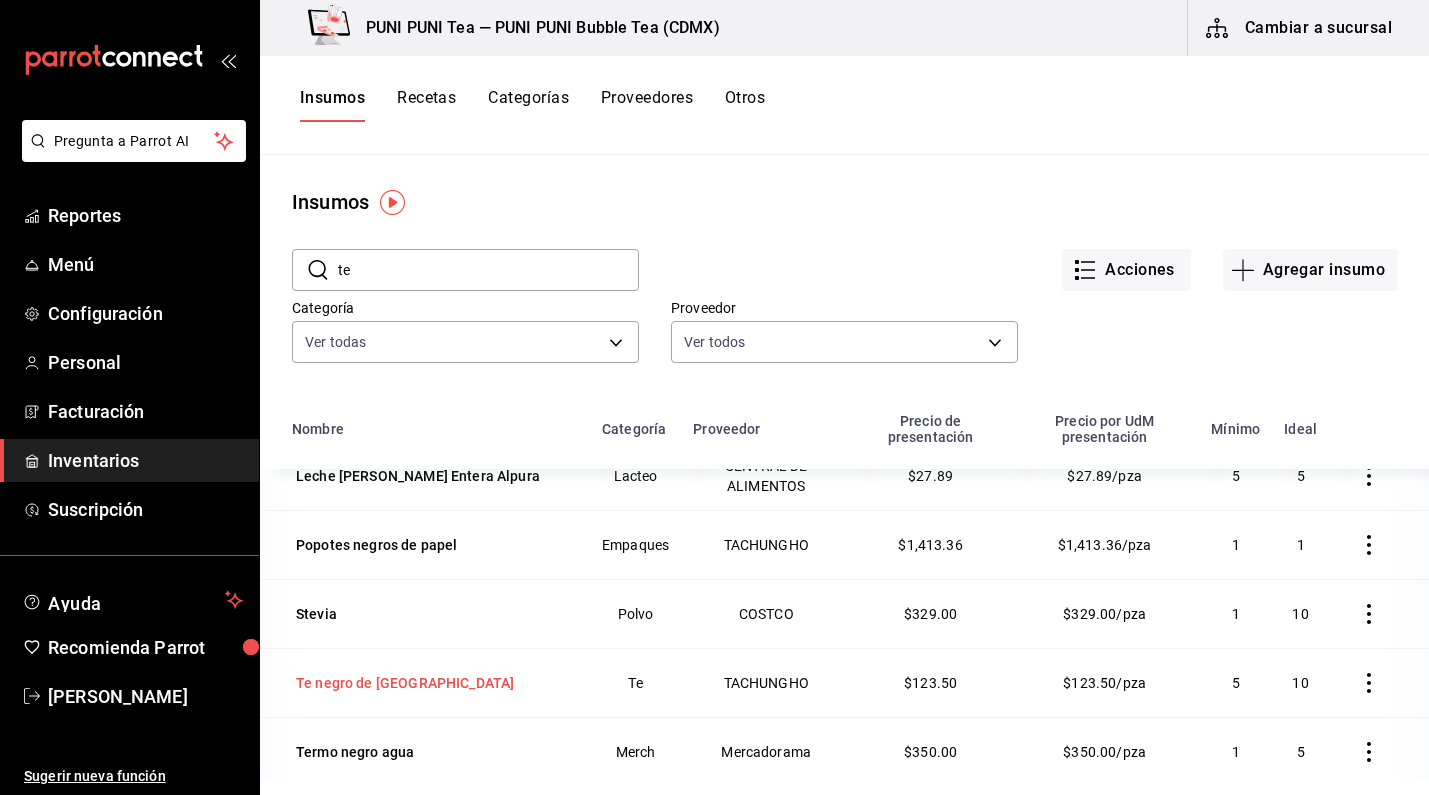 click on "Te negro de [GEOGRAPHIC_DATA]" at bounding box center [405, 683] 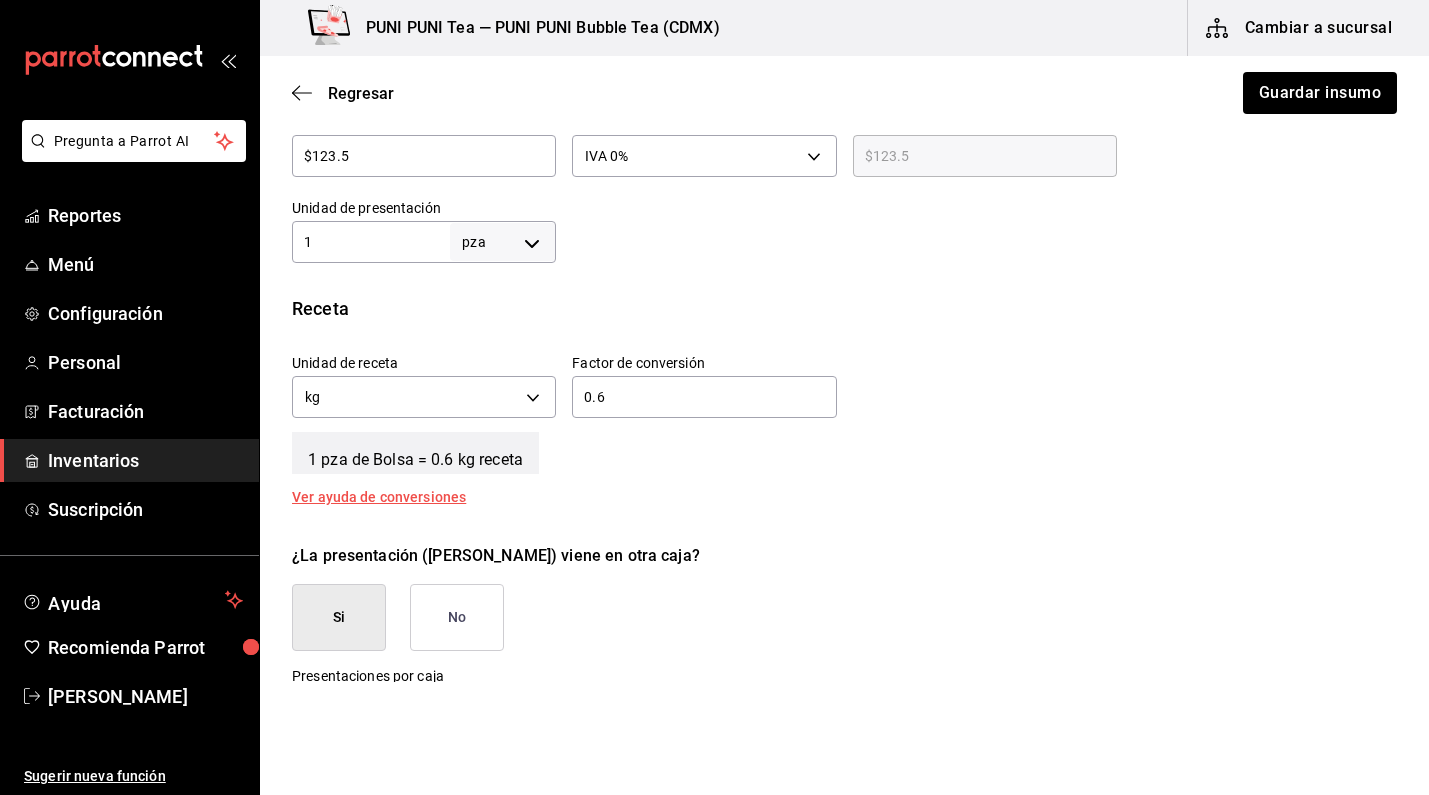 scroll, scrollTop: 568, scrollLeft: 0, axis: vertical 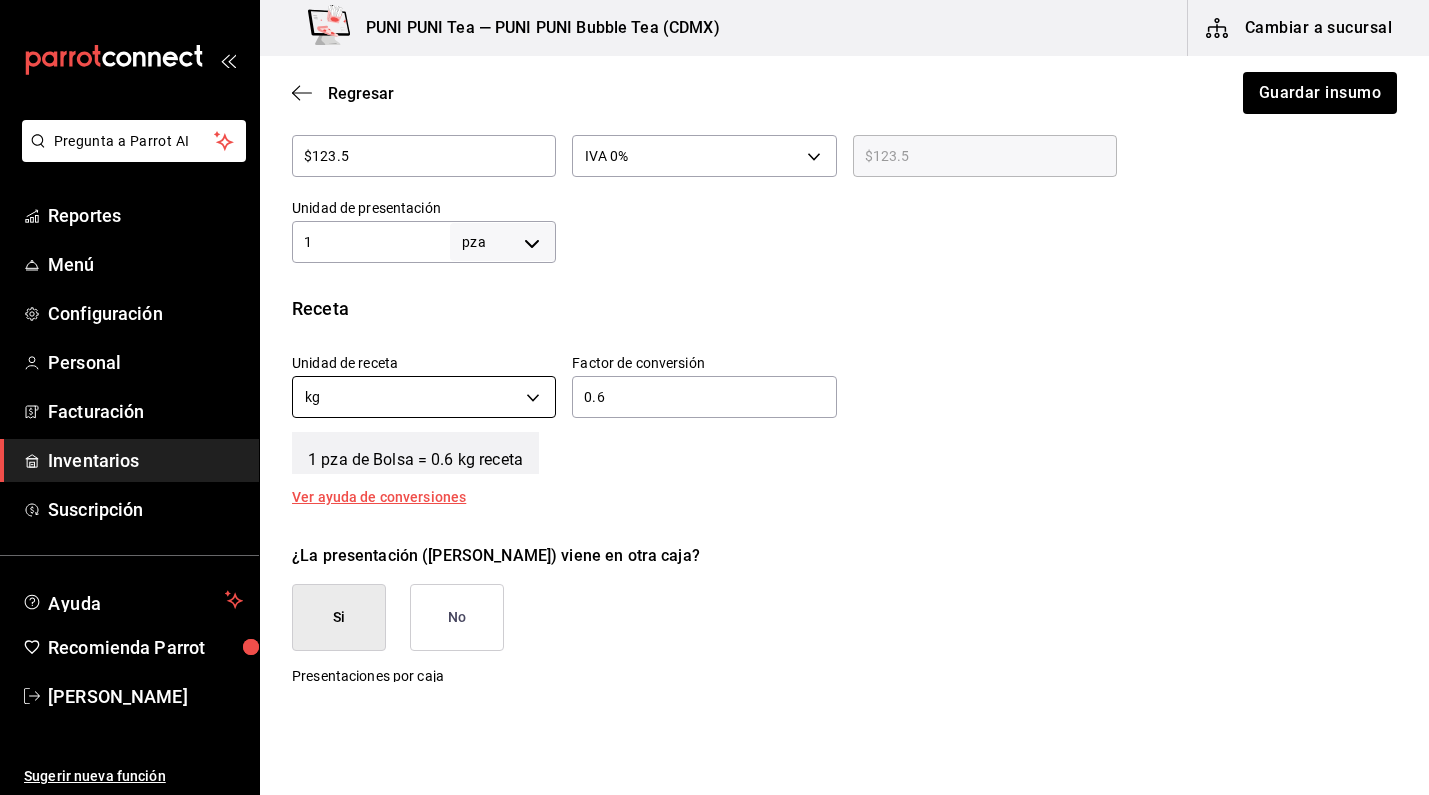 click on "Pregunta a Parrot AI Reportes   Menú   Configuración   Personal   Facturación   Inventarios   Suscripción   Ayuda Recomienda Parrot   Sayuri Hara   Sugerir nueva función   PUNI PUNI Tea — PUNI PUNI Bubble Tea (CDMX) Cambiar a sucursal Regresar Guardar insumo Insumo IN-1740759426283 Nombre Te negro de [GEOGRAPHIC_DATA] Categoría de inventario Te ​ Mínimo 5 ​ Ideal 10 ​ Insumo de producción Este insumo se produce con una receta de producción Presentación Proveedor TACHUNGHO ​ Cód. de producto/Descripción Nombre de presentación Bolsa Precio sin impuesto $123.5 ​ Impuestos IVA 0% IVA_0 Precio con impuestos $123.5 ​ Unidad de presentación 1 pza UNIT ​ Receta Unidad de receta kg KILOGRAM Factor de conversión 0.6 ​ 1 pza de Bolsa = 0.6 kg receta Ver ayuda de conversiones ¿La presentación (Bolsa) viene en otra caja? Si No Presentaciones por caja 24 ​ Caja con 24 Bolsa de 1 pza Unidades de conteo pza Bolsa (1 pza) Caja (24*1 pza) ; GANA 1 MES GRATIS EN TU SUSCRIPCIÓN AQUÍ Reportes   Menú" at bounding box center [714, 341] 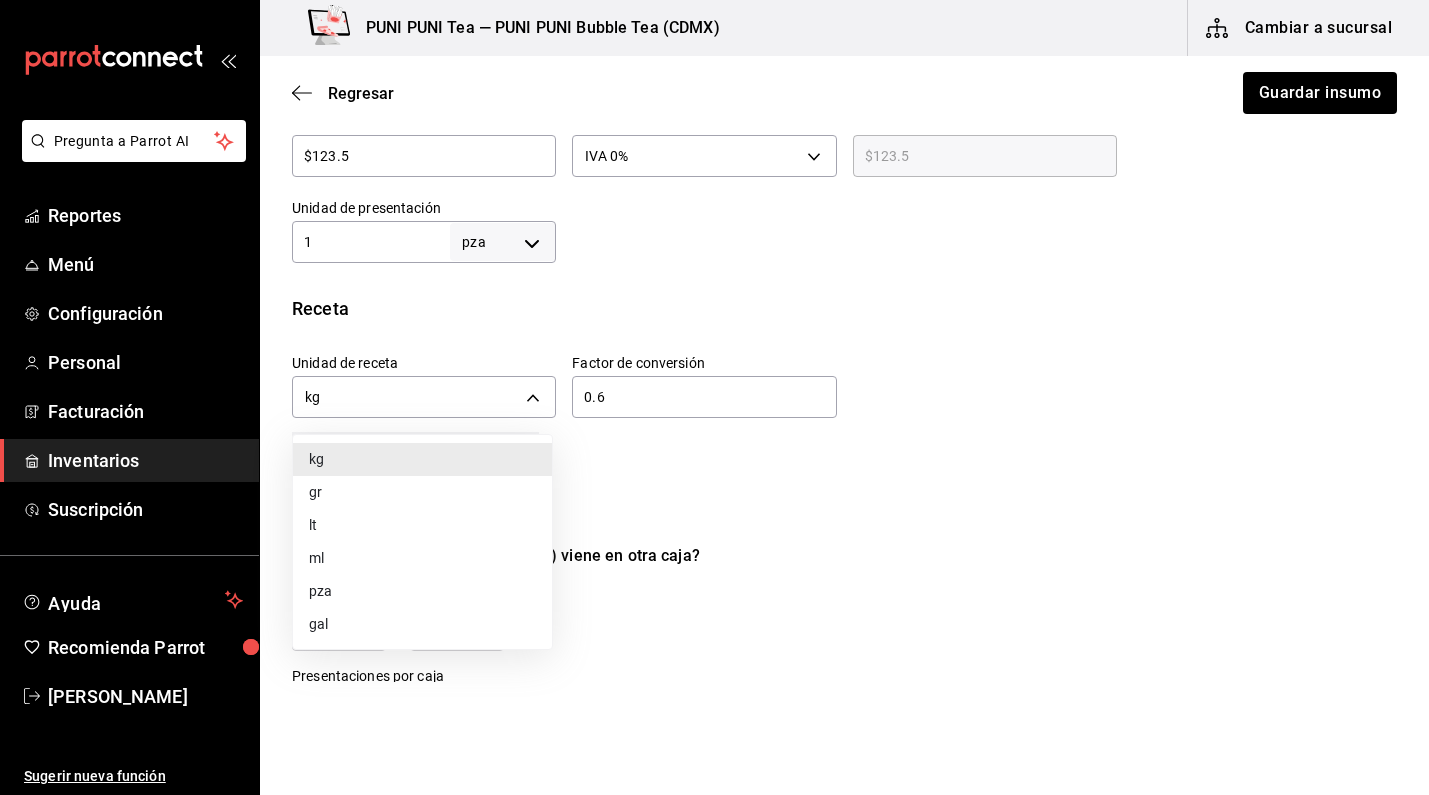 click on "ml" at bounding box center (422, 558) 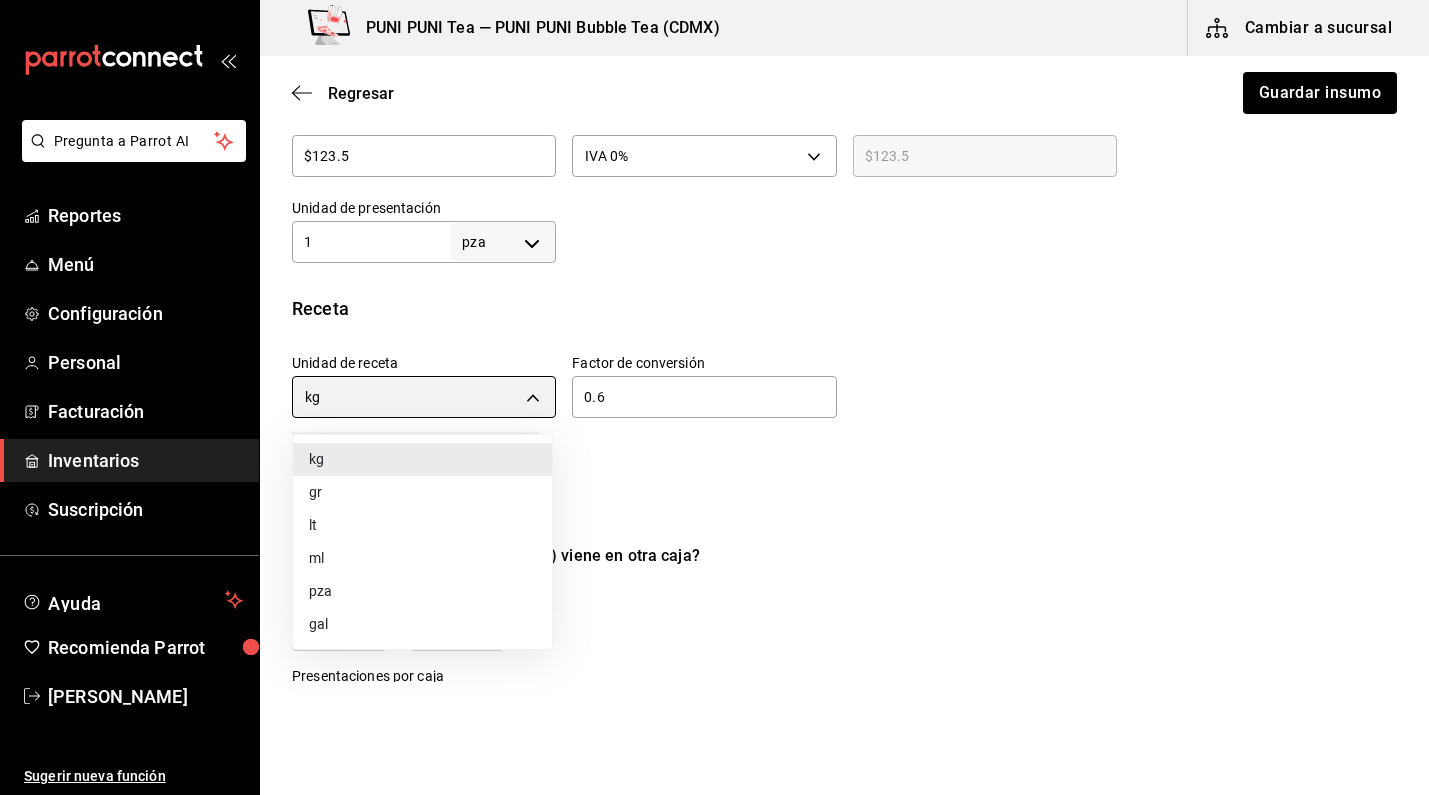 type on "MILLILITER" 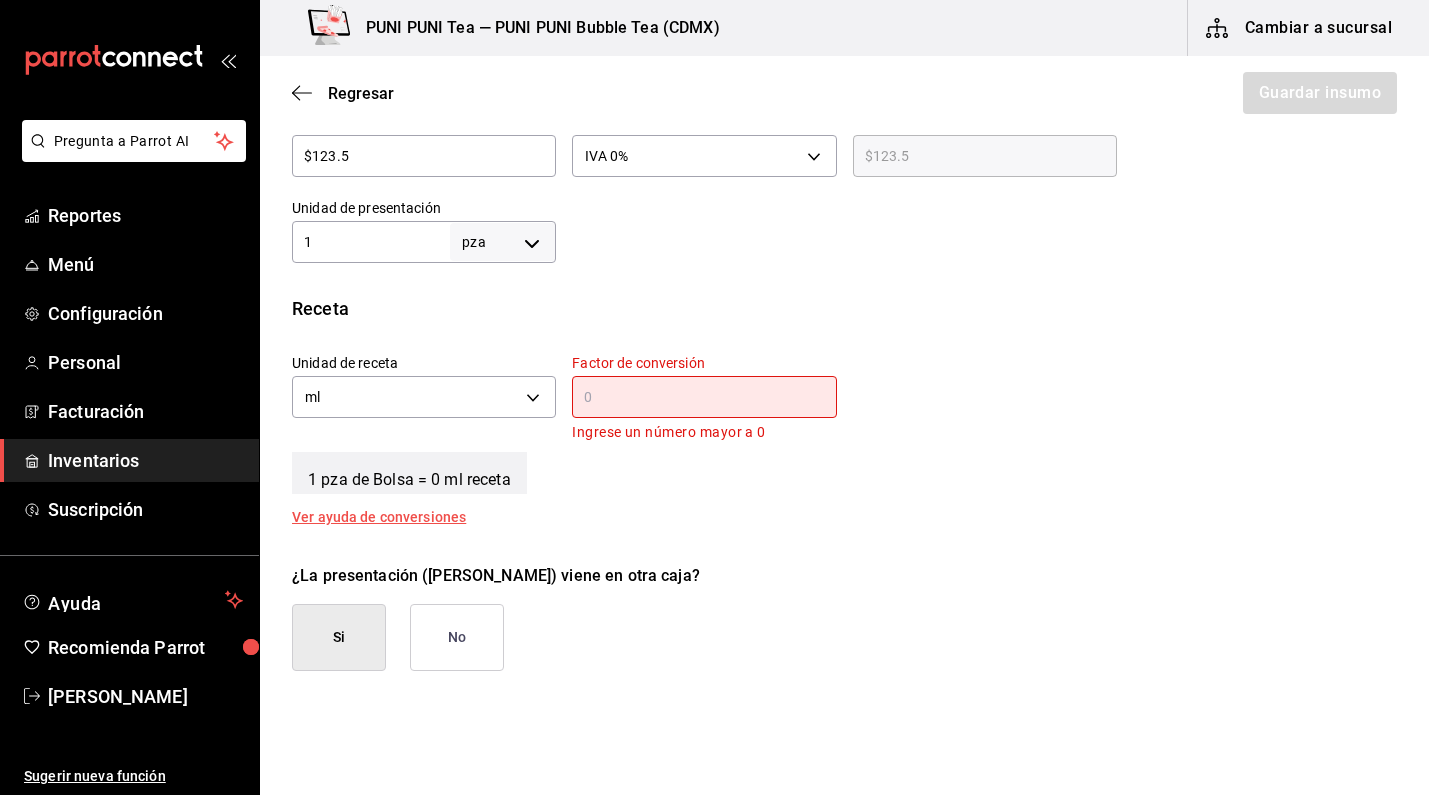 click on "​" at bounding box center (704, 397) 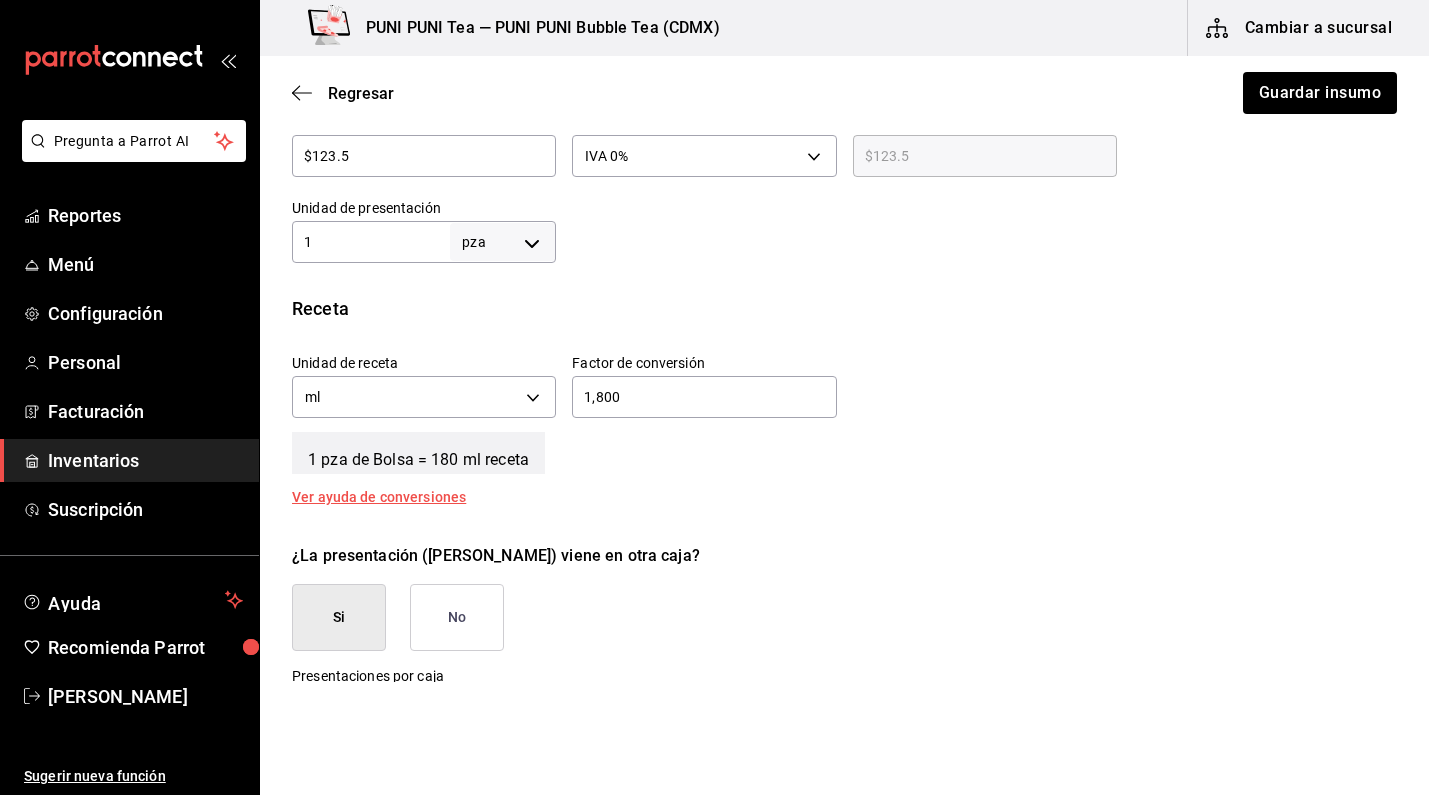 type on "18,000" 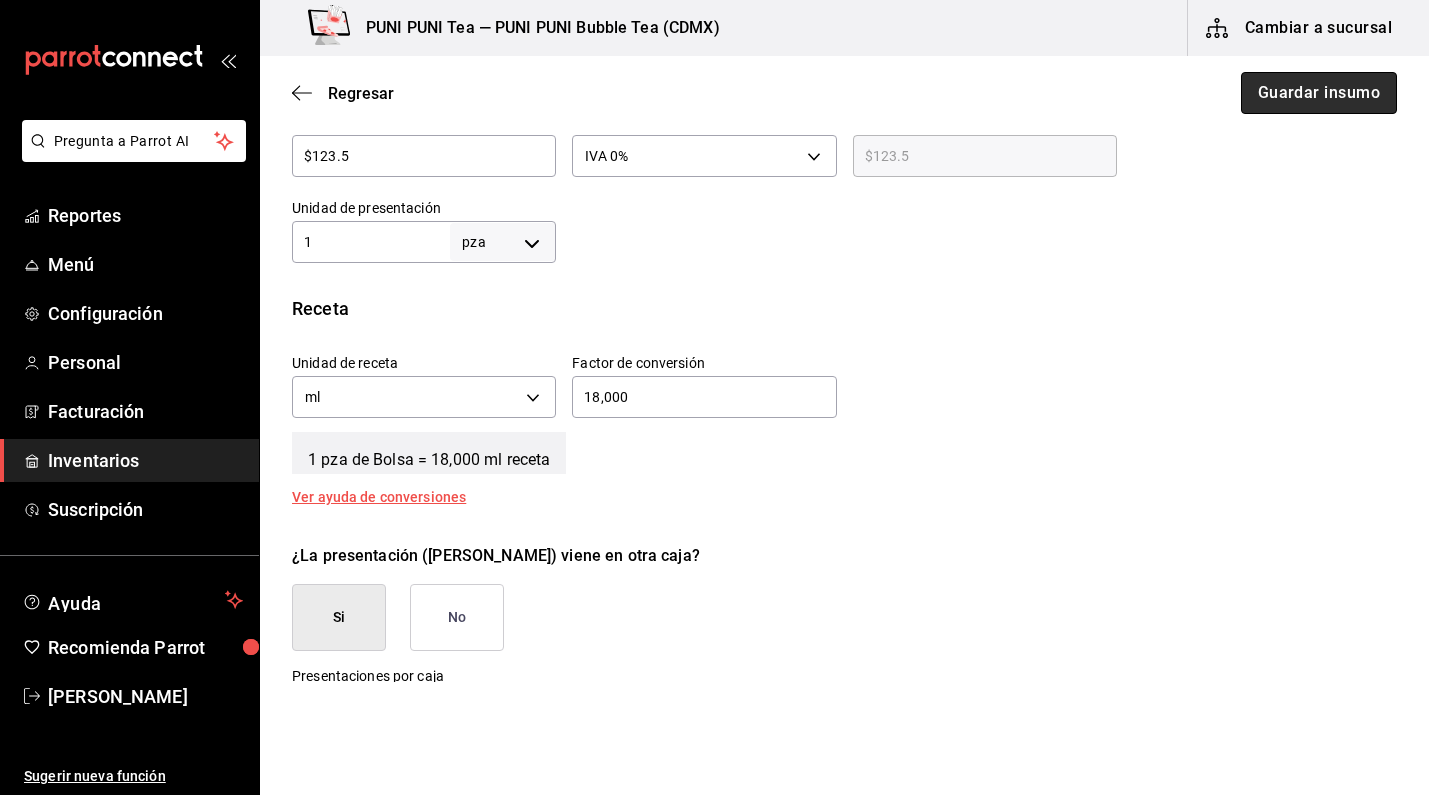 click on "Guardar insumo" at bounding box center (1319, 93) 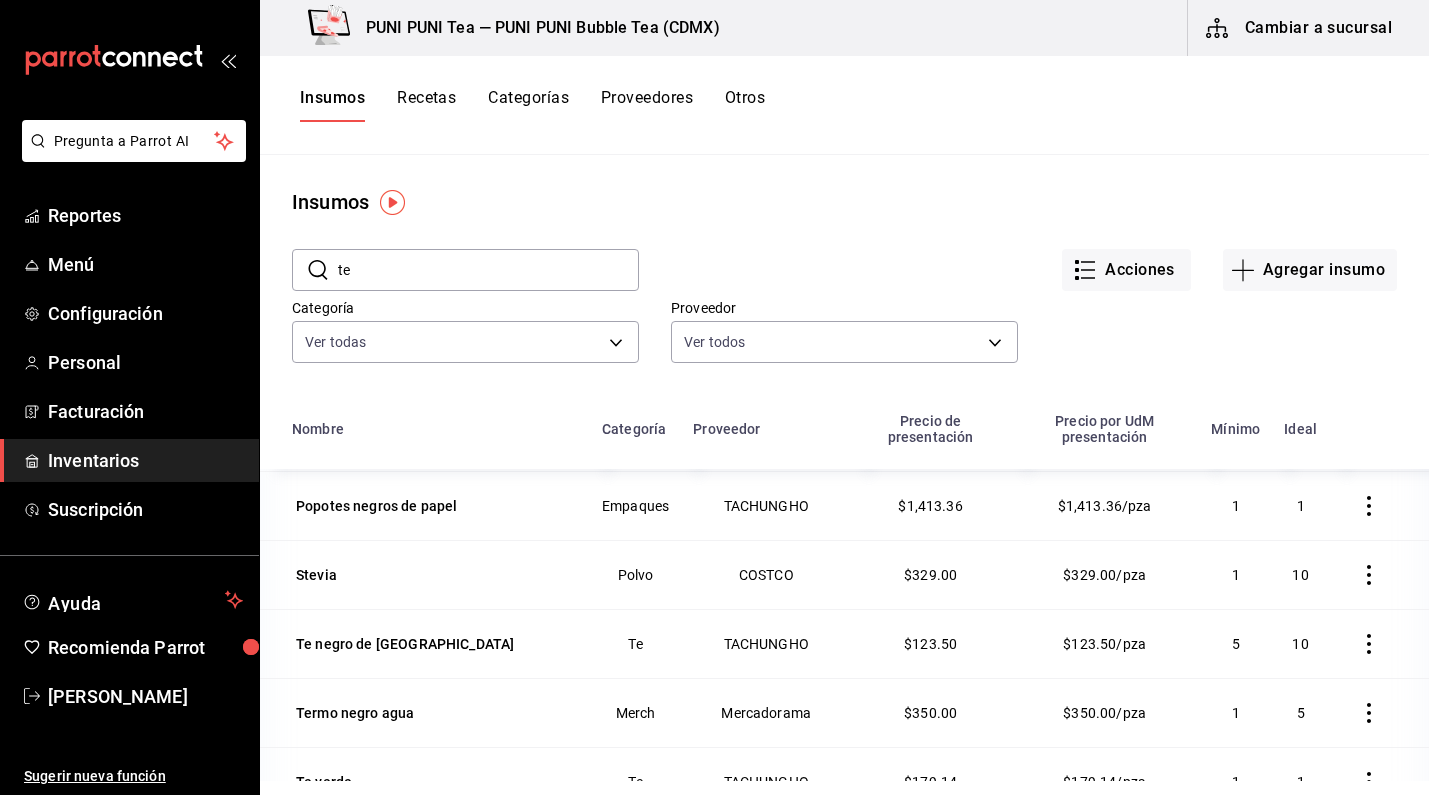 scroll, scrollTop: 209, scrollLeft: 0, axis: vertical 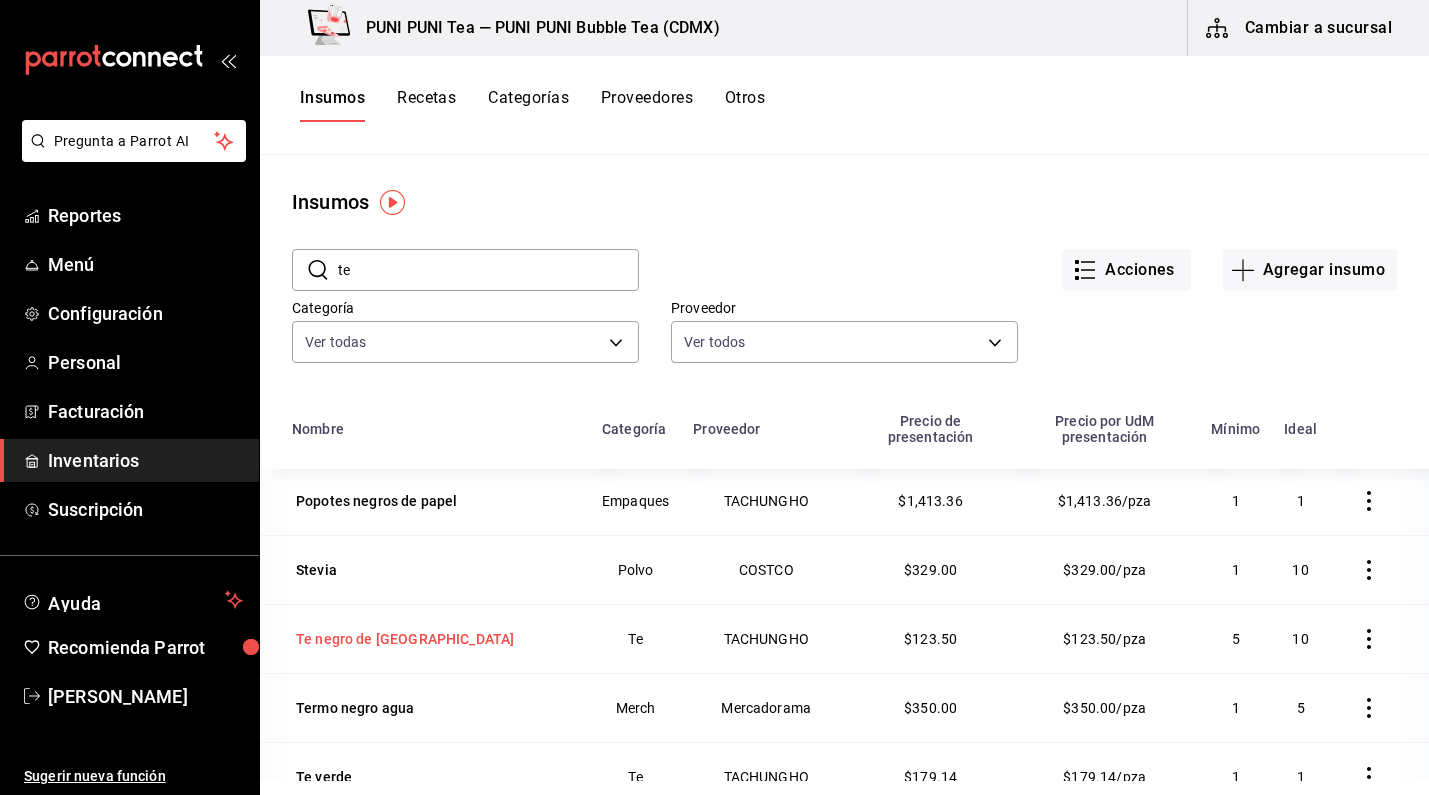 click on "Te negro de [GEOGRAPHIC_DATA]" at bounding box center (405, 639) 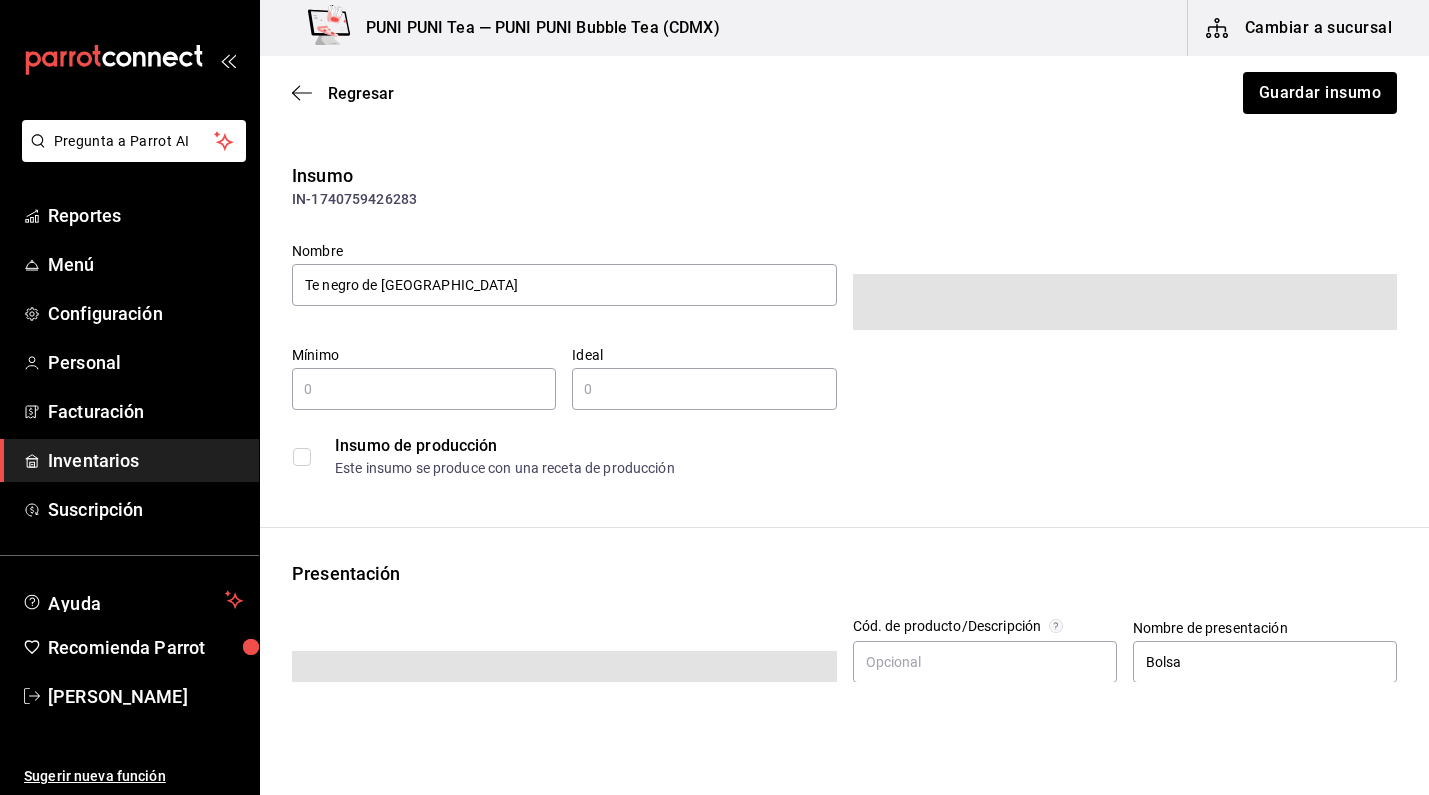 type on "5" 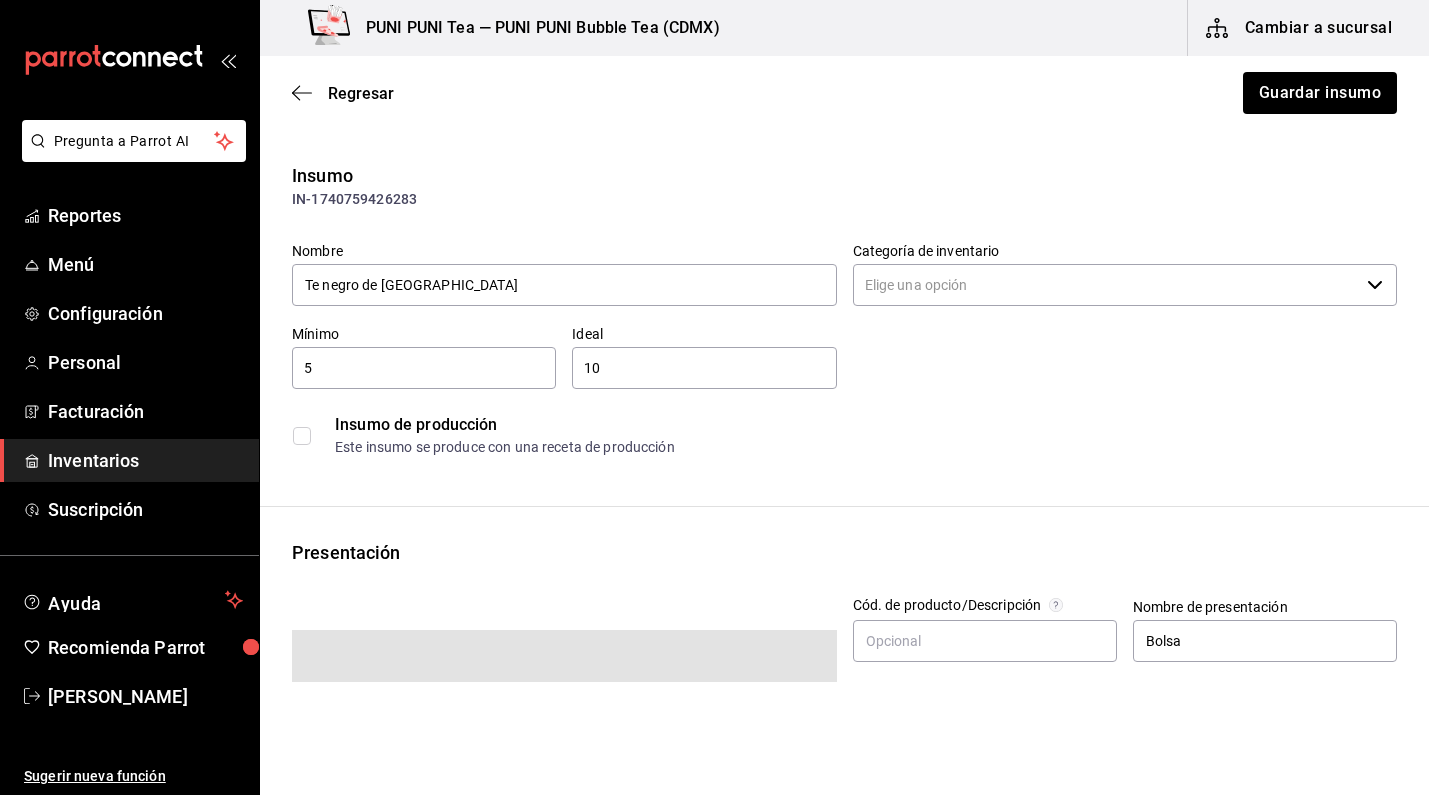 type on "Te" 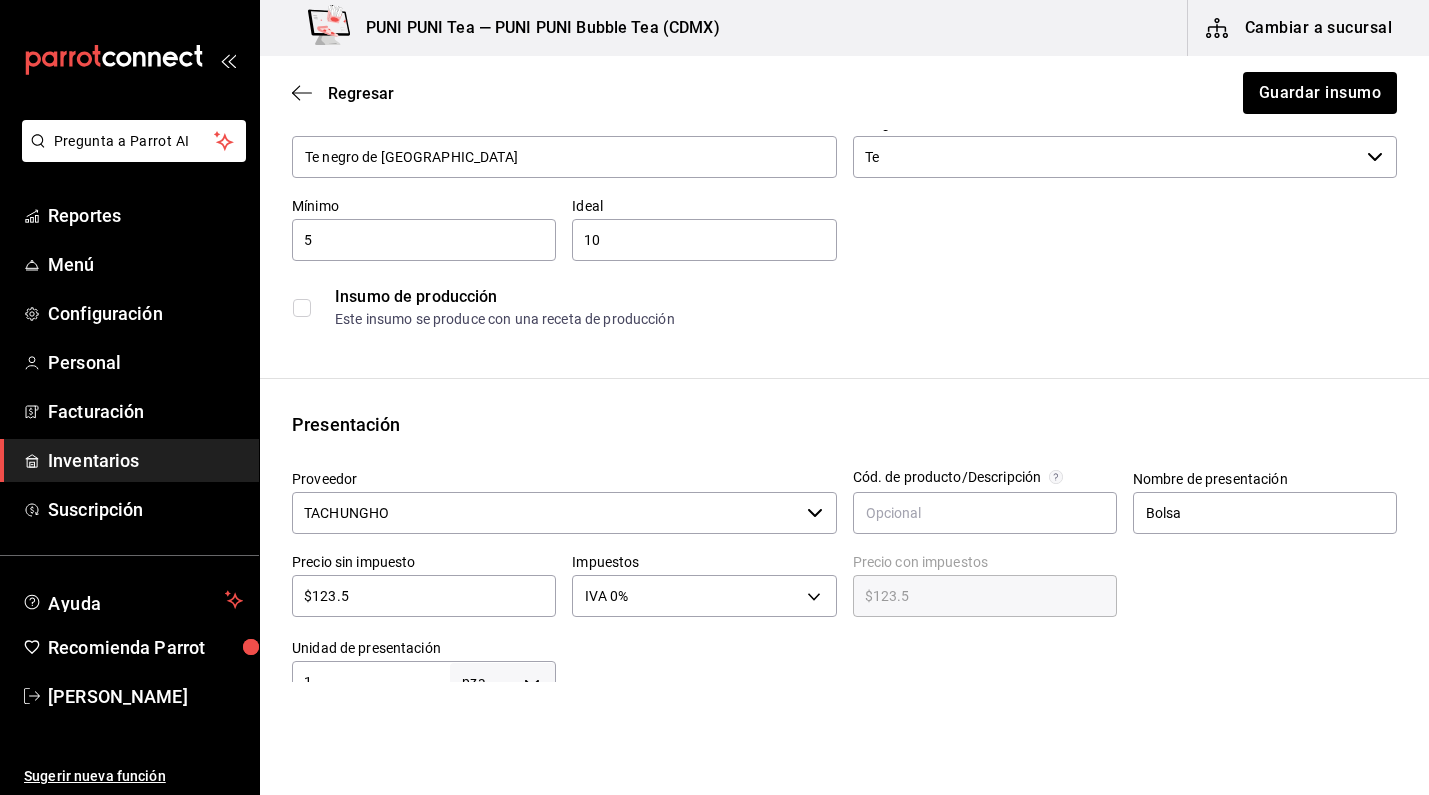 scroll, scrollTop: 0, scrollLeft: 0, axis: both 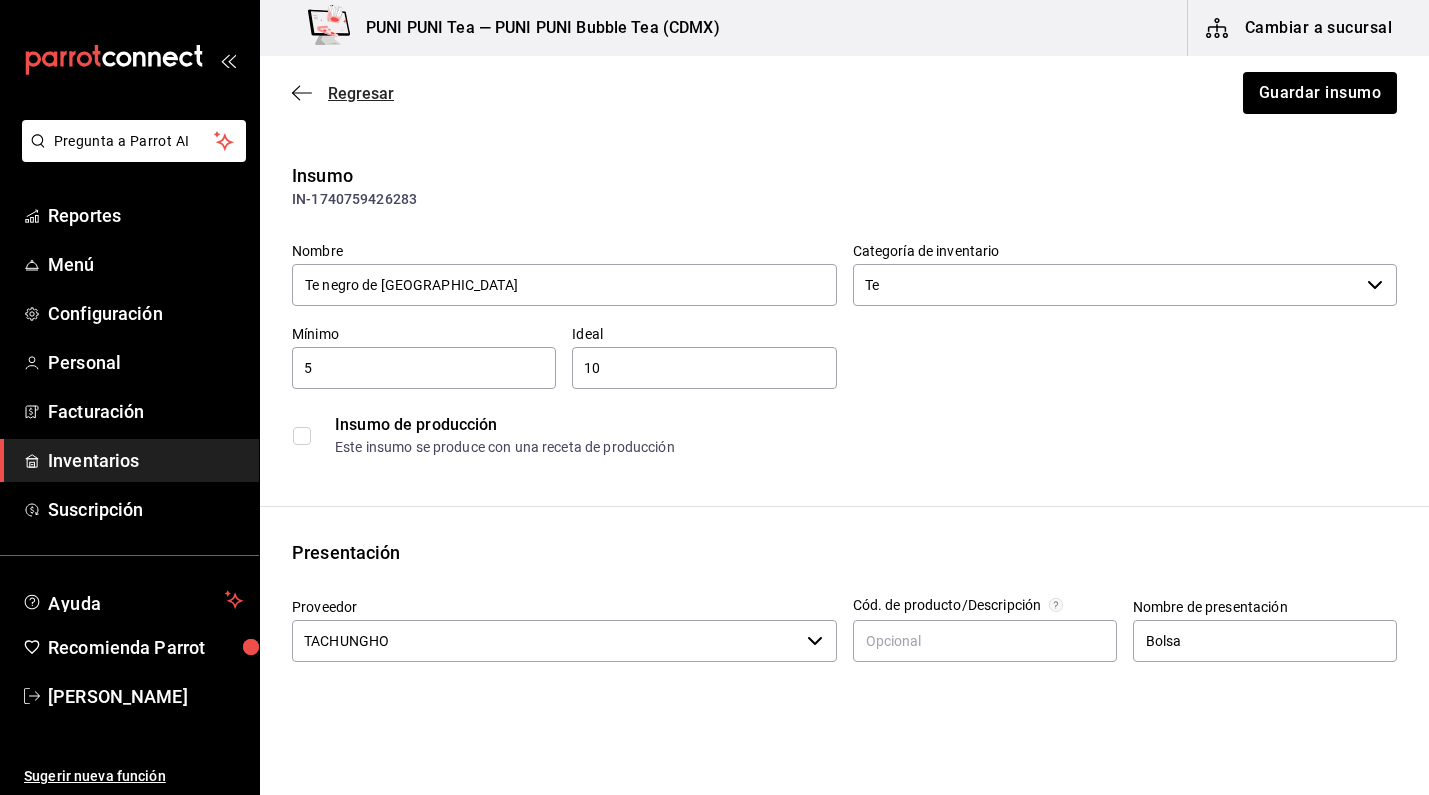 click 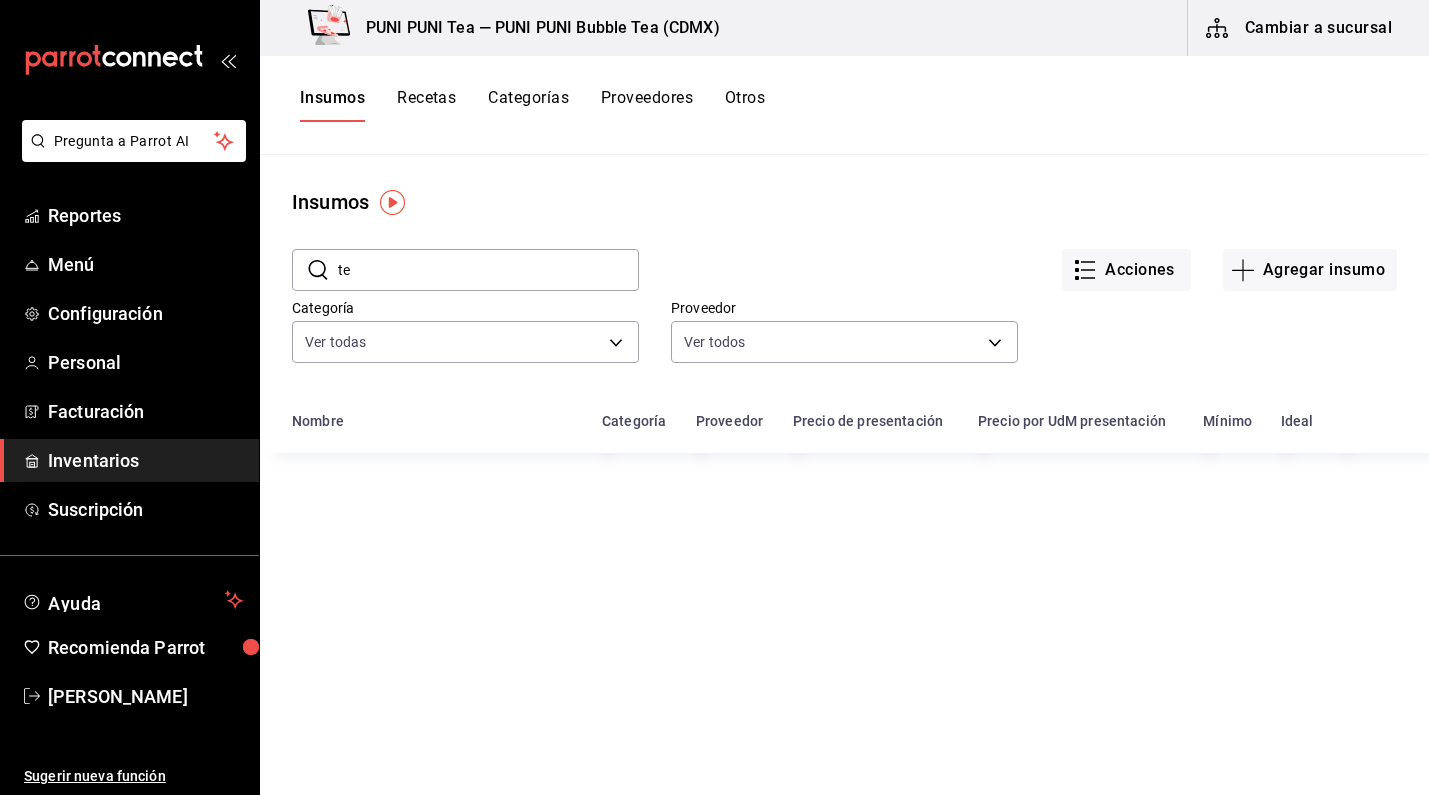 click on "te" at bounding box center (488, 270) 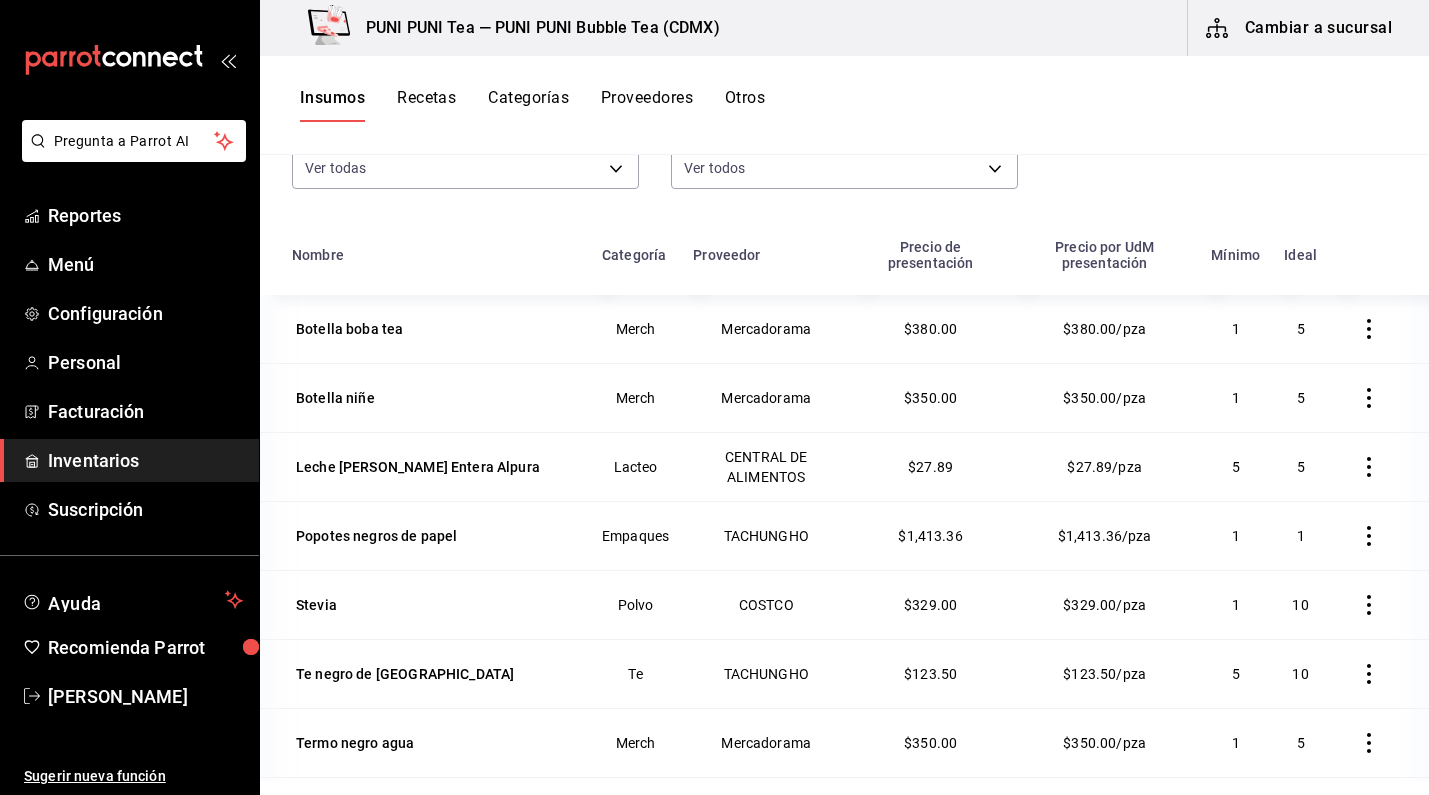 scroll, scrollTop: 246, scrollLeft: 0, axis: vertical 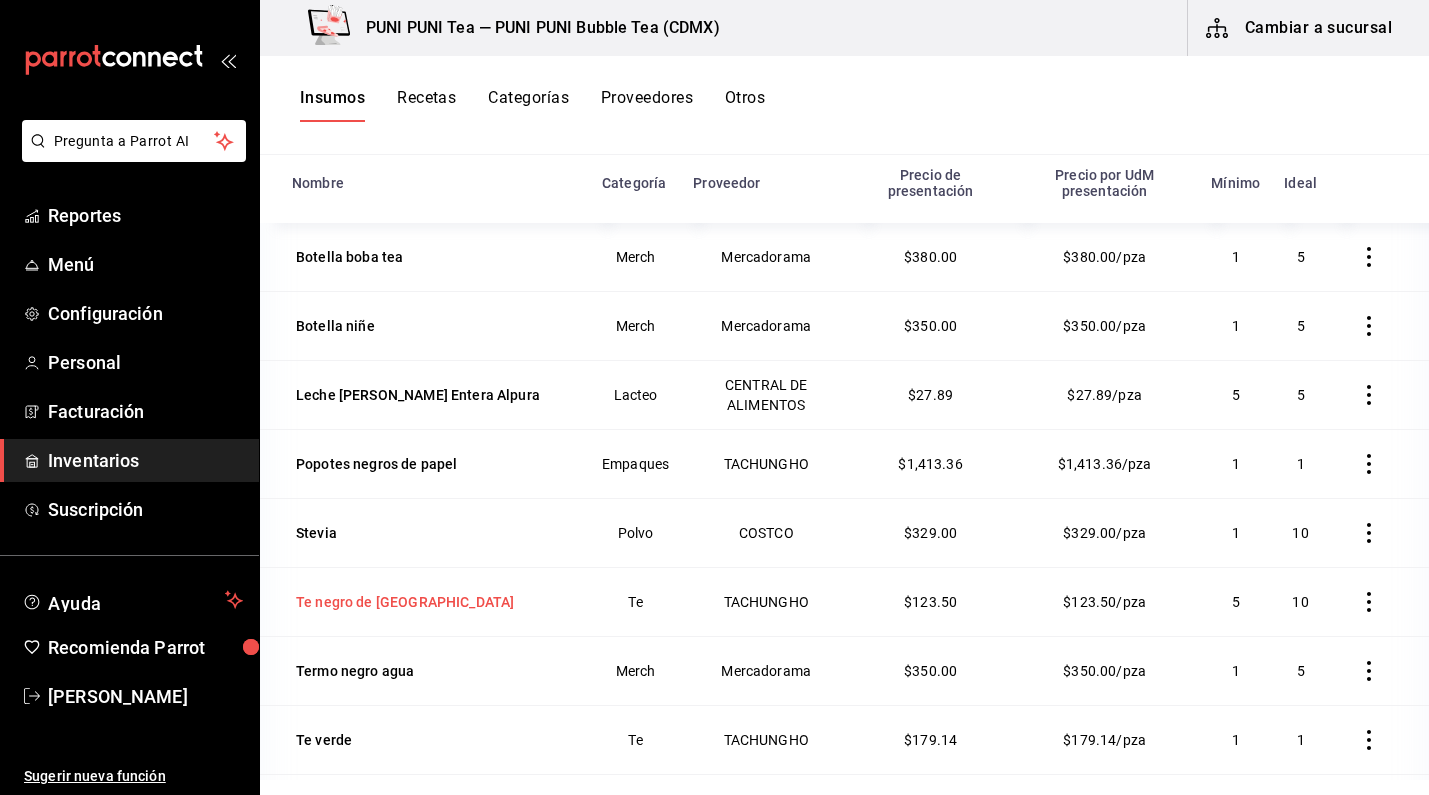 click on "Te negro de [GEOGRAPHIC_DATA]" at bounding box center (405, 602) 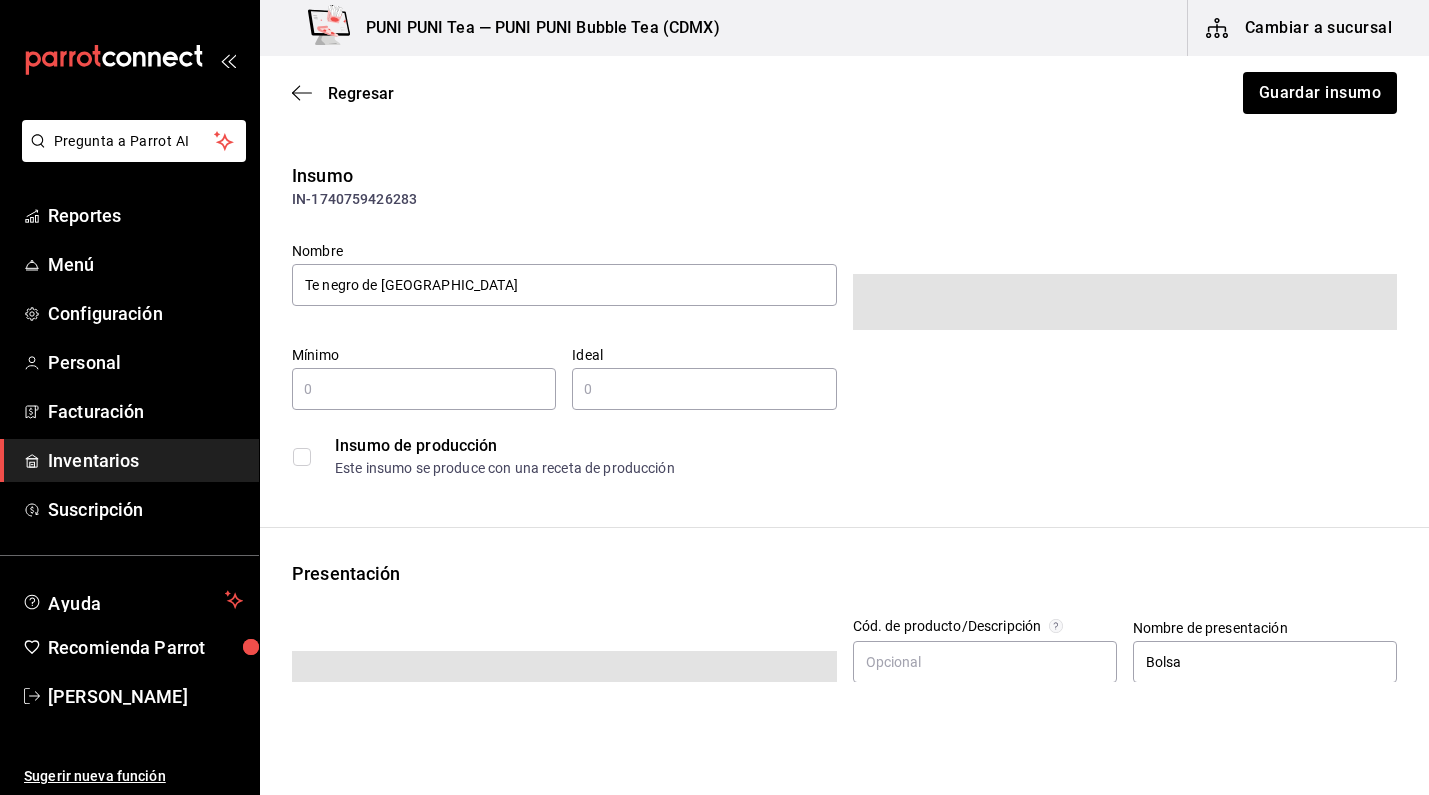 type on "5" 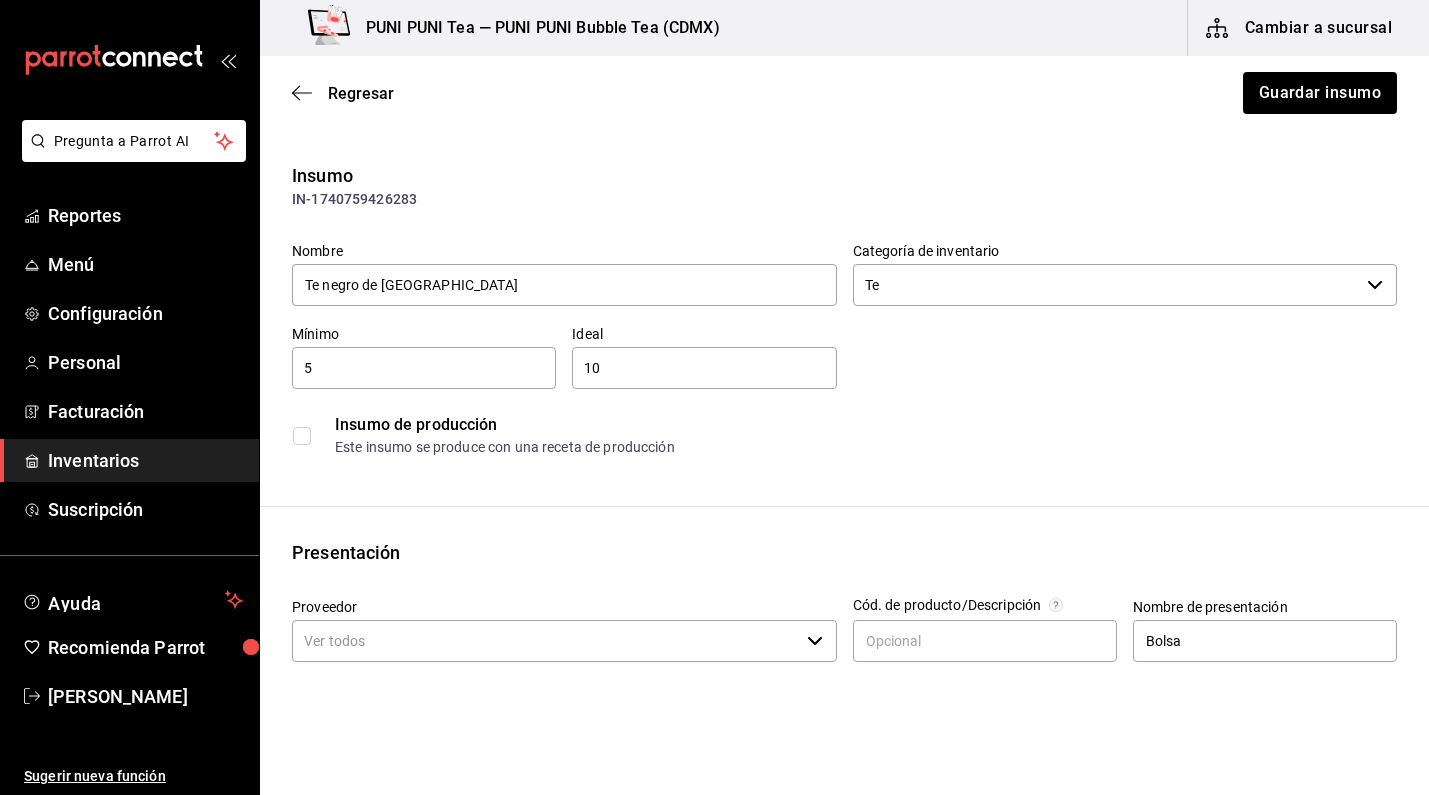 type on "TACHUNGHO" 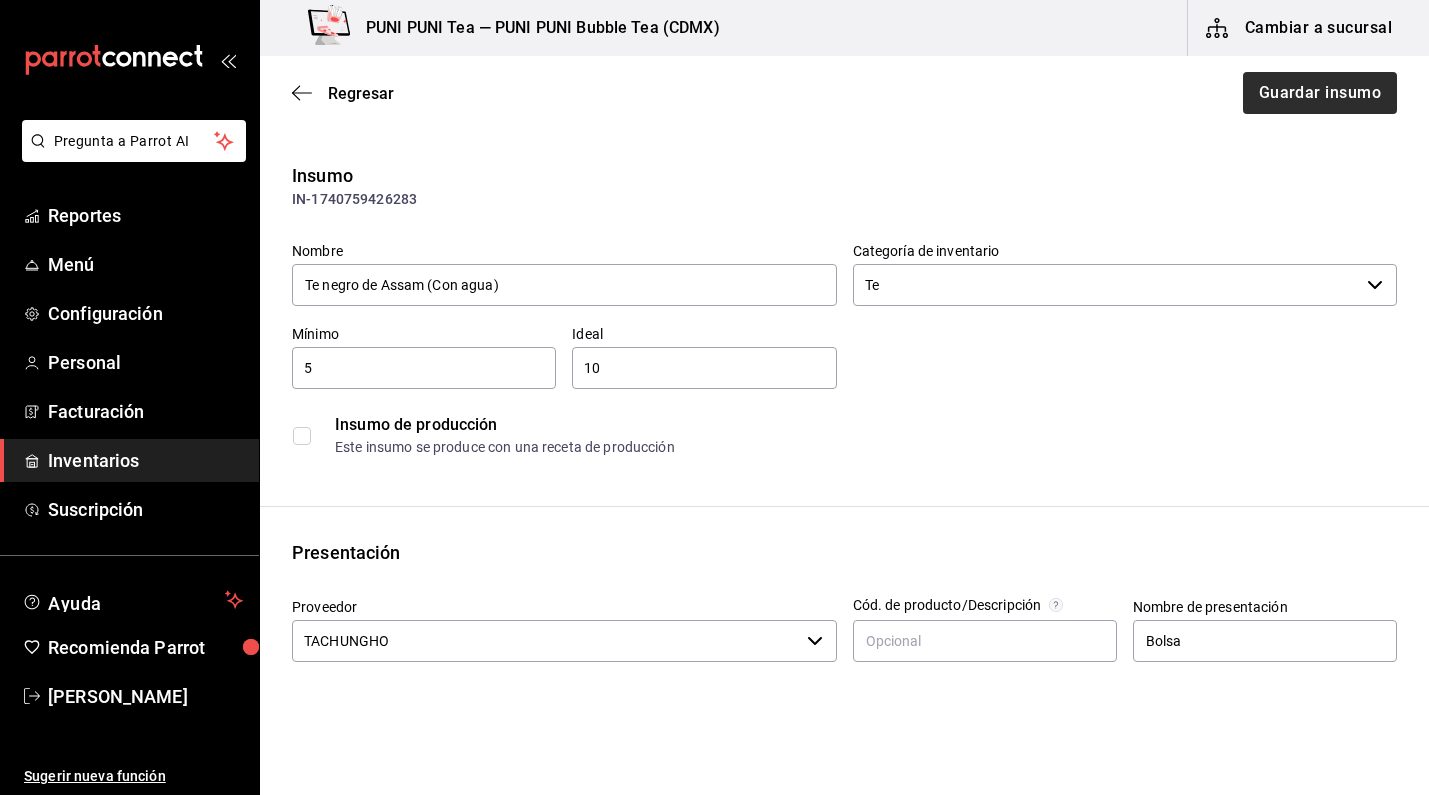 type on "Te negro de Assam (Con agua)" 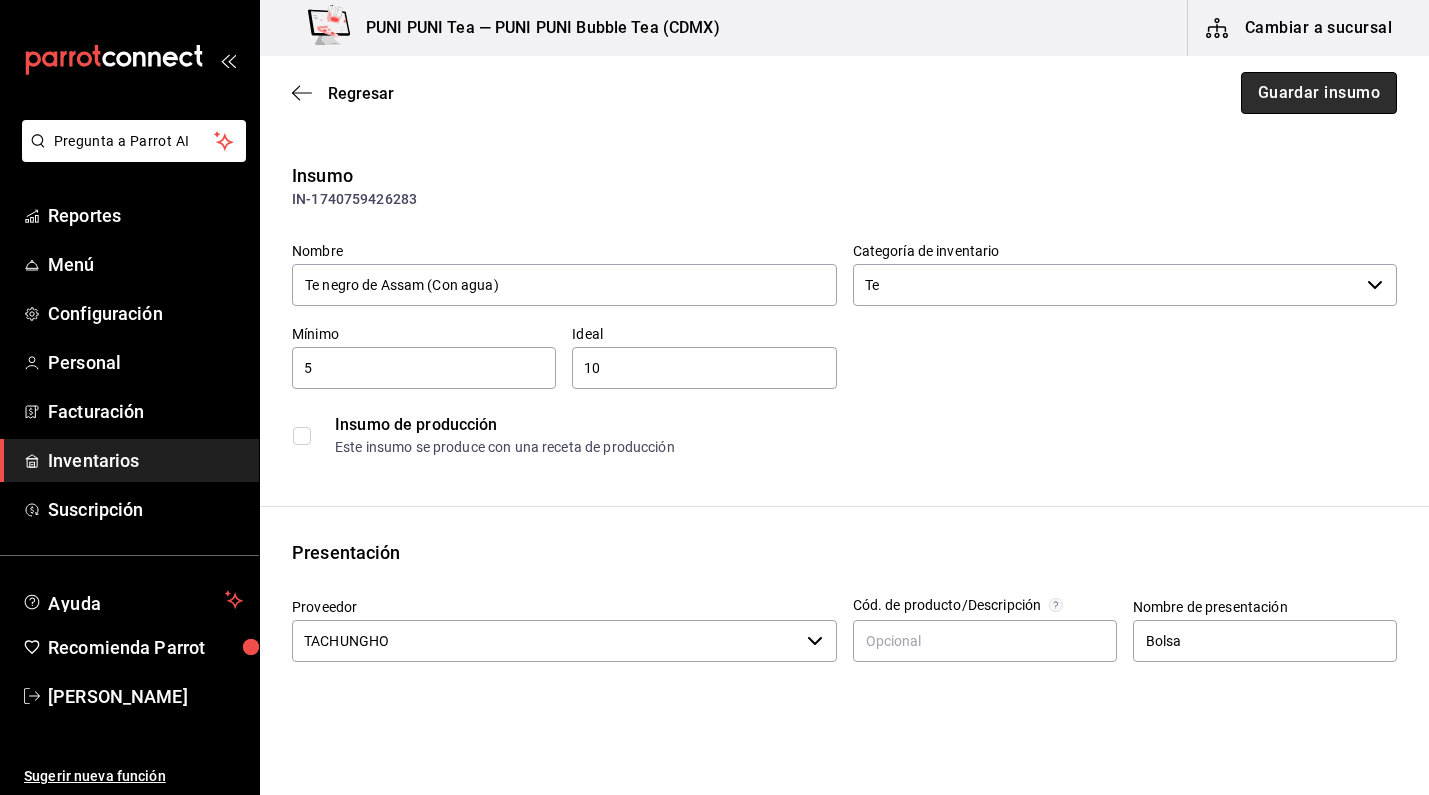 click on "Guardar insumo" at bounding box center (1319, 93) 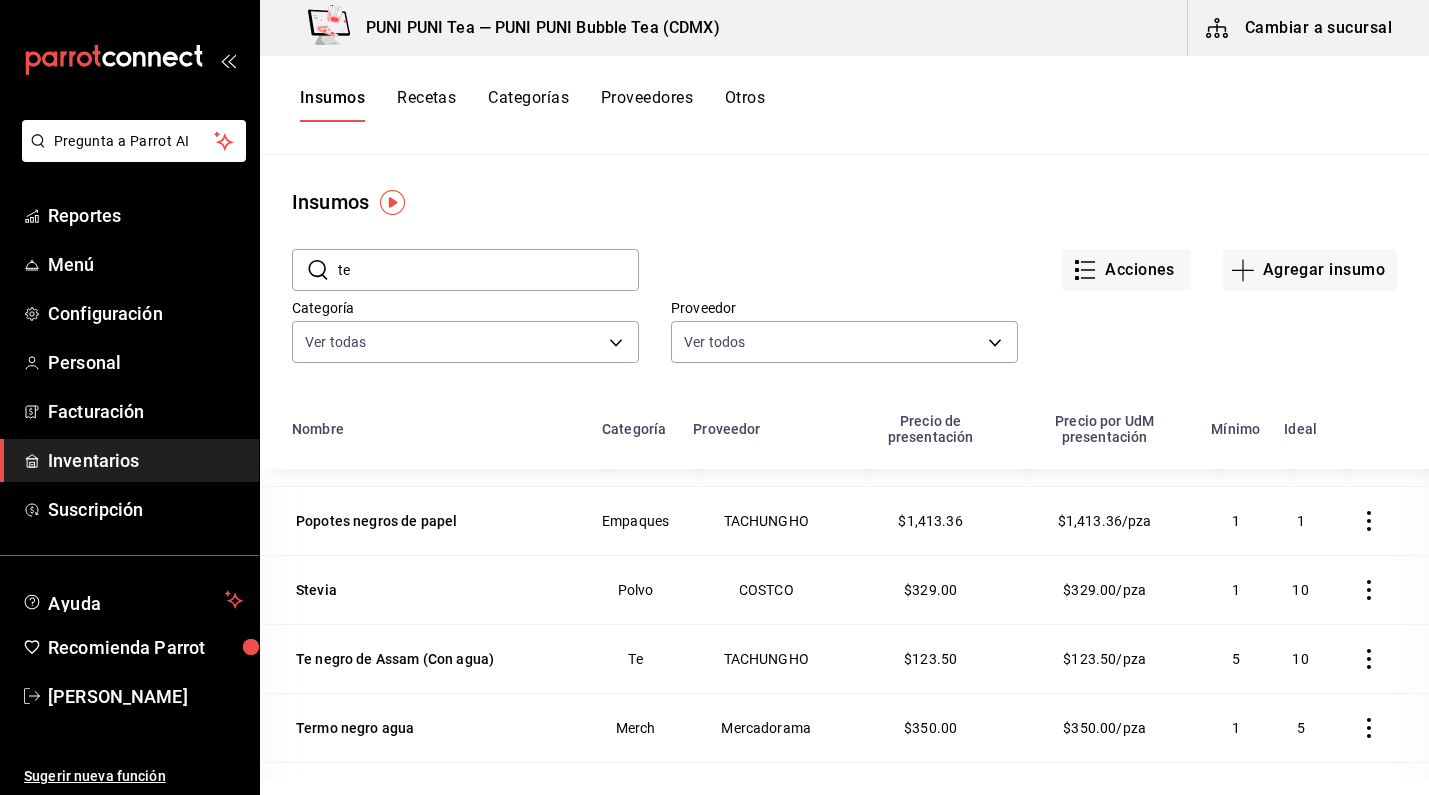 scroll, scrollTop: 209, scrollLeft: 0, axis: vertical 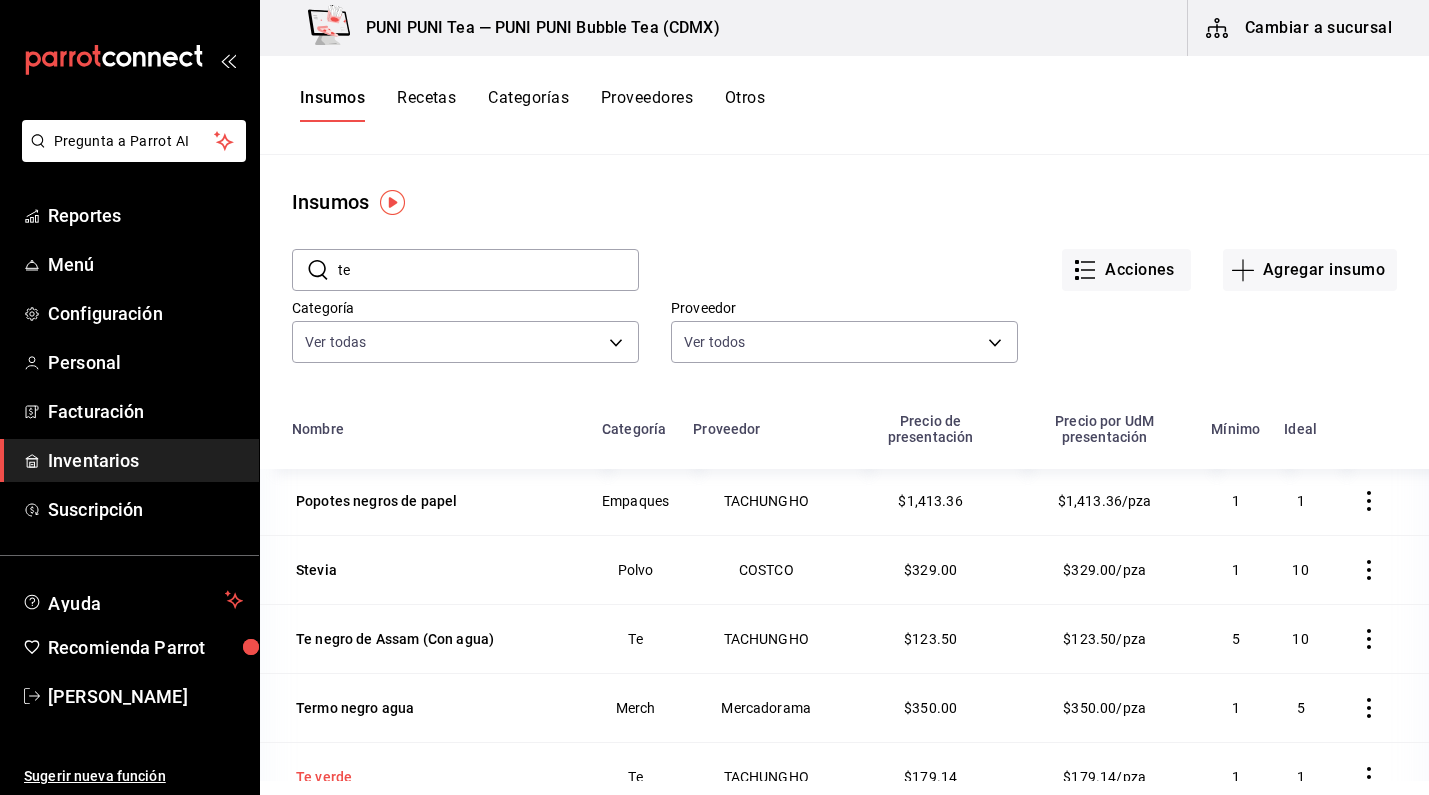 click on "Te verde" at bounding box center (324, 777) 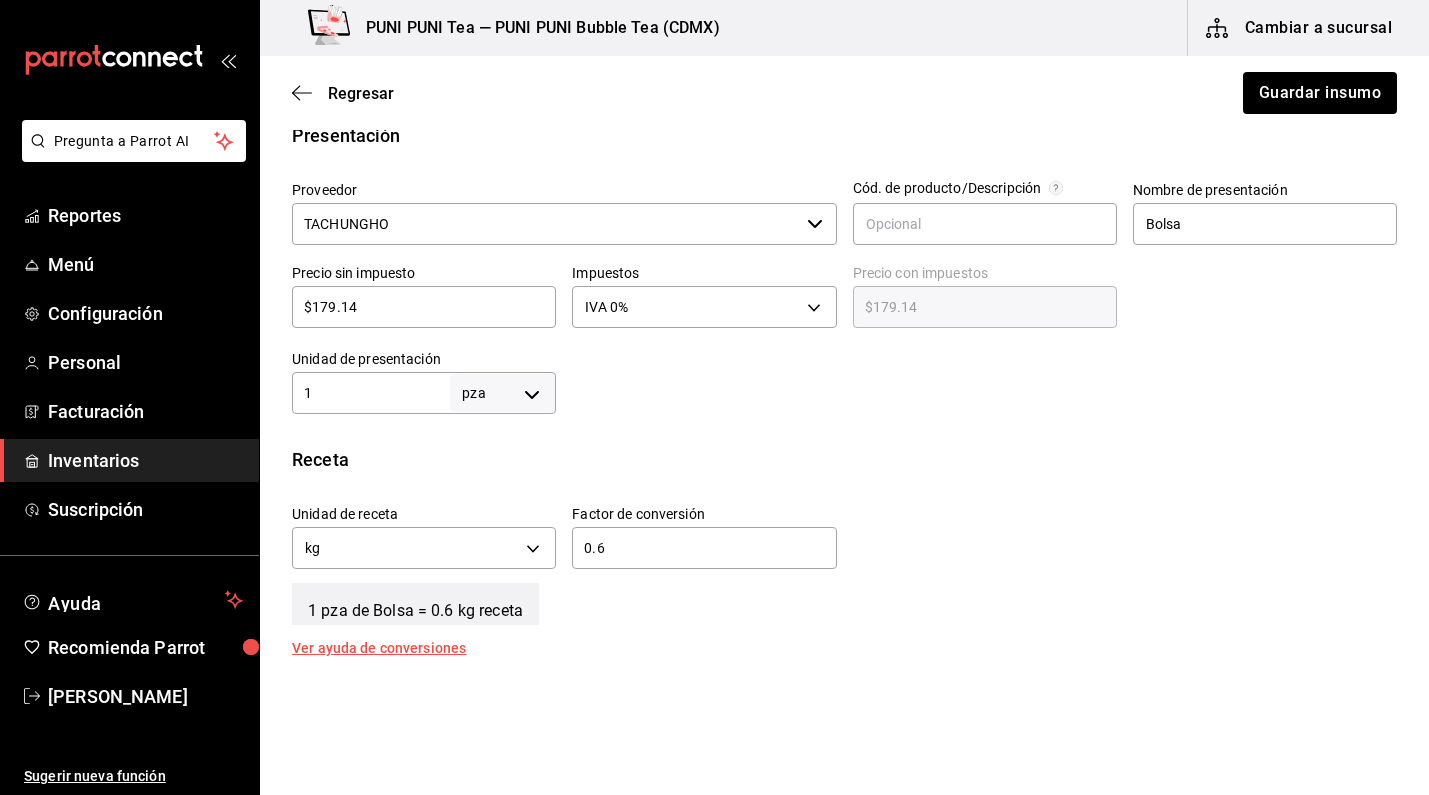 scroll, scrollTop: 469, scrollLeft: 0, axis: vertical 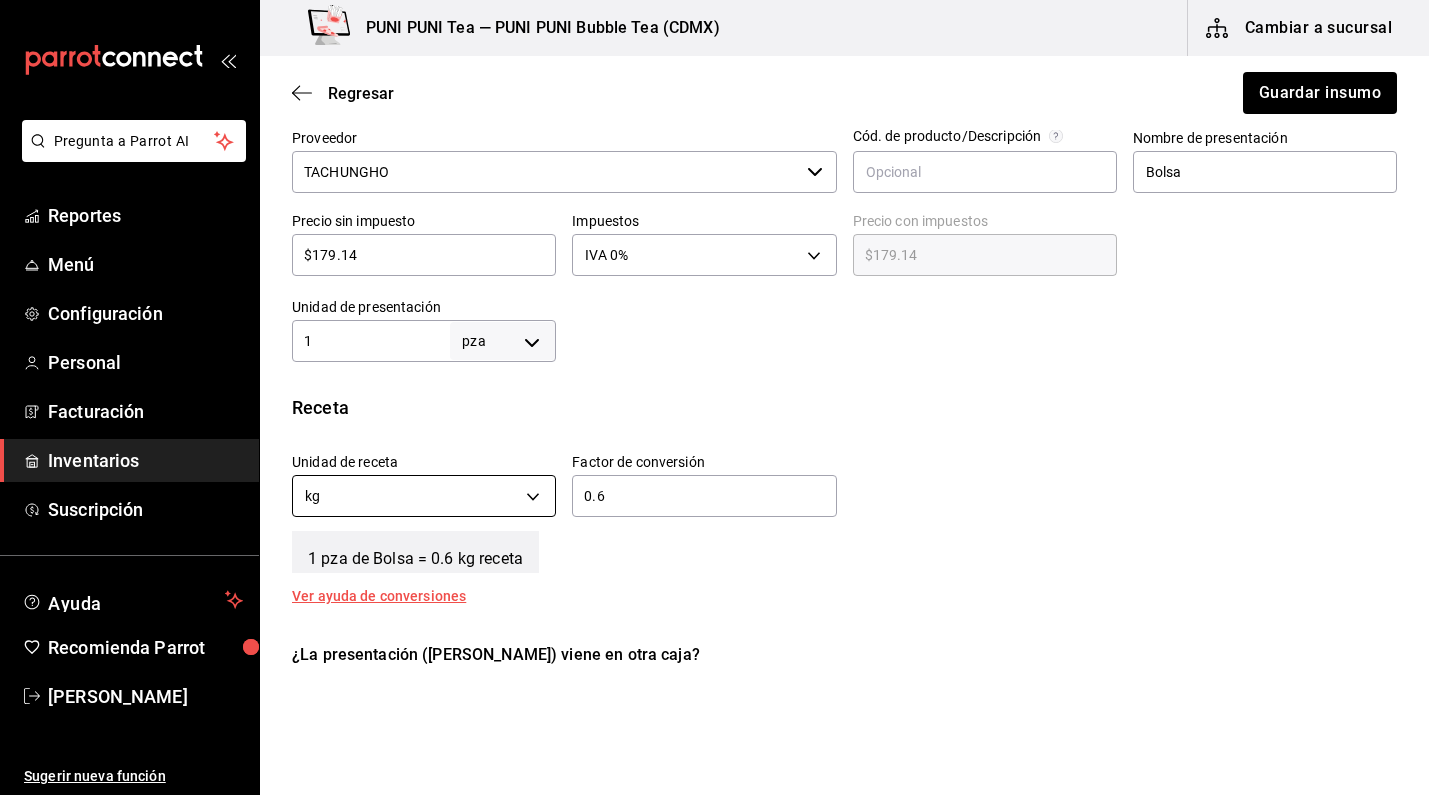 type on "Te verde (Con agua)" 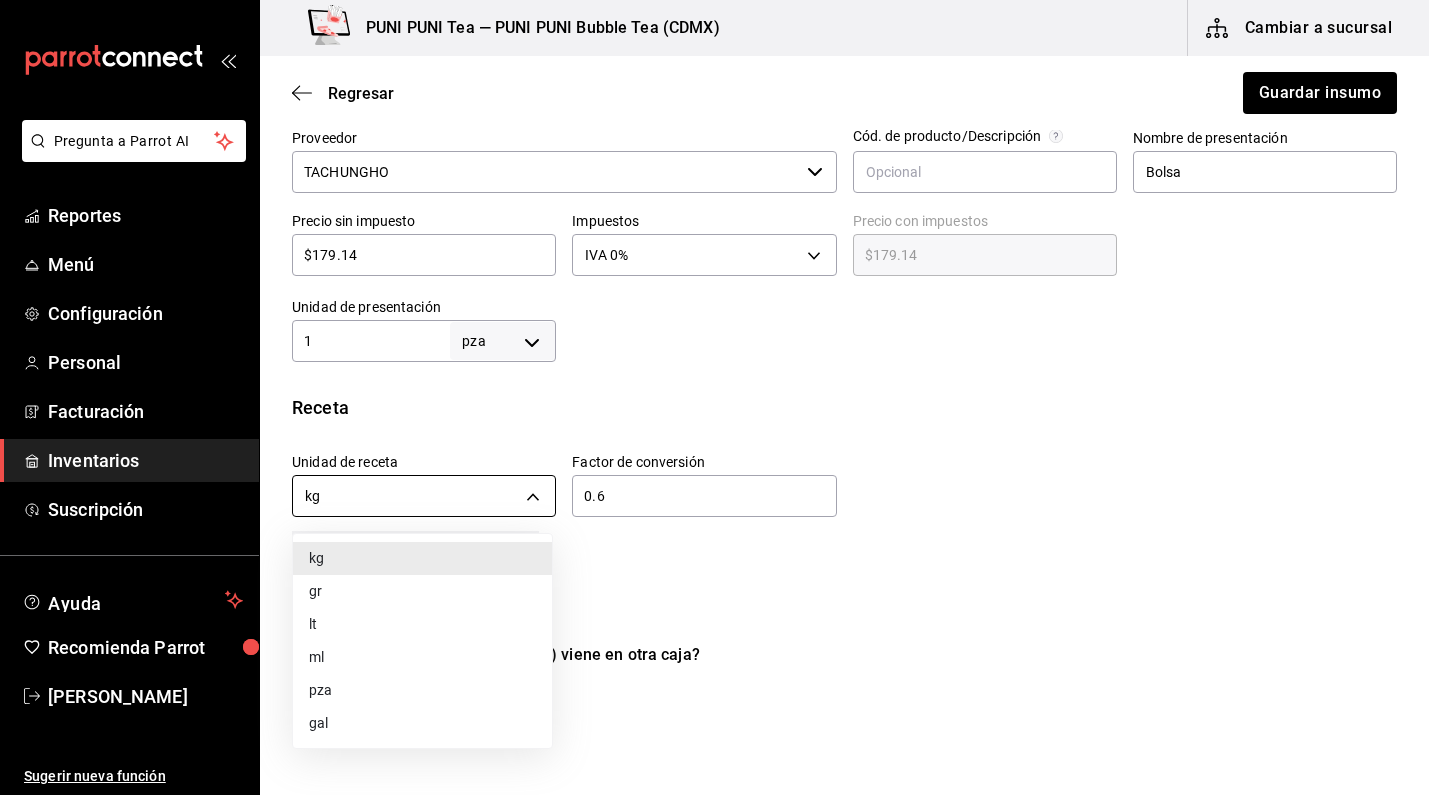 click on "Pregunta a Parrot AI Reportes   Menú   Configuración   Personal   Facturación   Inventarios   Suscripción   Ayuda Recomienda Parrot   Sayuri Hara   Sugerir nueva función   PUNI PUNI Tea — PUNI PUNI Bubble Tea (CDMX) Cambiar a sucursal Regresar Guardar insumo Insumo IN-1740759426287 Nombre Te verde (Con agua) Categoría de inventario Te ​ Mínimo 1 ​ Ideal 1 ​ Insumo de producción Este insumo se produce con una receta de producción Presentación Proveedor TACHUNGHO ​ Cód. de producto/Descripción Nombre de presentación Bolsa Precio sin impuesto $179.14 ​ Impuestos IVA 0% IVA_0 Precio con impuestos $179.14 ​ Unidad de presentación 1 pza UNIT ​ Receta Unidad de receta kg KILOGRAM Factor de conversión 0.6 ​ 1 pza de Bolsa = 0.6 kg receta Ver ayuda de conversiones ¿La presentación (Bolsa) viene en otra caja? Si No Presentaciones por caja 30 ​ Caja con 30 Bolsa de 1 pza Unidades de conteo pza Bolsa (1 pza) Caja (30*1 pza) ; GANA 1 MES GRATIS EN TU SUSCRIPCIÓN AQUÍ Ir a video" at bounding box center (714, 341) 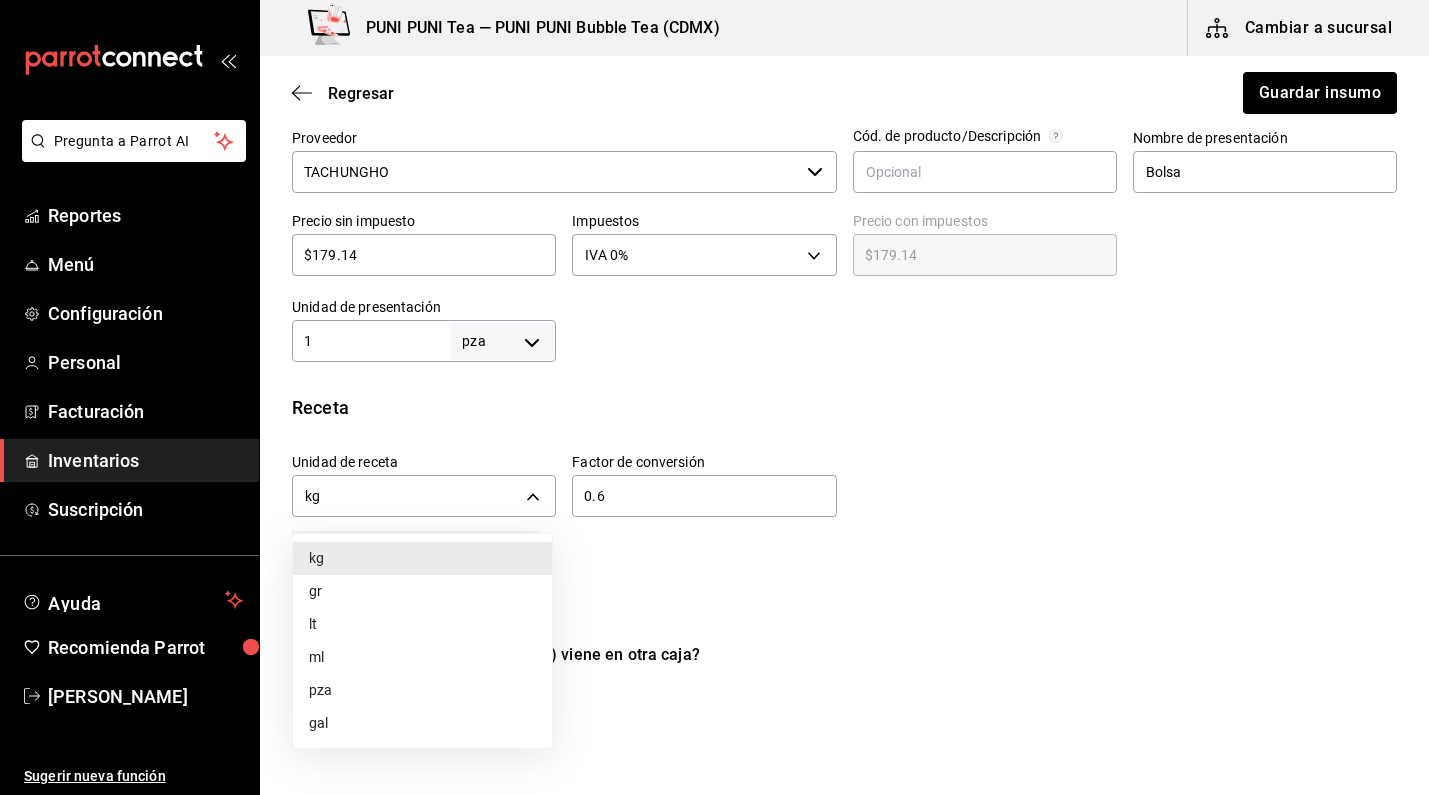 click on "ml" at bounding box center [422, 657] 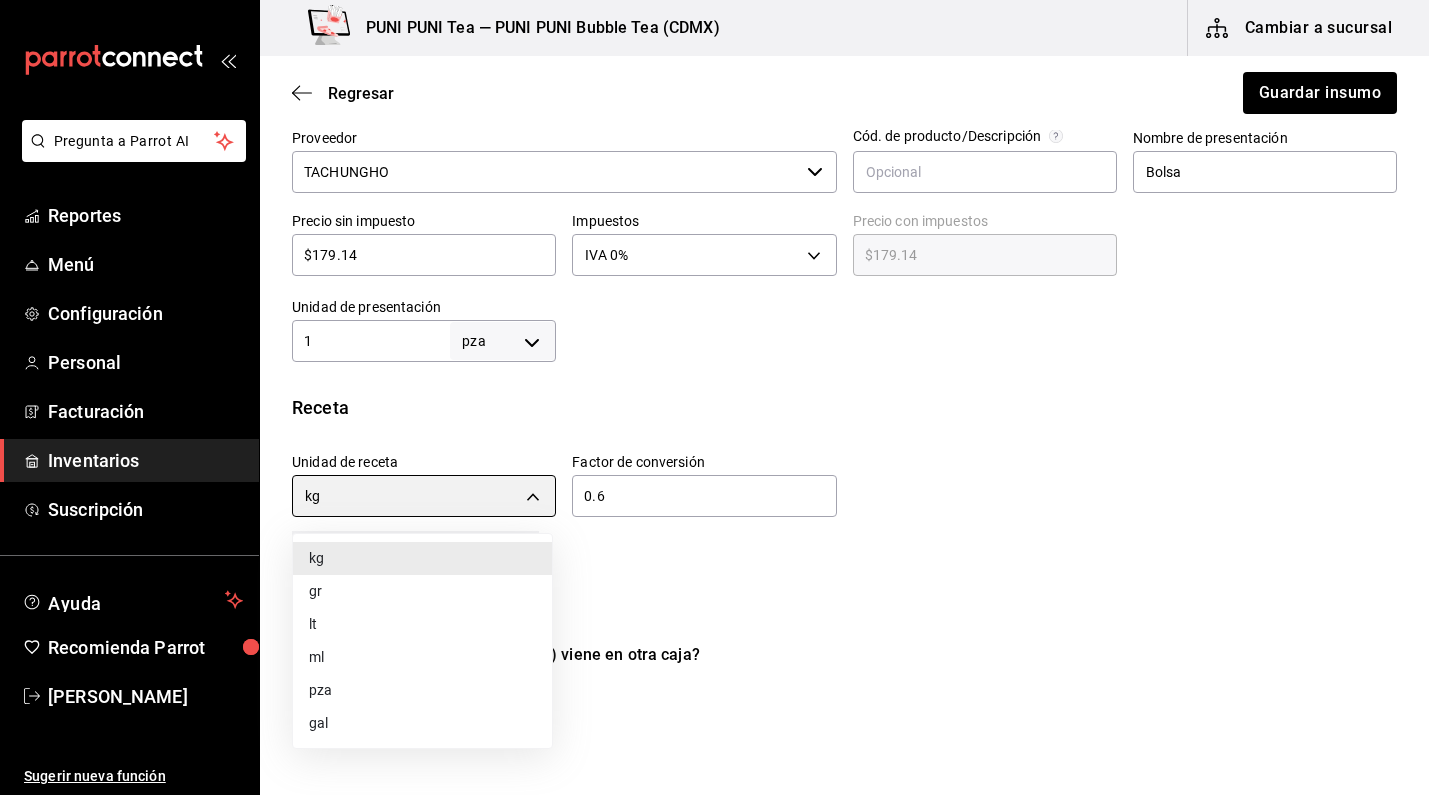type on "MILLILITER" 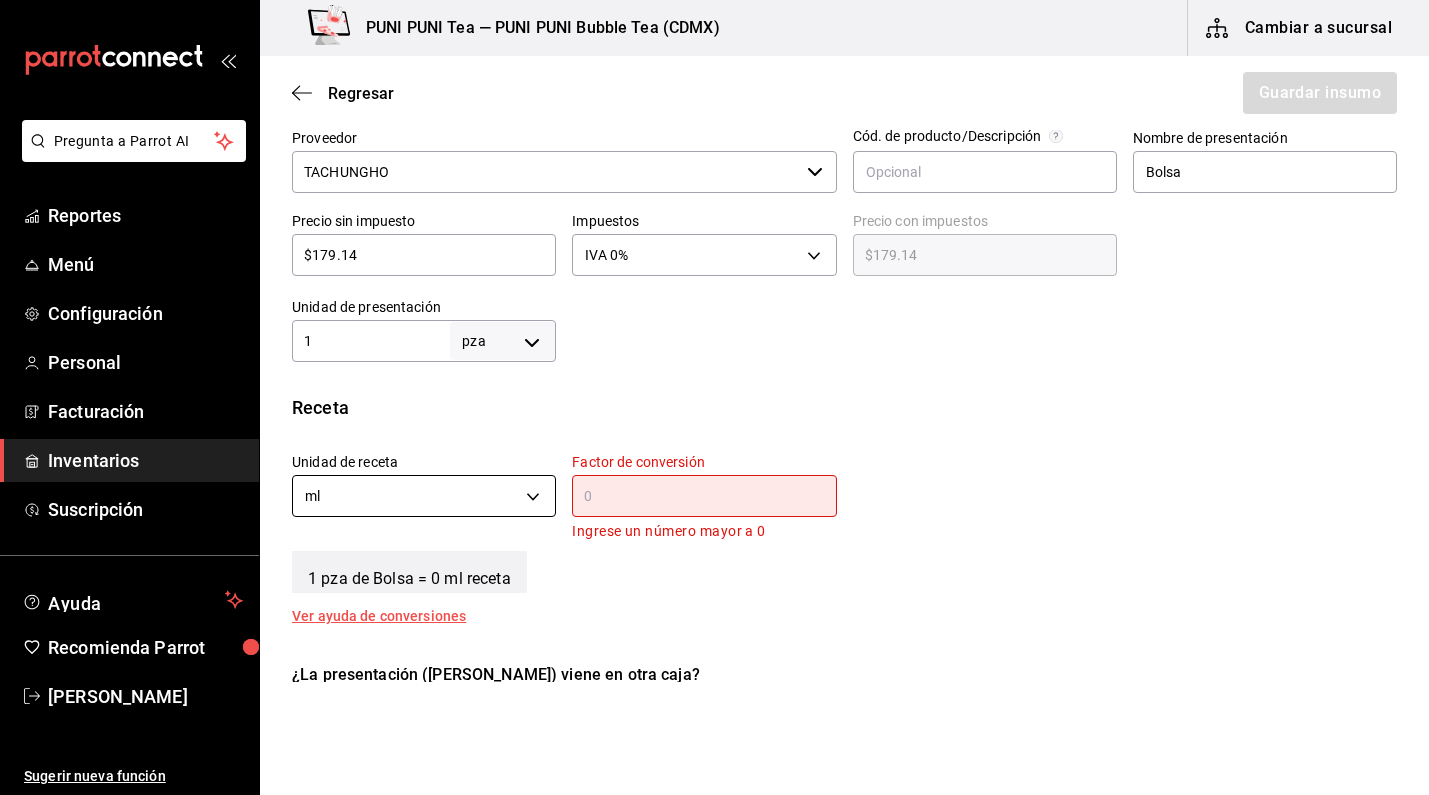 drag, startPoint x: 647, startPoint y: 492, endPoint x: 530, endPoint y: 492, distance: 117 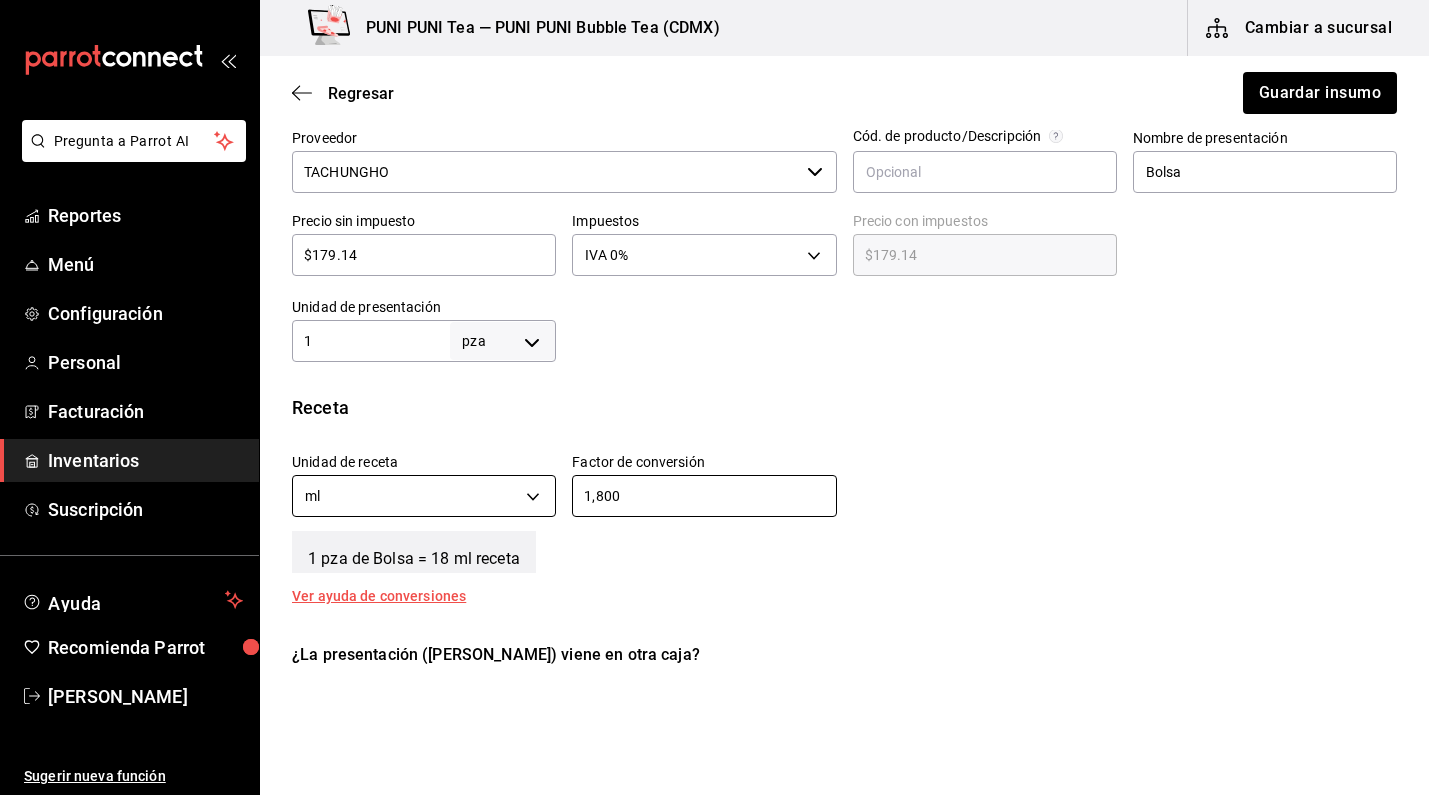 type on "18,000" 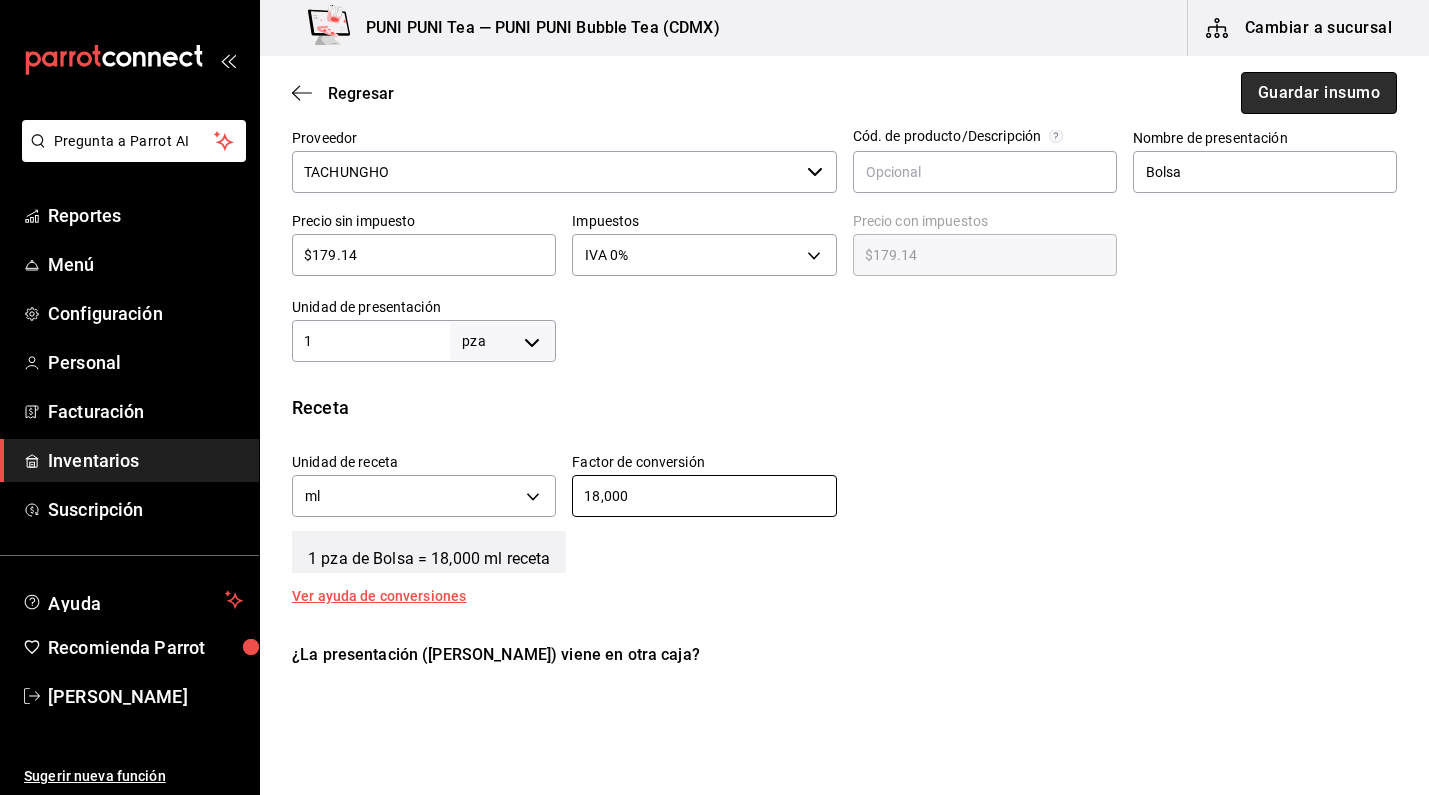 click on "Guardar insumo" at bounding box center [1319, 93] 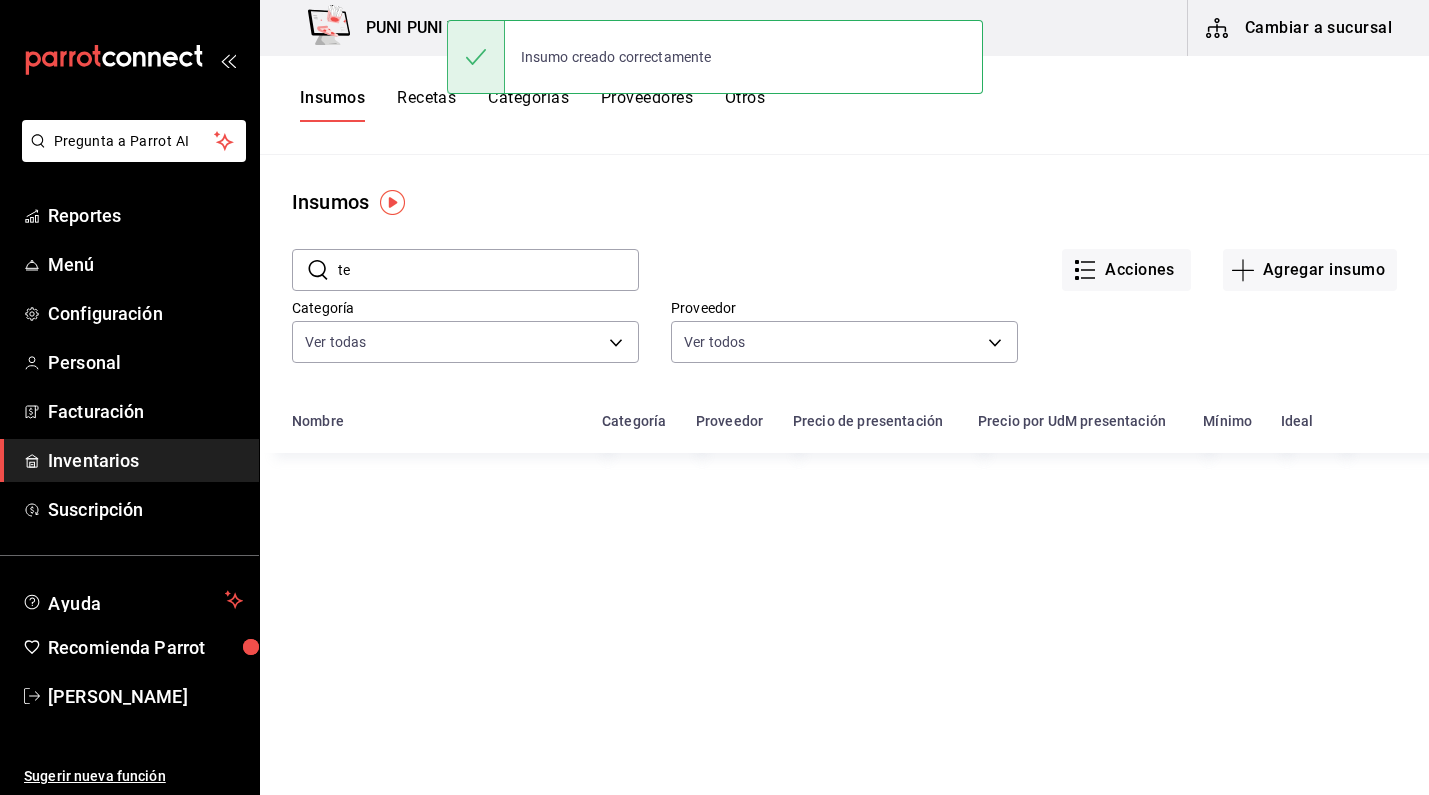 click on "te" at bounding box center (488, 270) 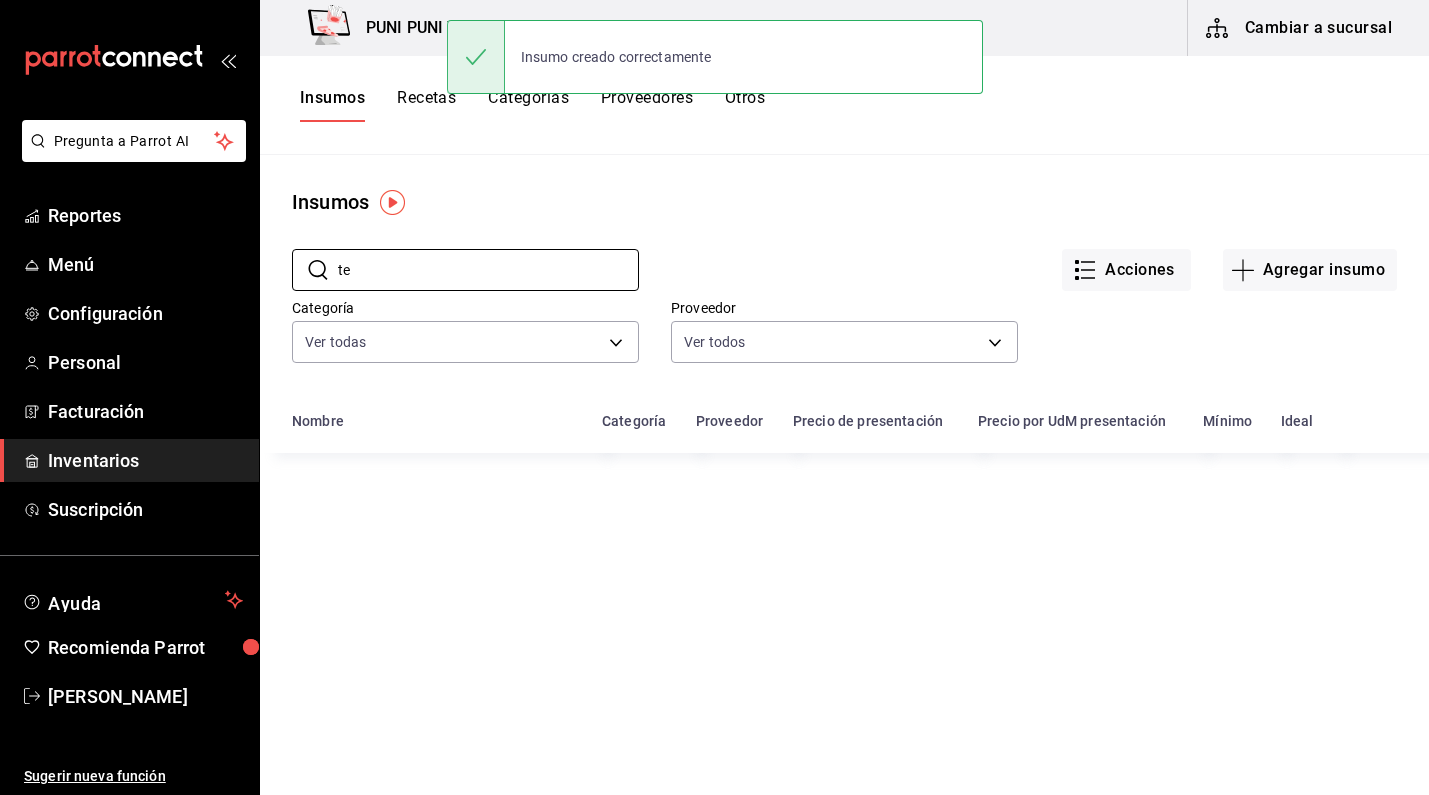 drag, startPoint x: 319, startPoint y: 265, endPoint x: 273, endPoint y: 262, distance: 46.09772 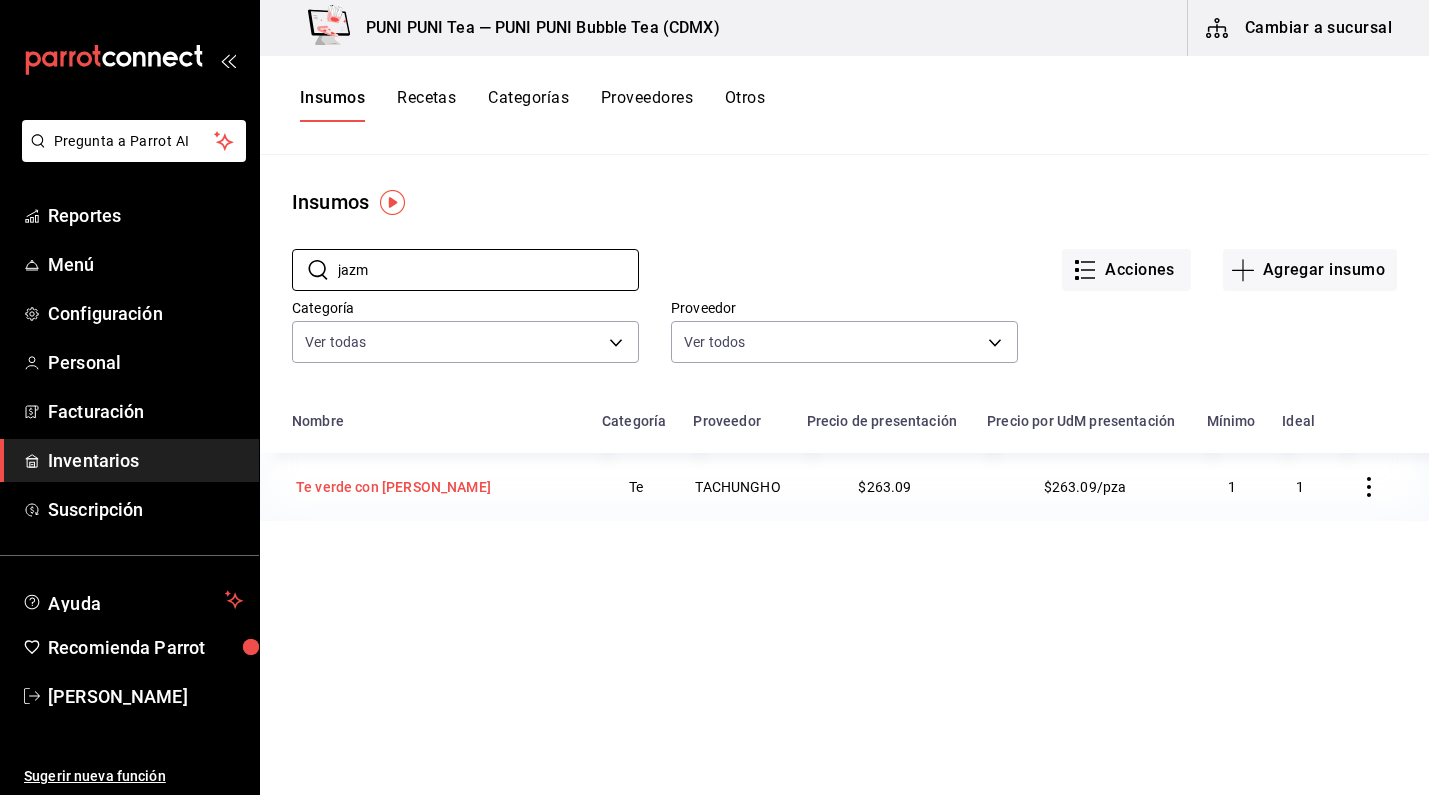 type on "jazm" 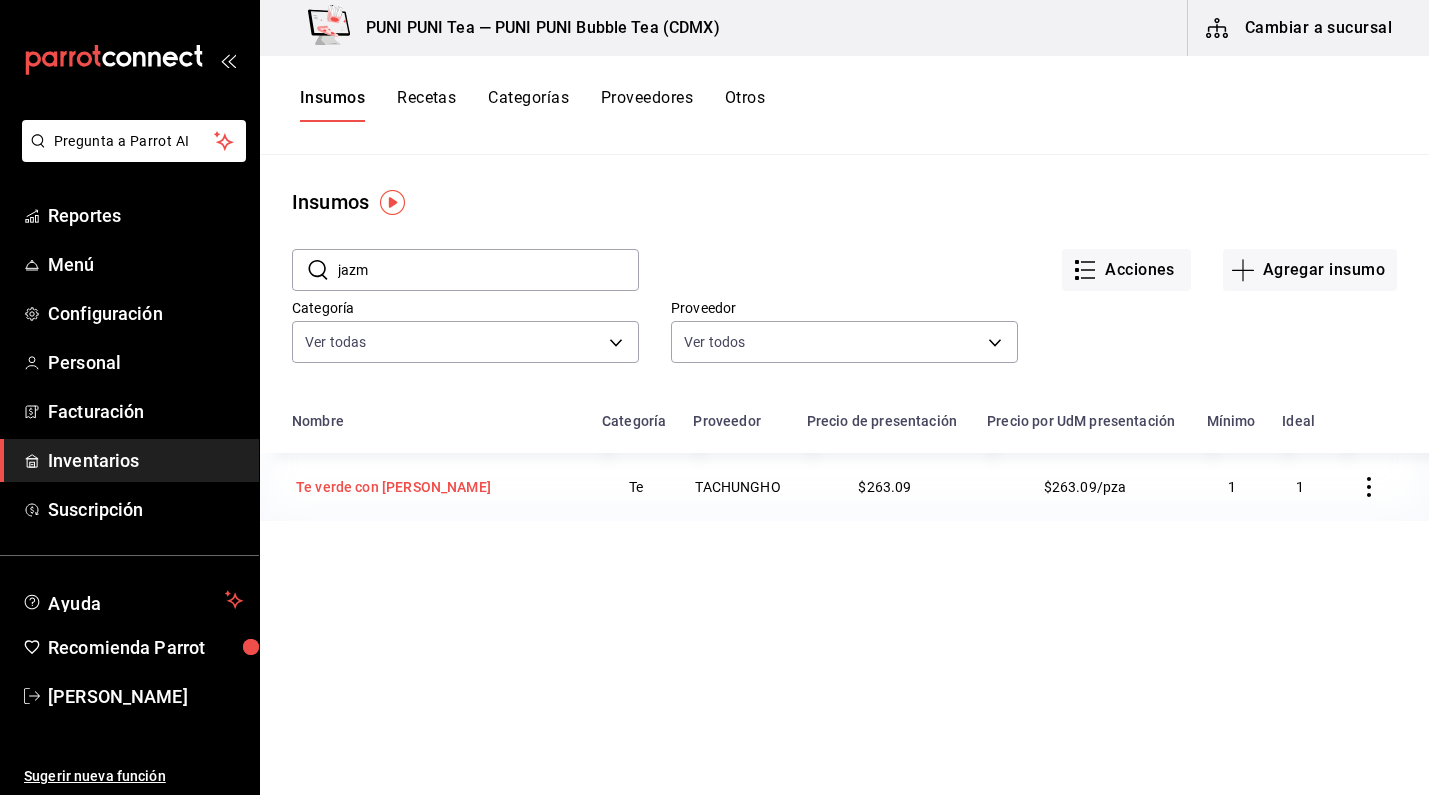 click on "Te verde con [PERSON_NAME]" at bounding box center [393, 487] 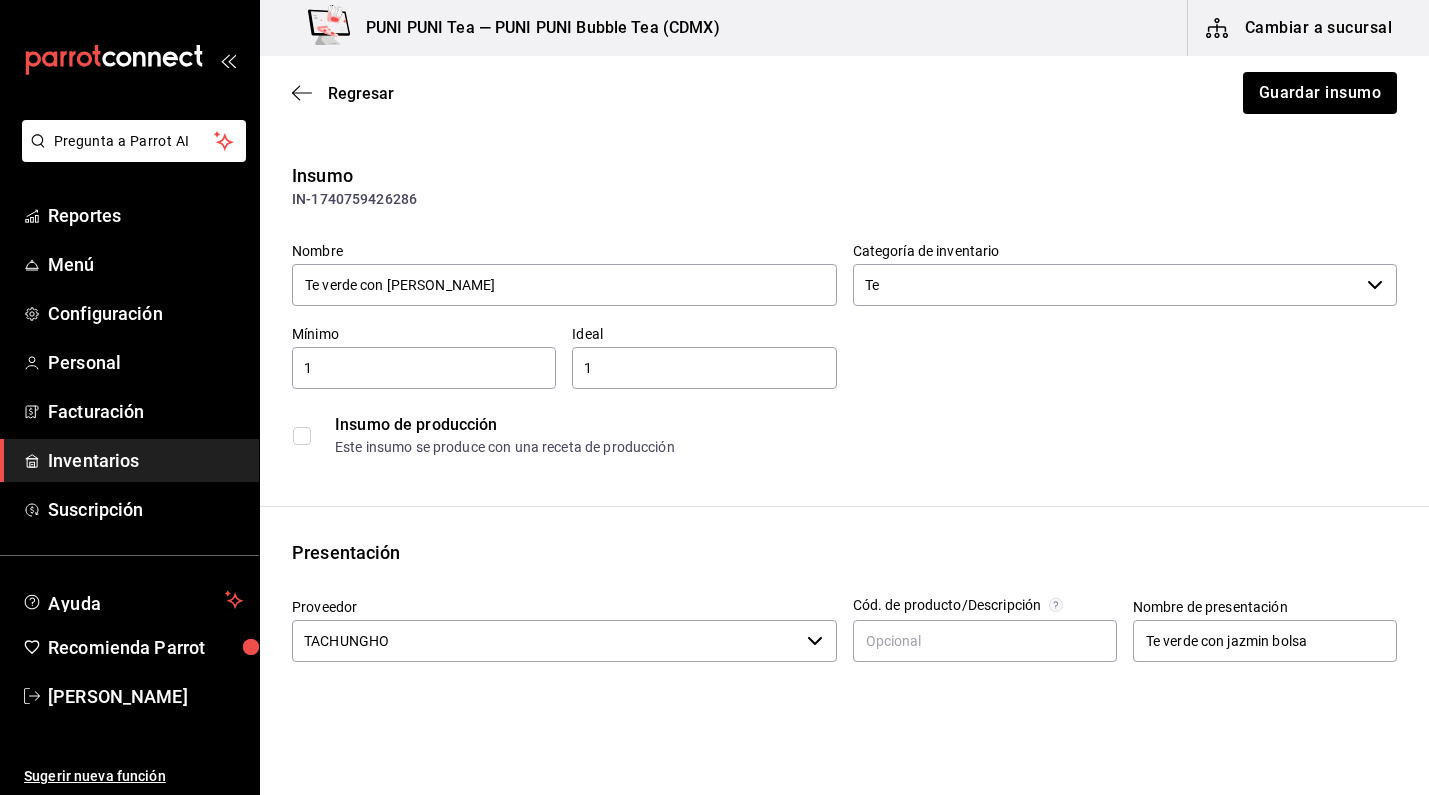click on "Insumo IN-1740759426286 Nombre Te verde con jazmin Categoría de inventario Te ​ Mínimo 1 ​ Ideal 1 ​ Insumo de producción Este insumo se produce con una receta de producción Presentación Proveedor TACHUNGHO ​ Cód. de producto/Descripción Nombre de presentación Te verde con jazmin bolsa Precio sin impuesto $263.09 ​ Impuestos IVA 0% IVA_0 Precio con impuestos $263.09 ​ Unidad de presentación 1 pza UNIT ​ Receta Unidad de receta ml MILLILITER Factor de conversión 18,000 ​ 1 pza de Te verde con jazmin bolsa = 18,000 ml receta Ver ayuda de conversiones ¿La presentación (Te verde con jazmin bolsa) viene en otra caja? Si No Presentaciones por caja 24 ​ Caja con 24 Te verde con jazmin bolsa de 1 pza Unidades de conteo pza Te verde con jazmin bolsa (1 pza) Caja (24*1 pza)" at bounding box center (844, 791) 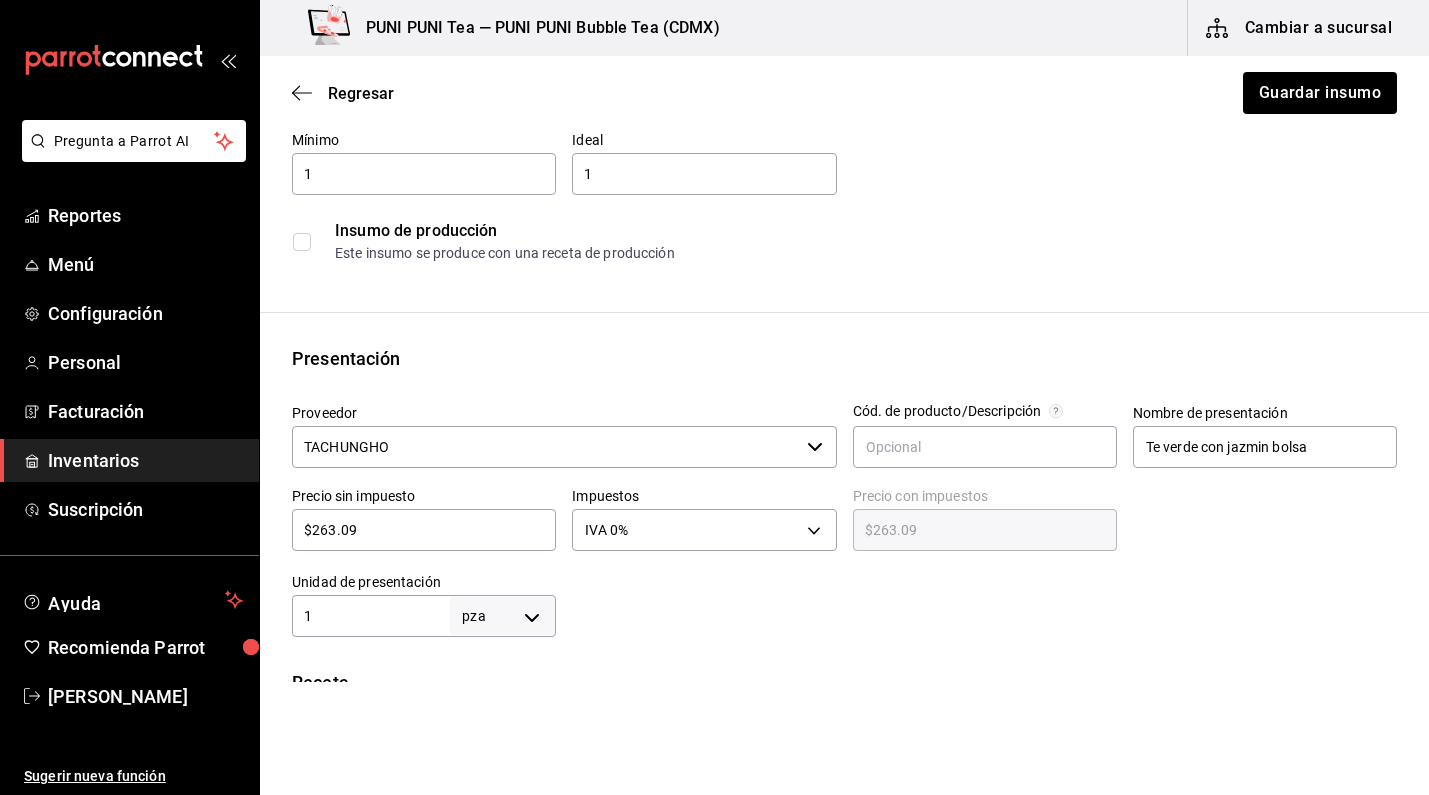 scroll, scrollTop: 163, scrollLeft: 0, axis: vertical 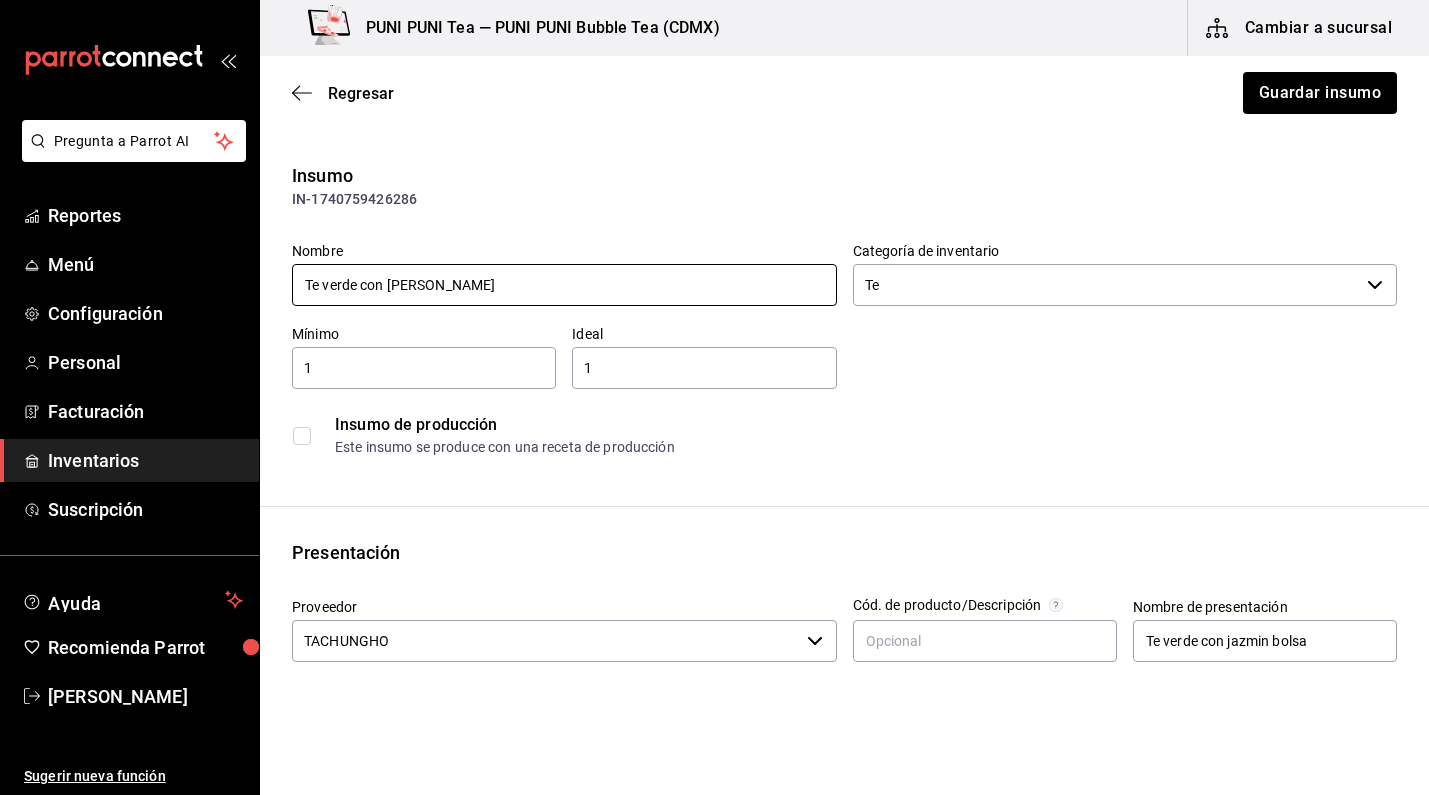 click on "Te verde con [PERSON_NAME]" at bounding box center [564, 285] 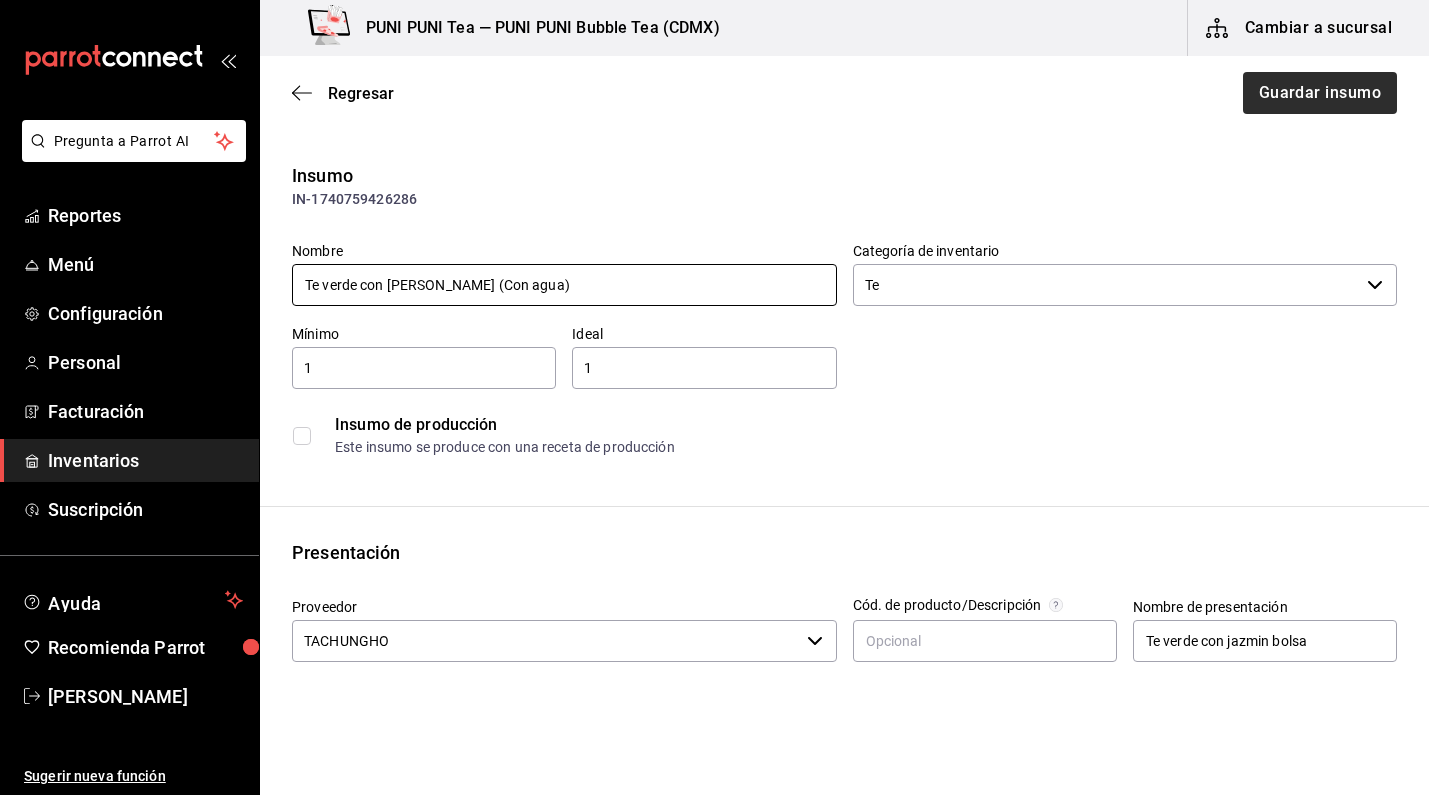 type on "Te verde con [PERSON_NAME] (Con agua)" 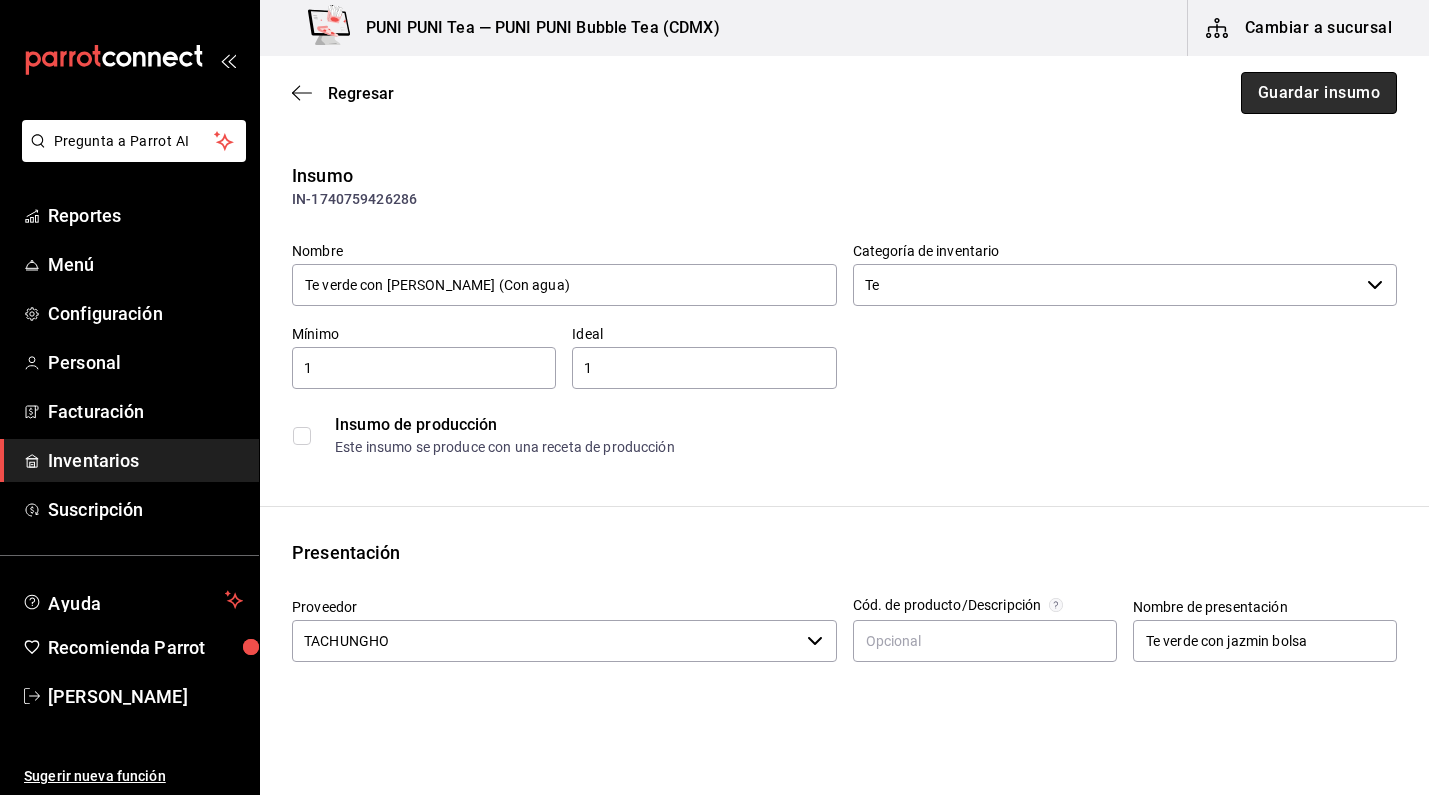 click on "Guardar insumo" at bounding box center [1319, 93] 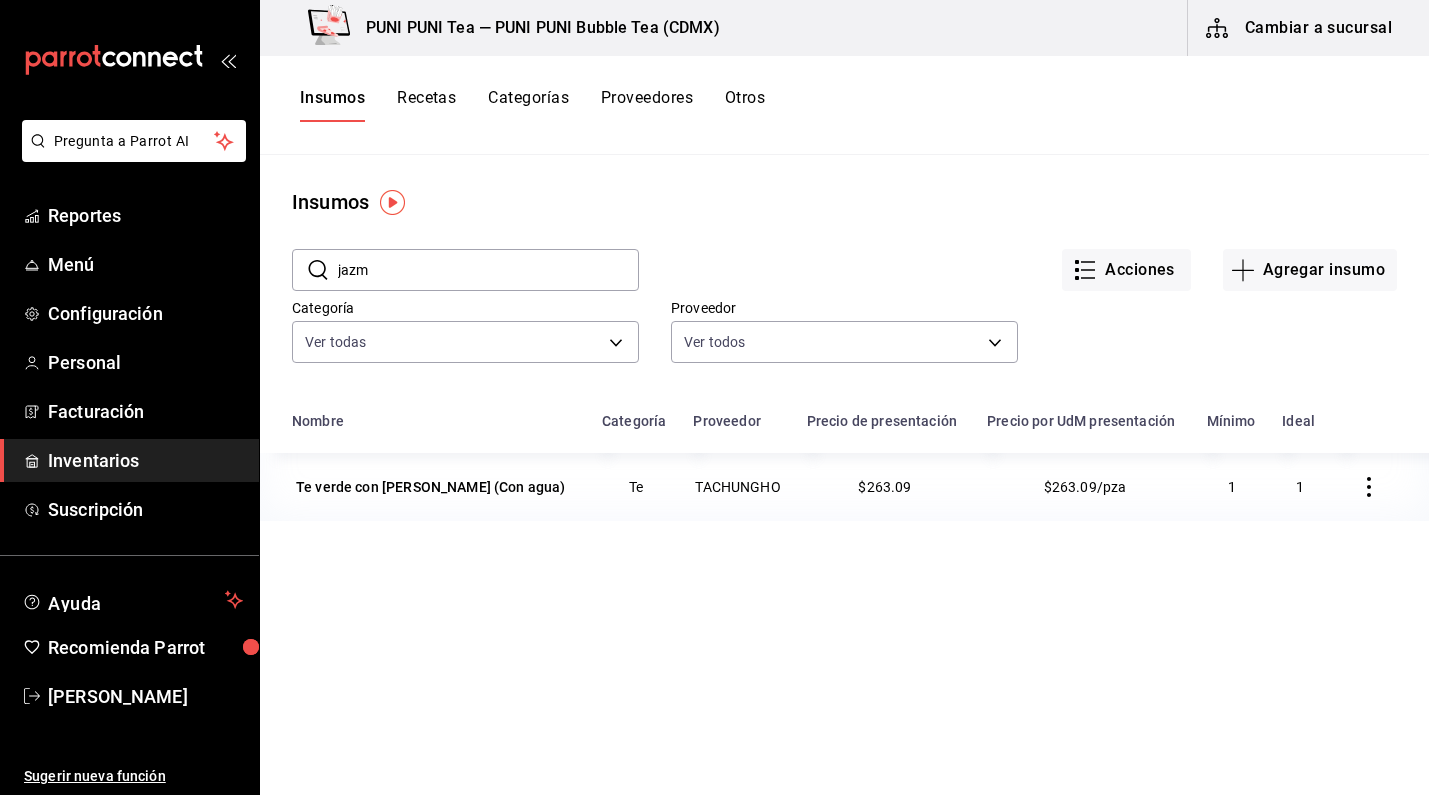 click on "Recetas" at bounding box center [426, 105] 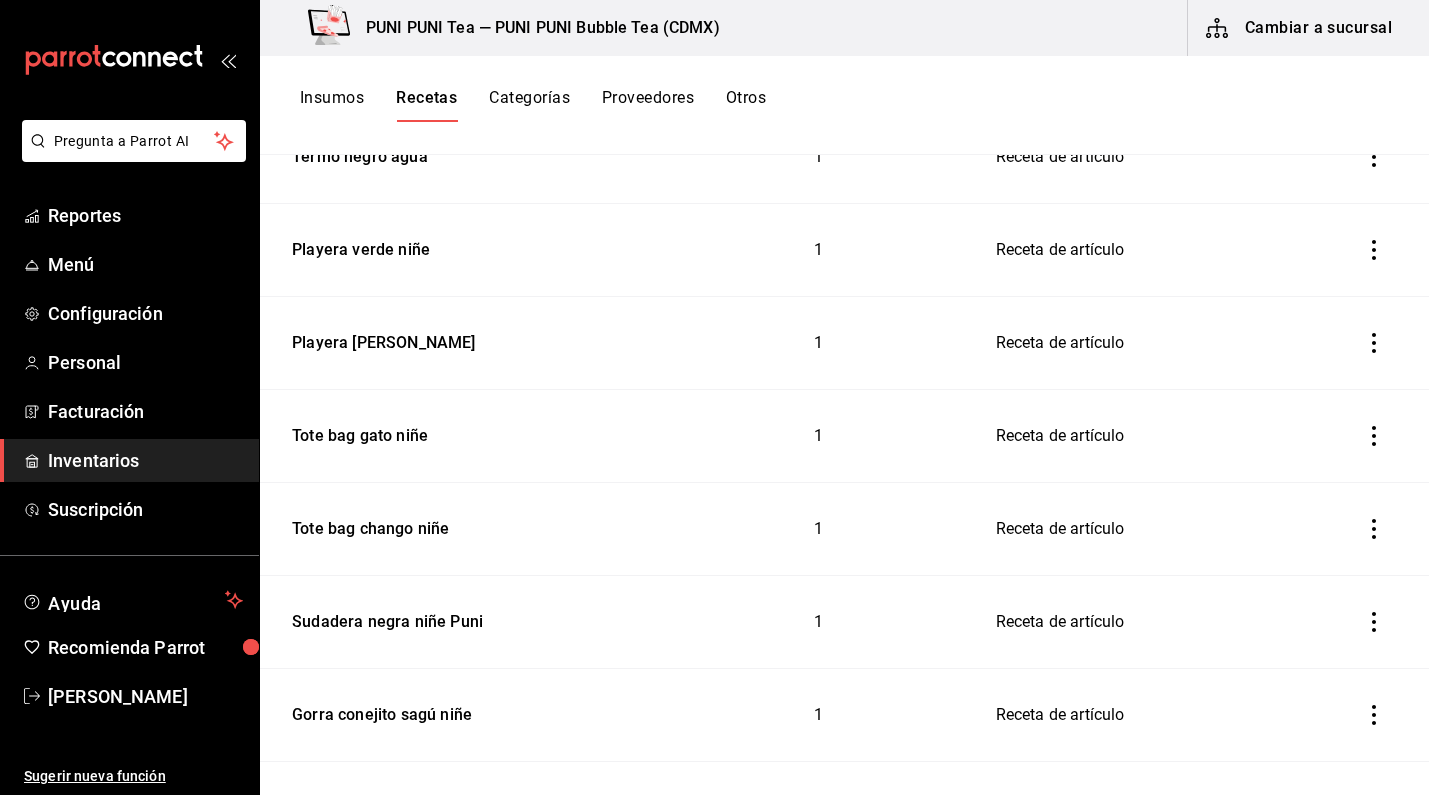 scroll, scrollTop: 896, scrollLeft: 0, axis: vertical 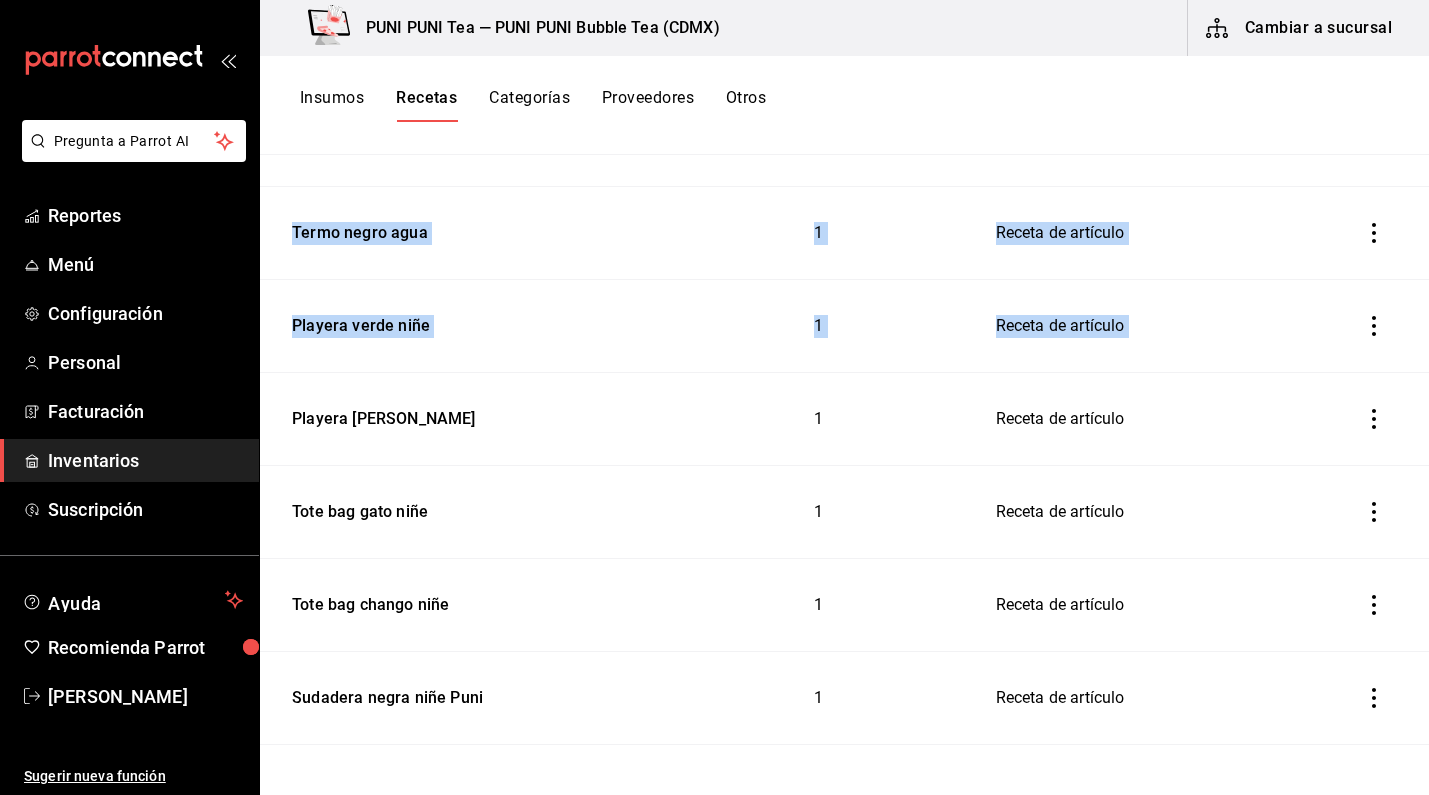 drag, startPoint x: 1422, startPoint y: 215, endPoint x: 1424, endPoint y: 456, distance: 241.0083 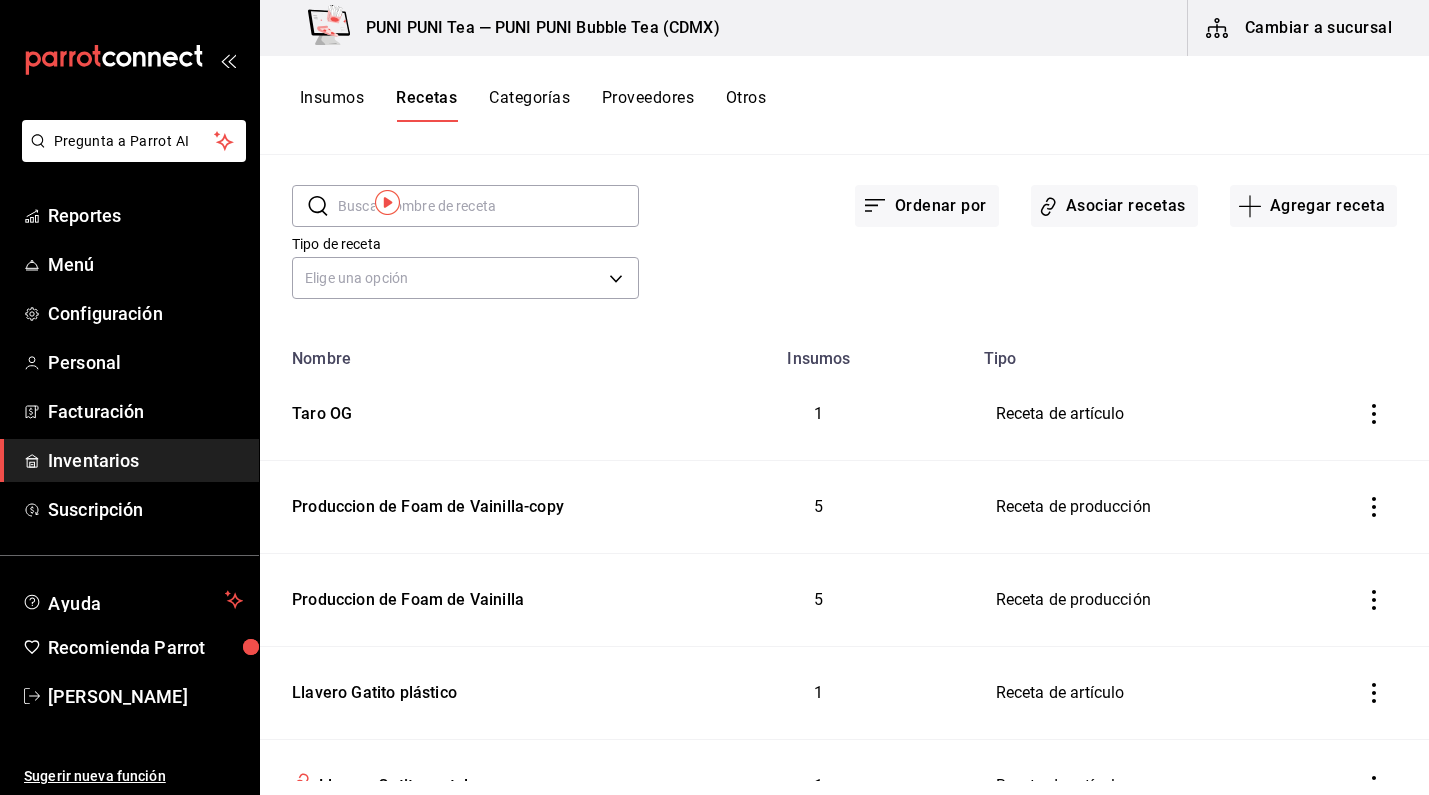 scroll, scrollTop: 0, scrollLeft: 0, axis: both 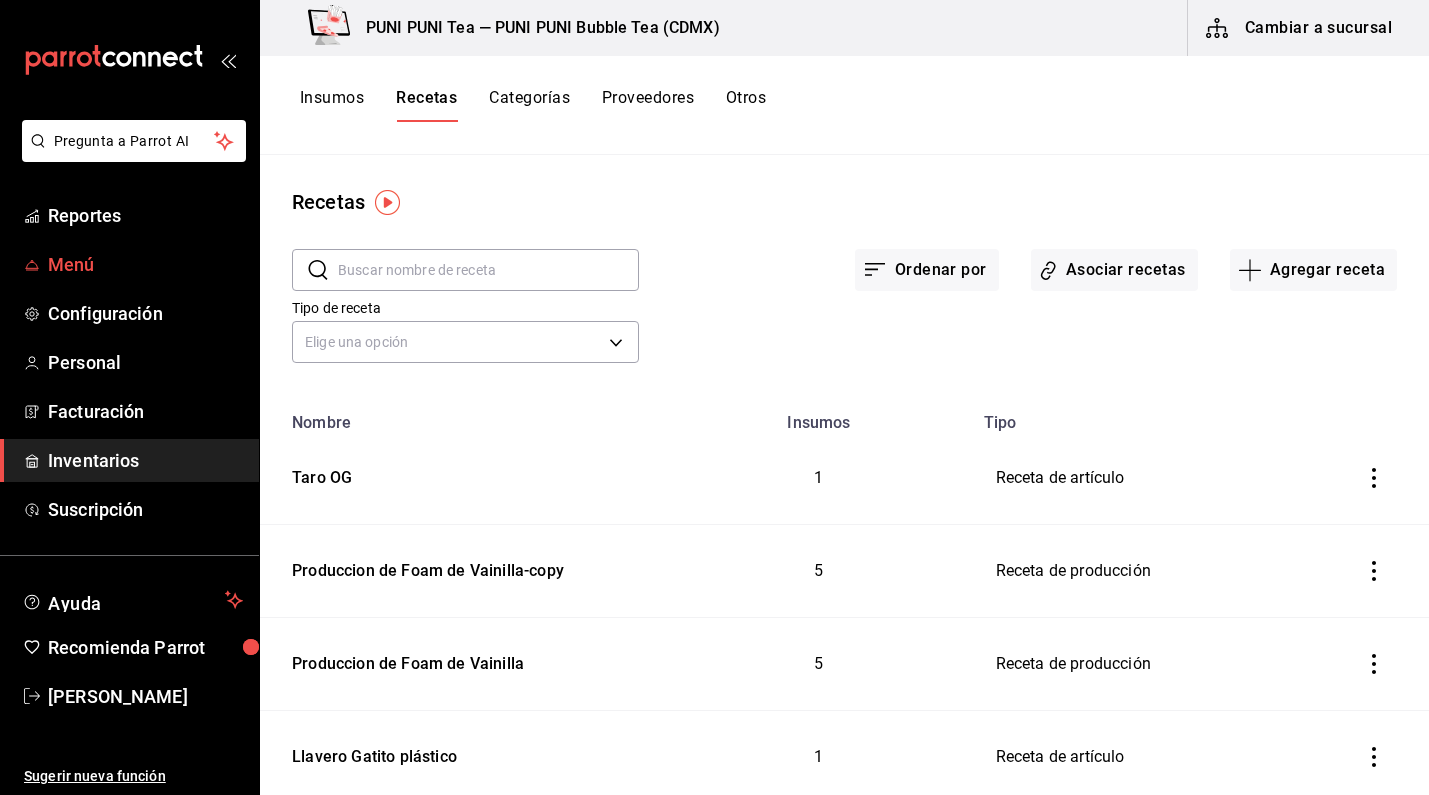 click on "Menú" at bounding box center (145, 264) 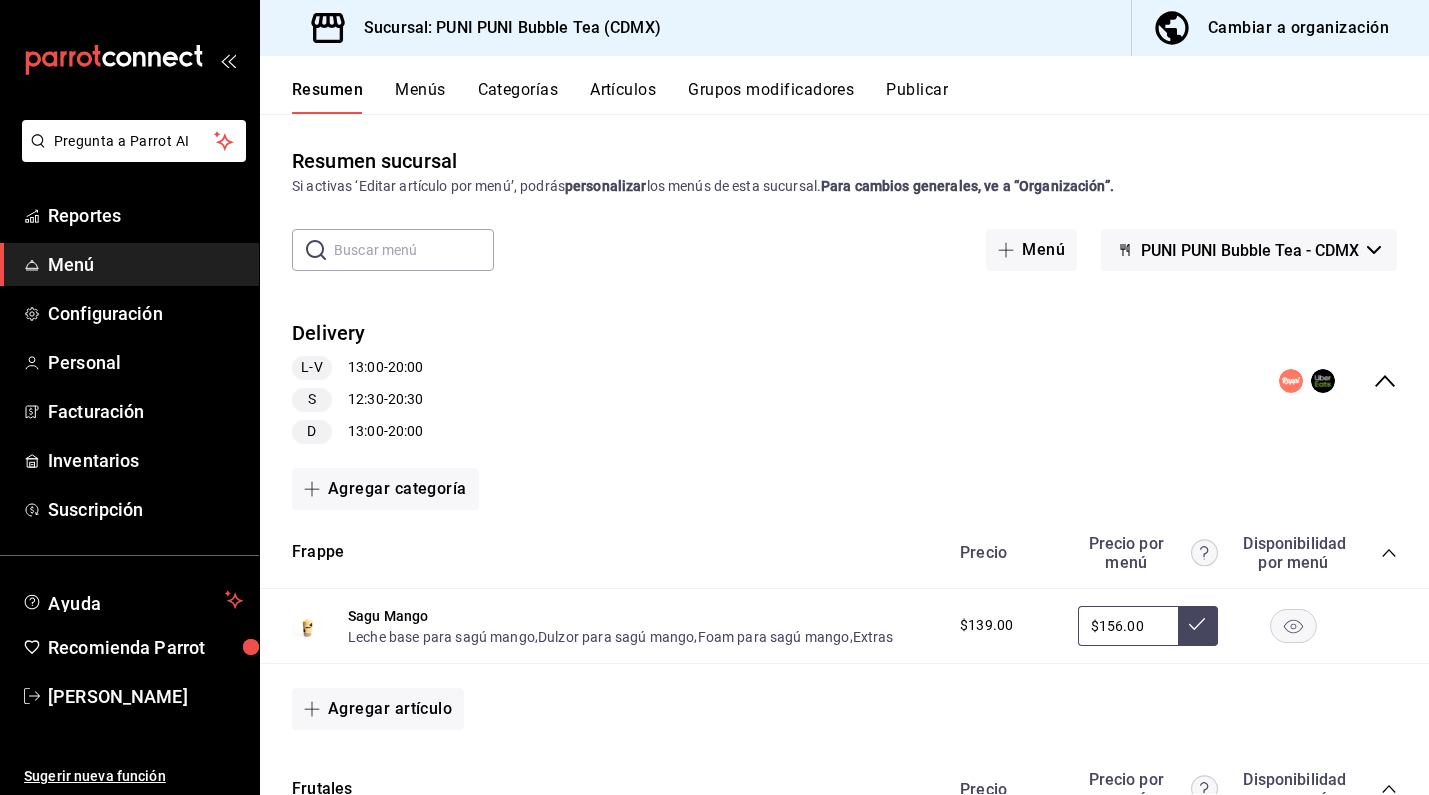click on "Menús" at bounding box center (420, 97) 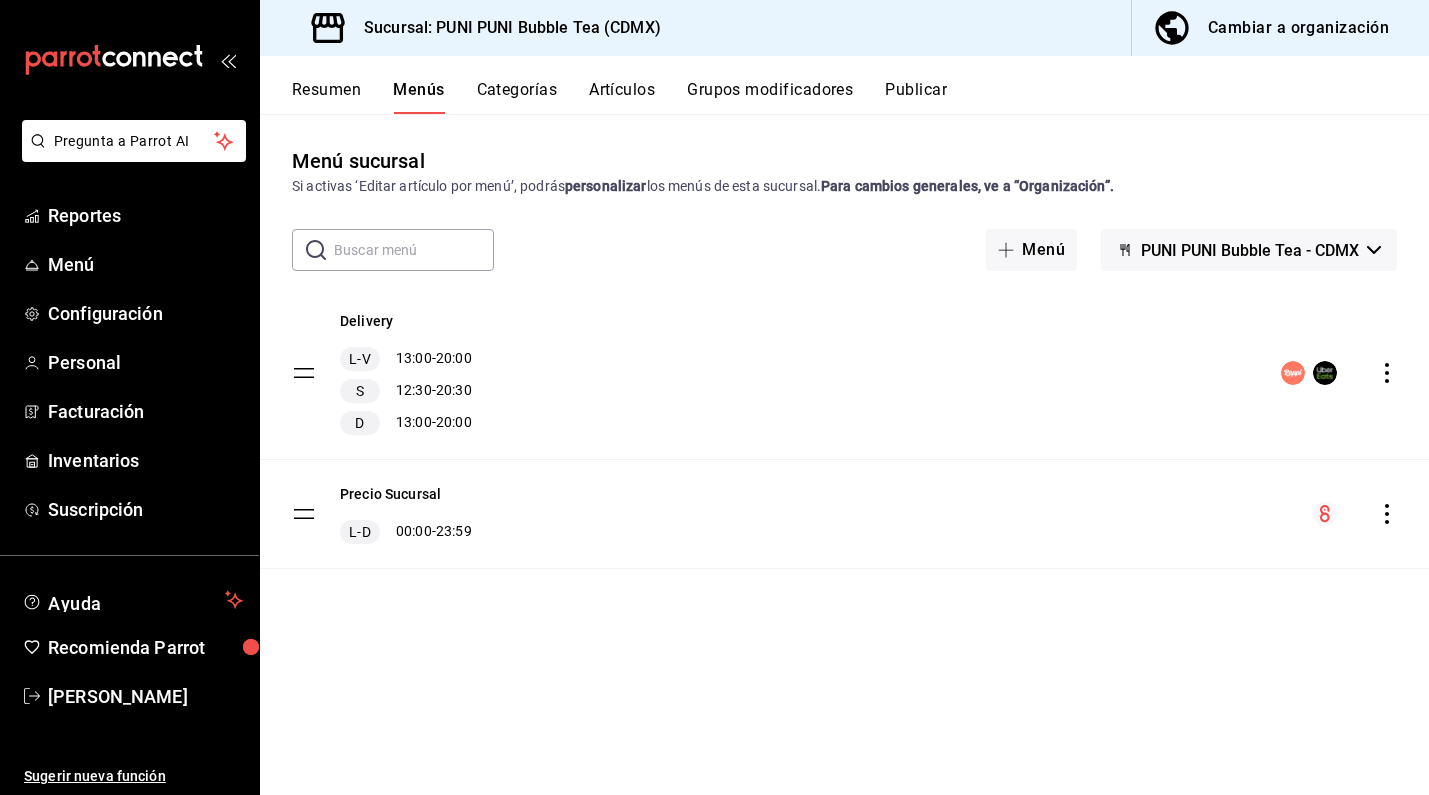 click on "Menús" at bounding box center (418, 97) 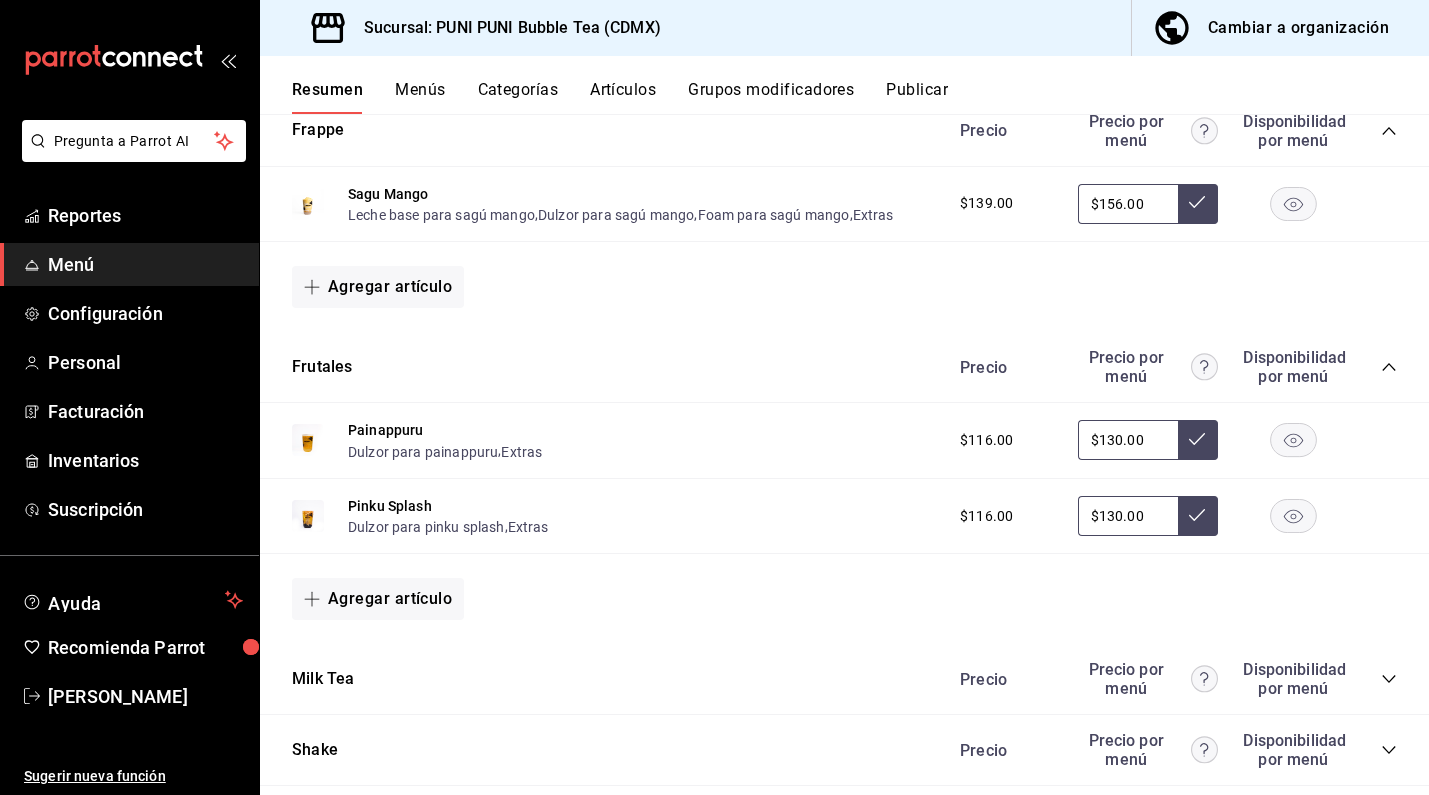 scroll, scrollTop: 425, scrollLeft: 0, axis: vertical 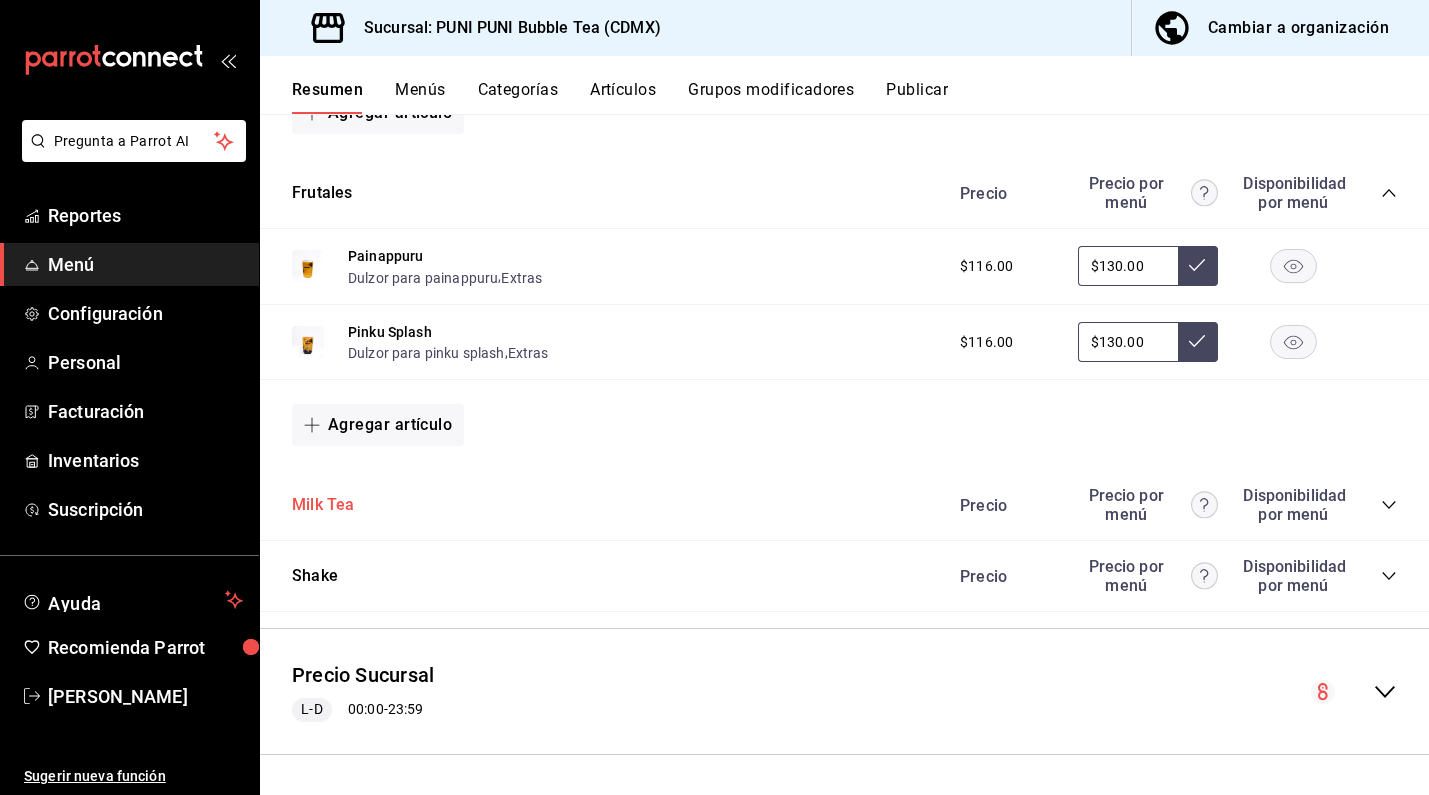 click on "Milk Tea" at bounding box center (323, 505) 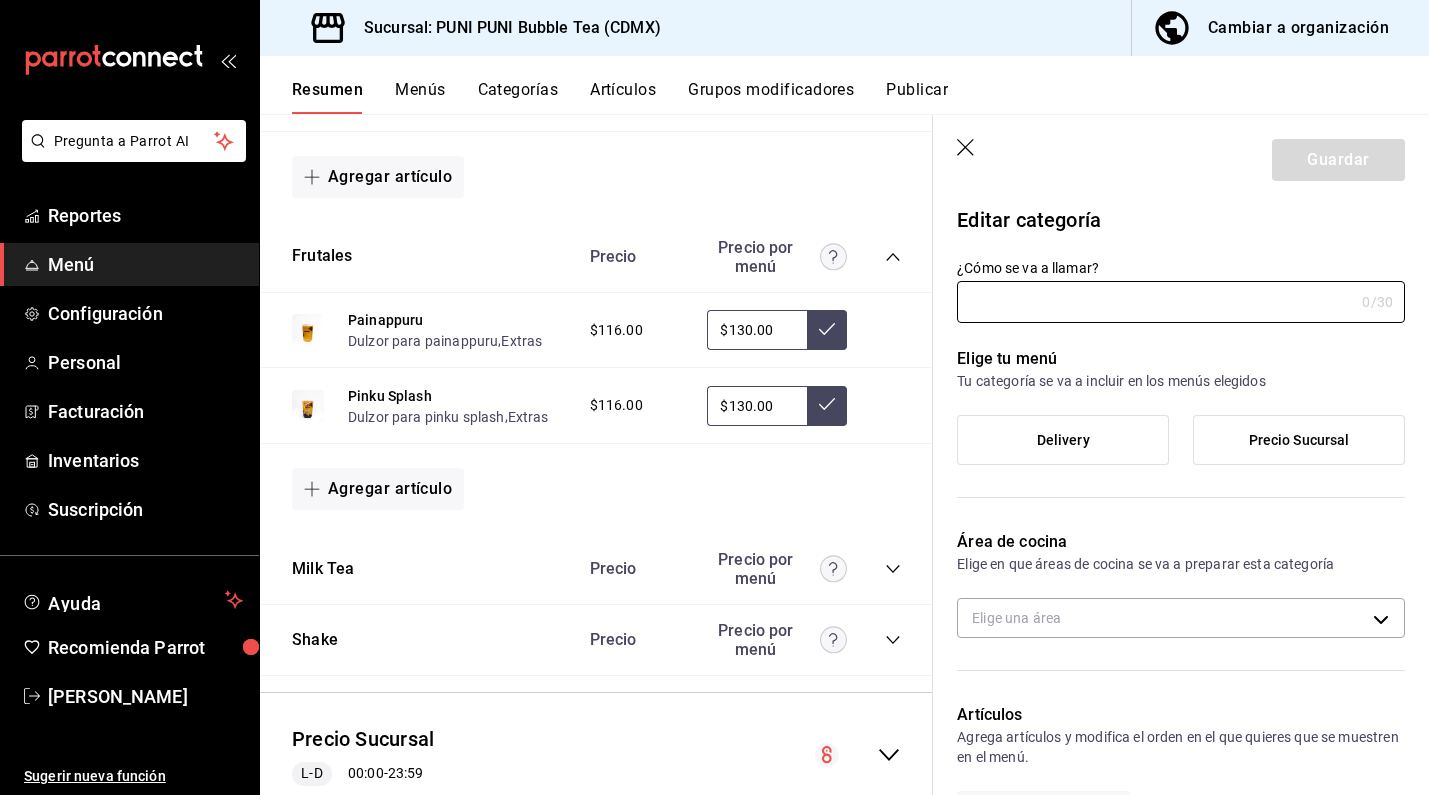 click 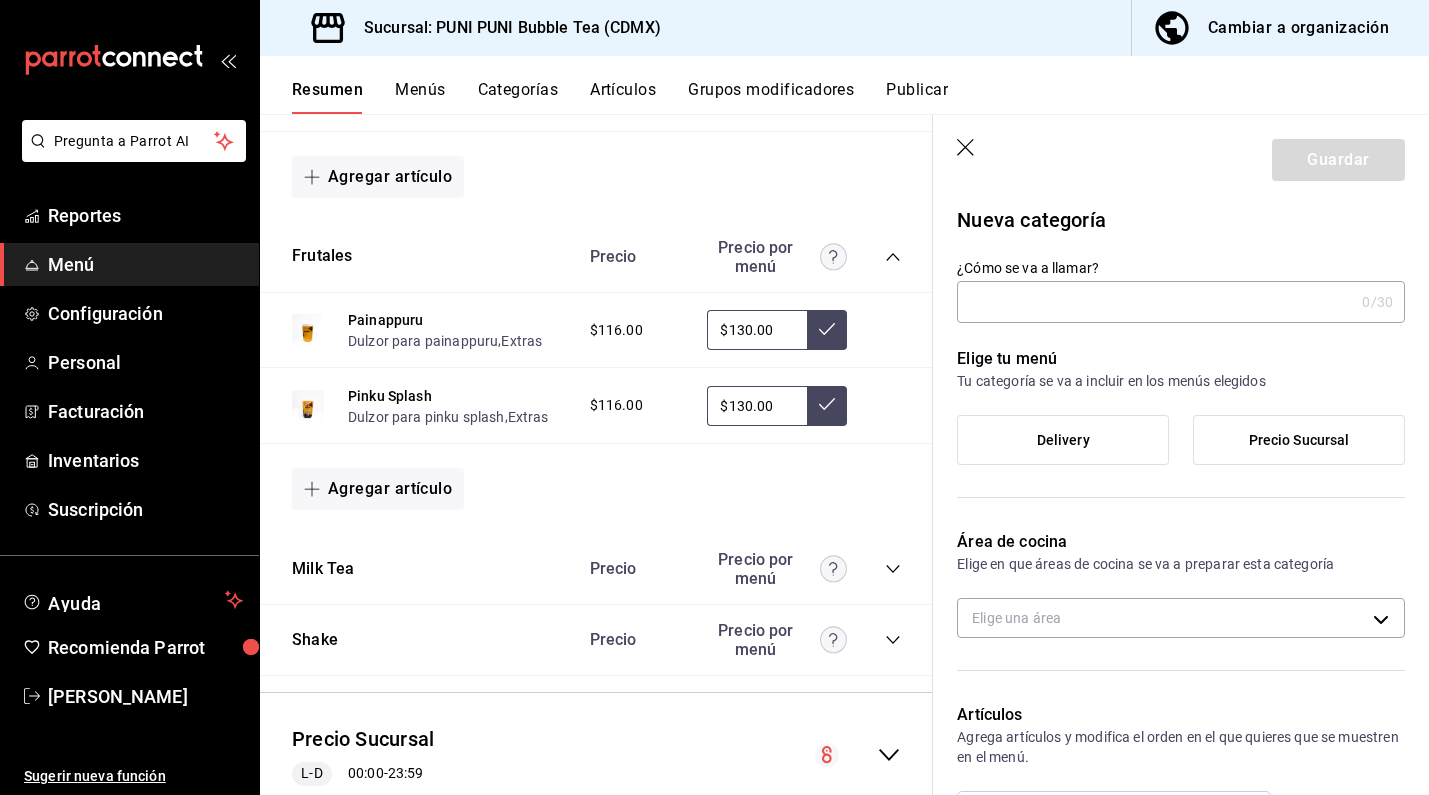 click 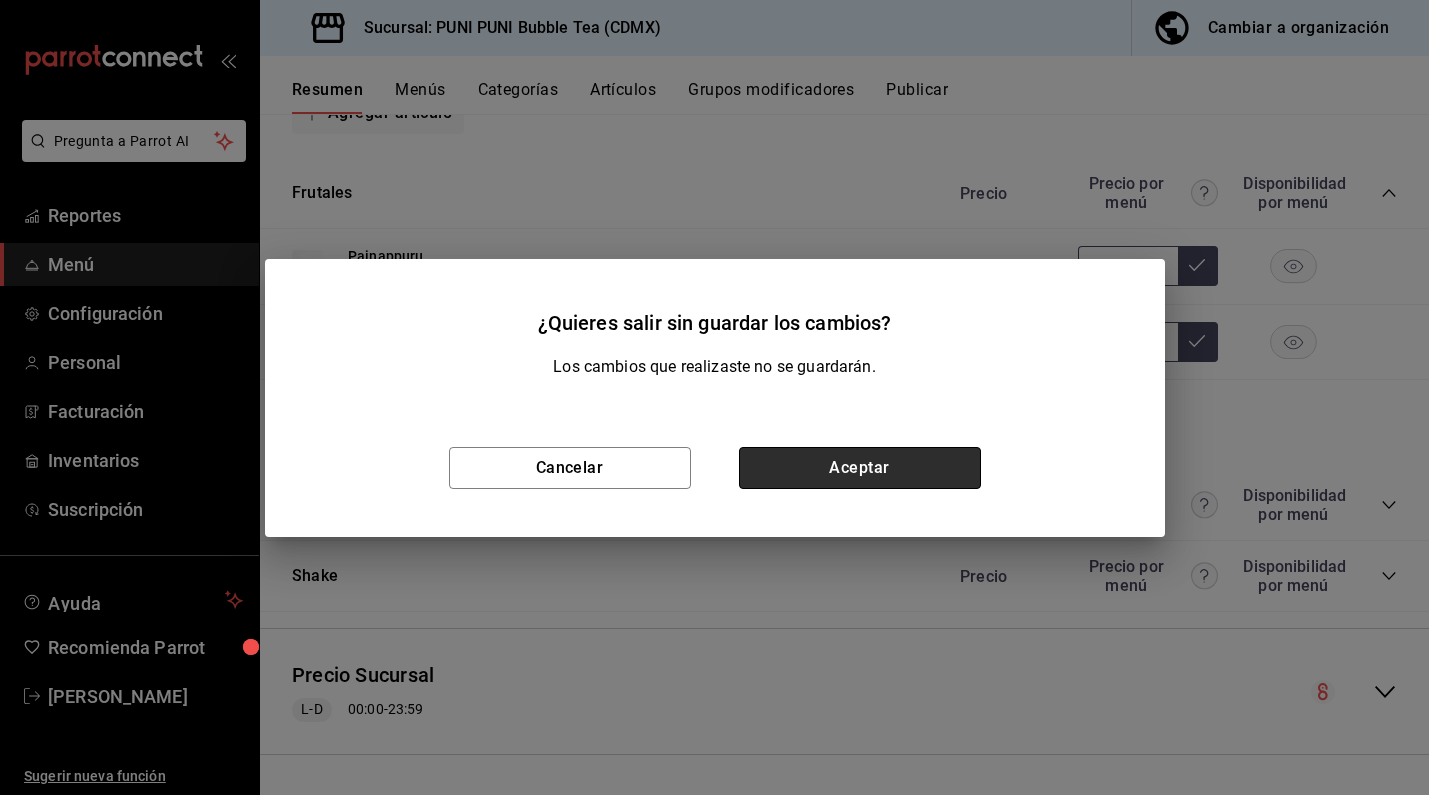 click on "Aceptar" at bounding box center [860, 468] 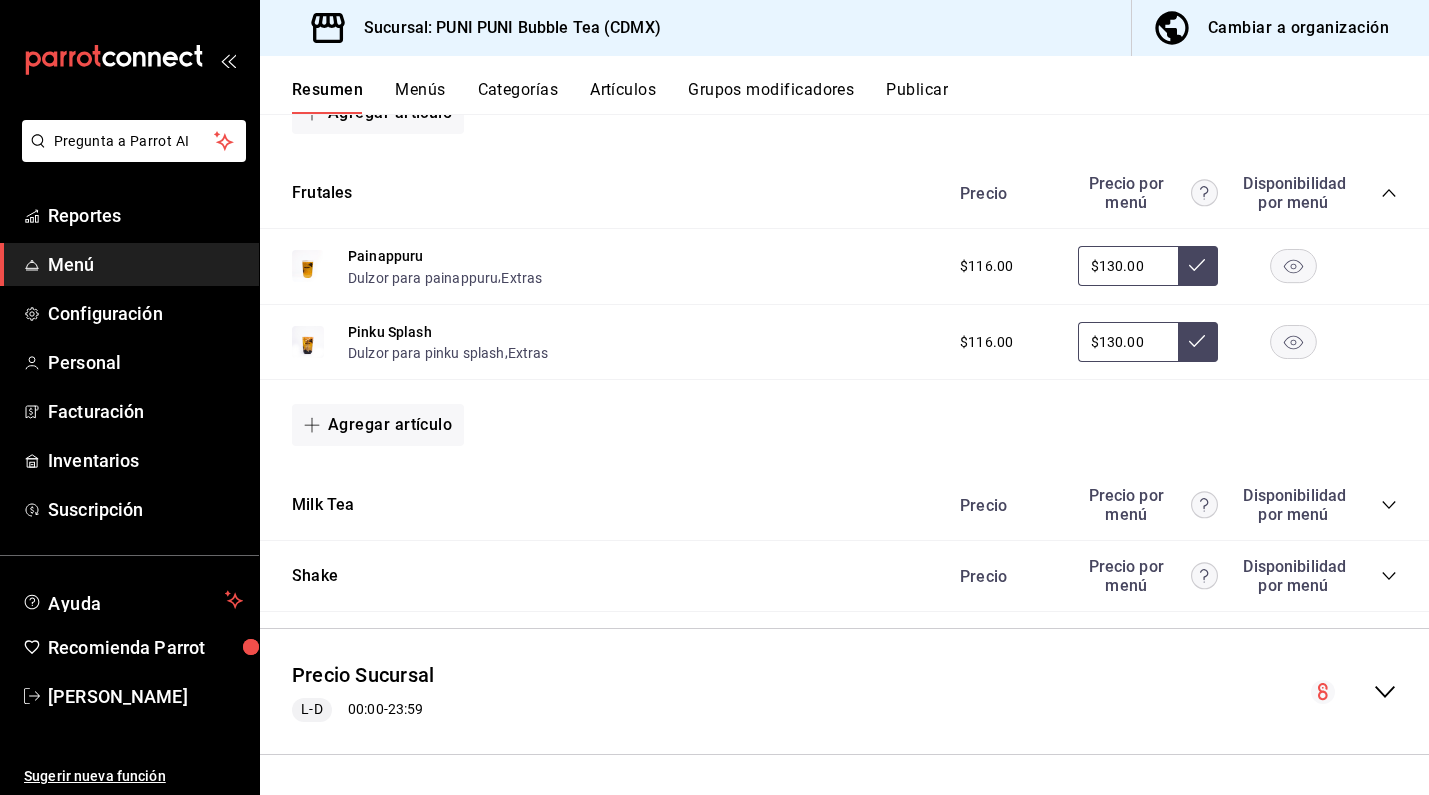 click 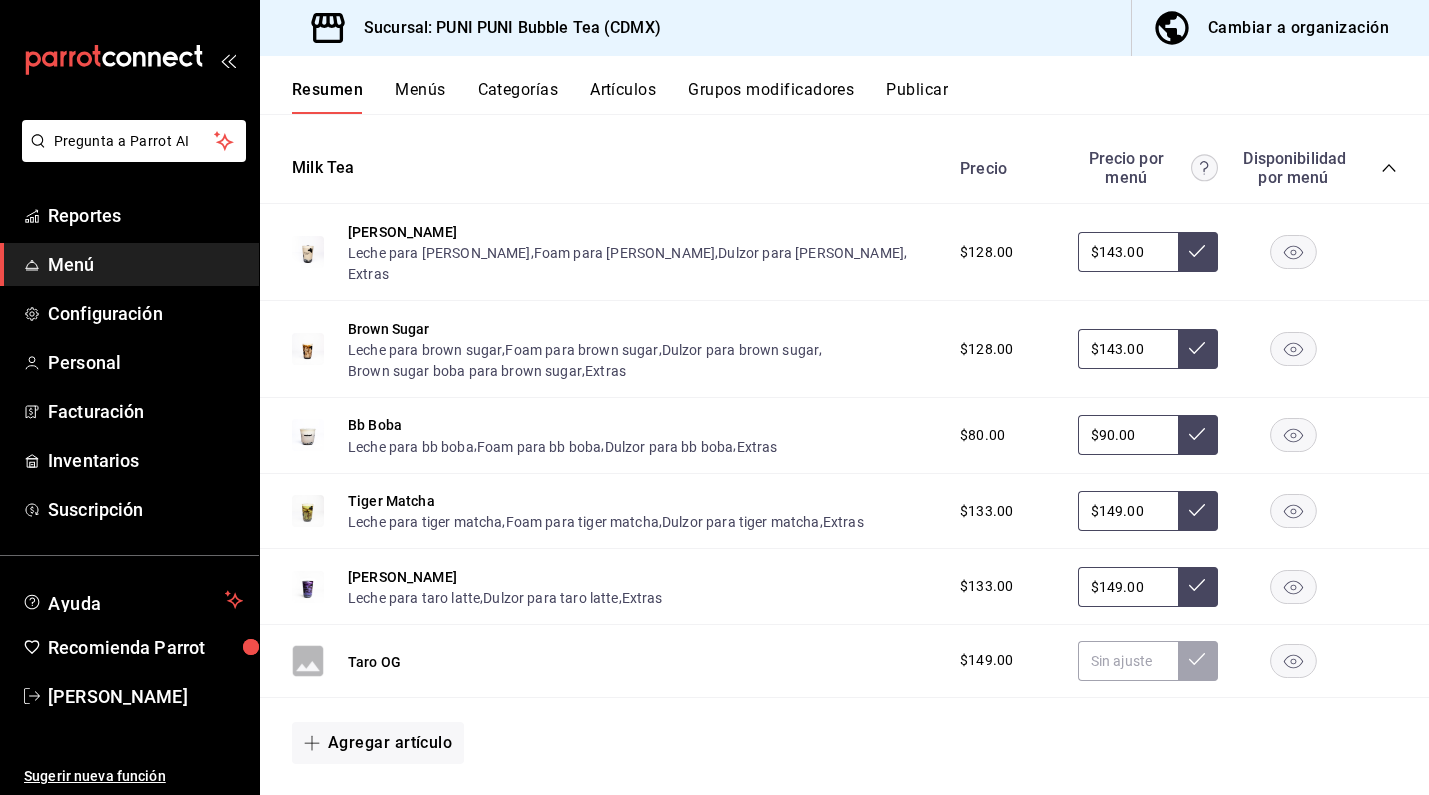 scroll, scrollTop: 944, scrollLeft: 0, axis: vertical 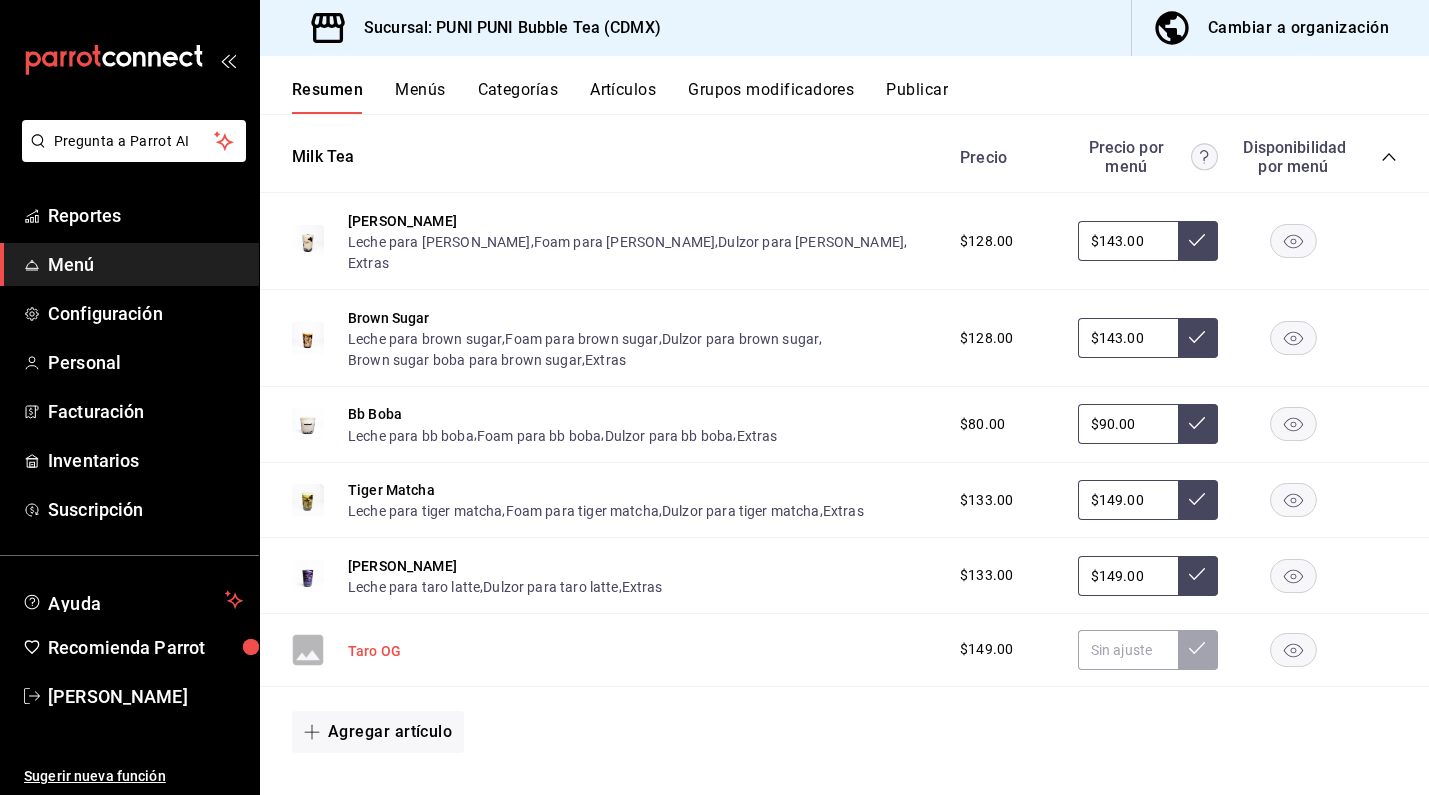 click on "Taro OG" at bounding box center [374, 651] 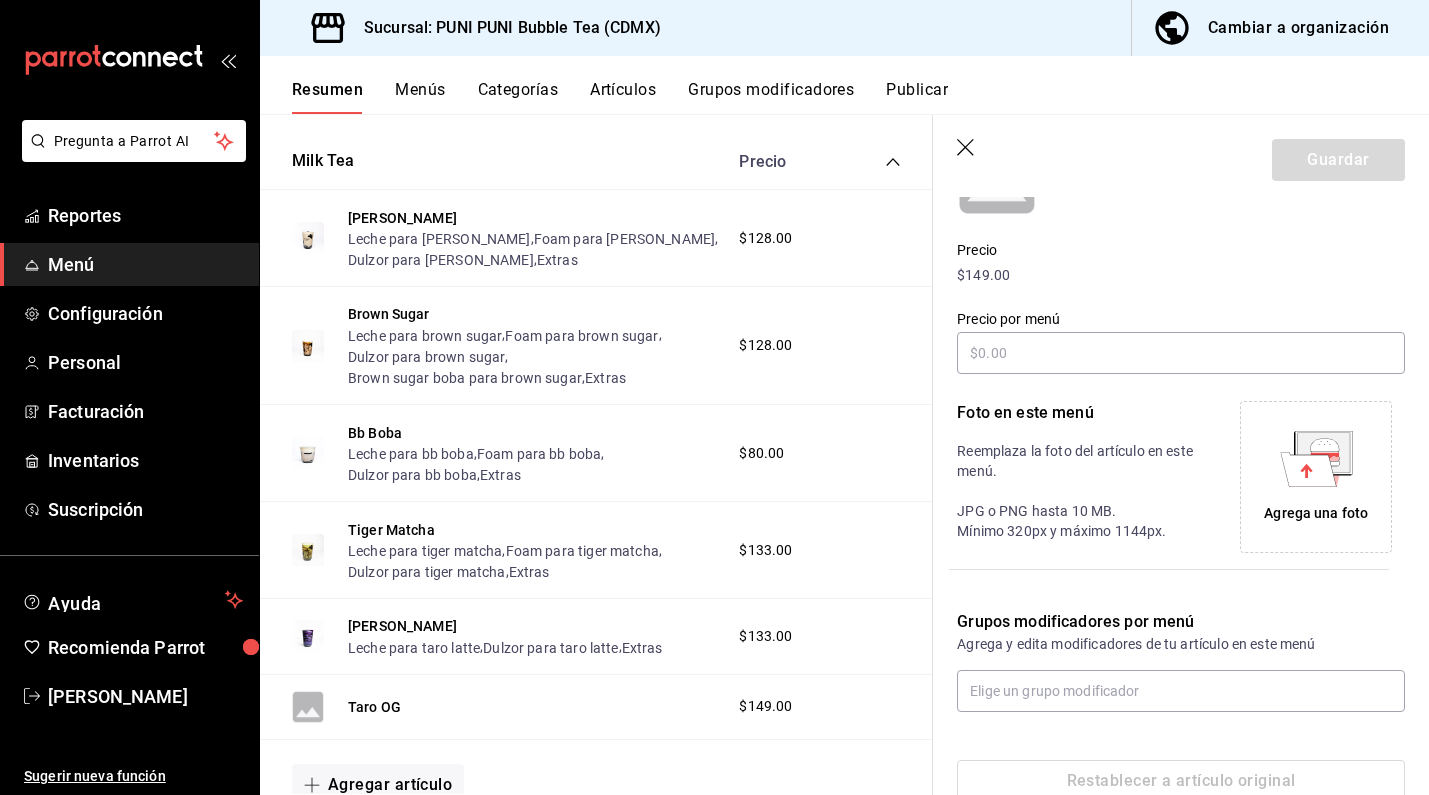 scroll, scrollTop: 289, scrollLeft: 0, axis: vertical 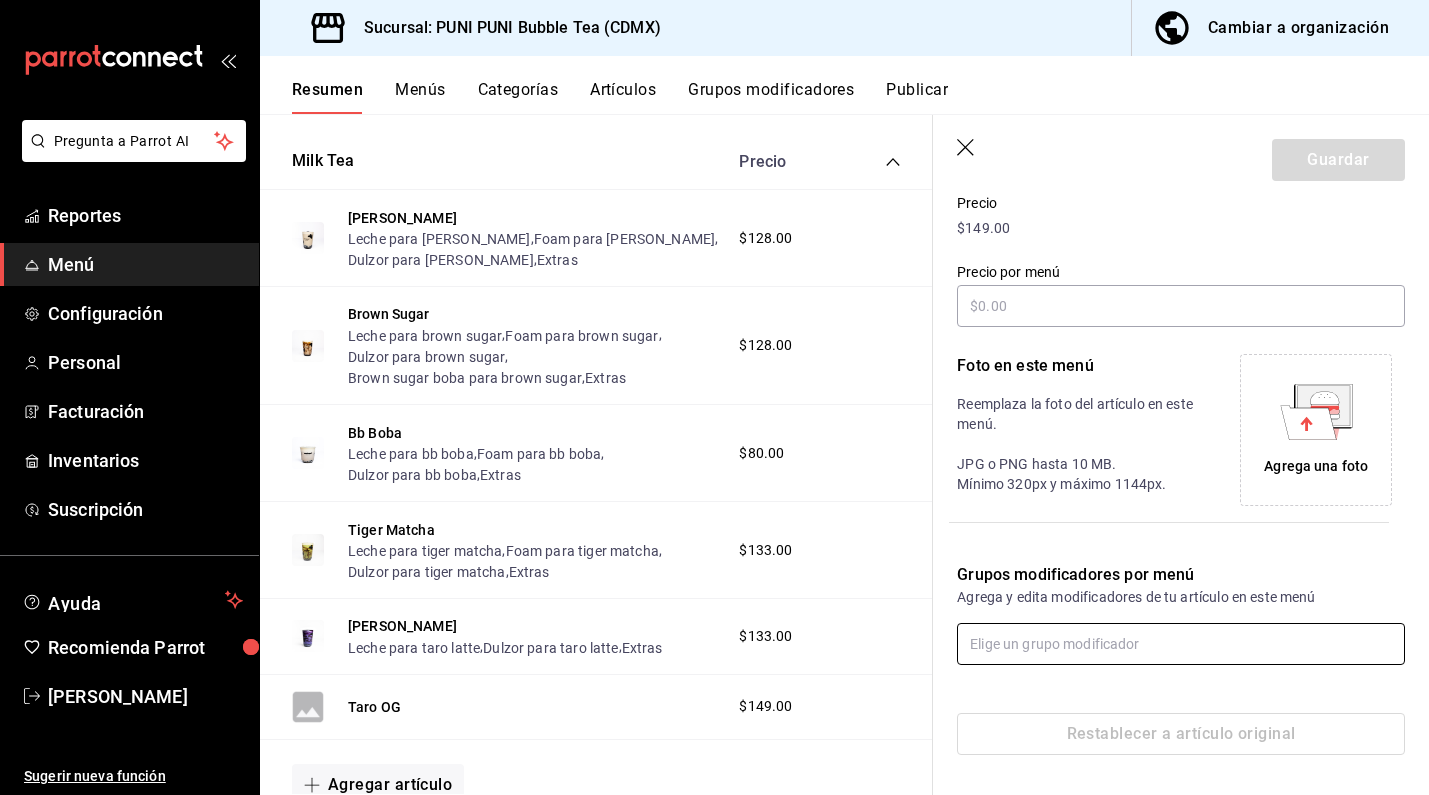 click at bounding box center [1181, 644] 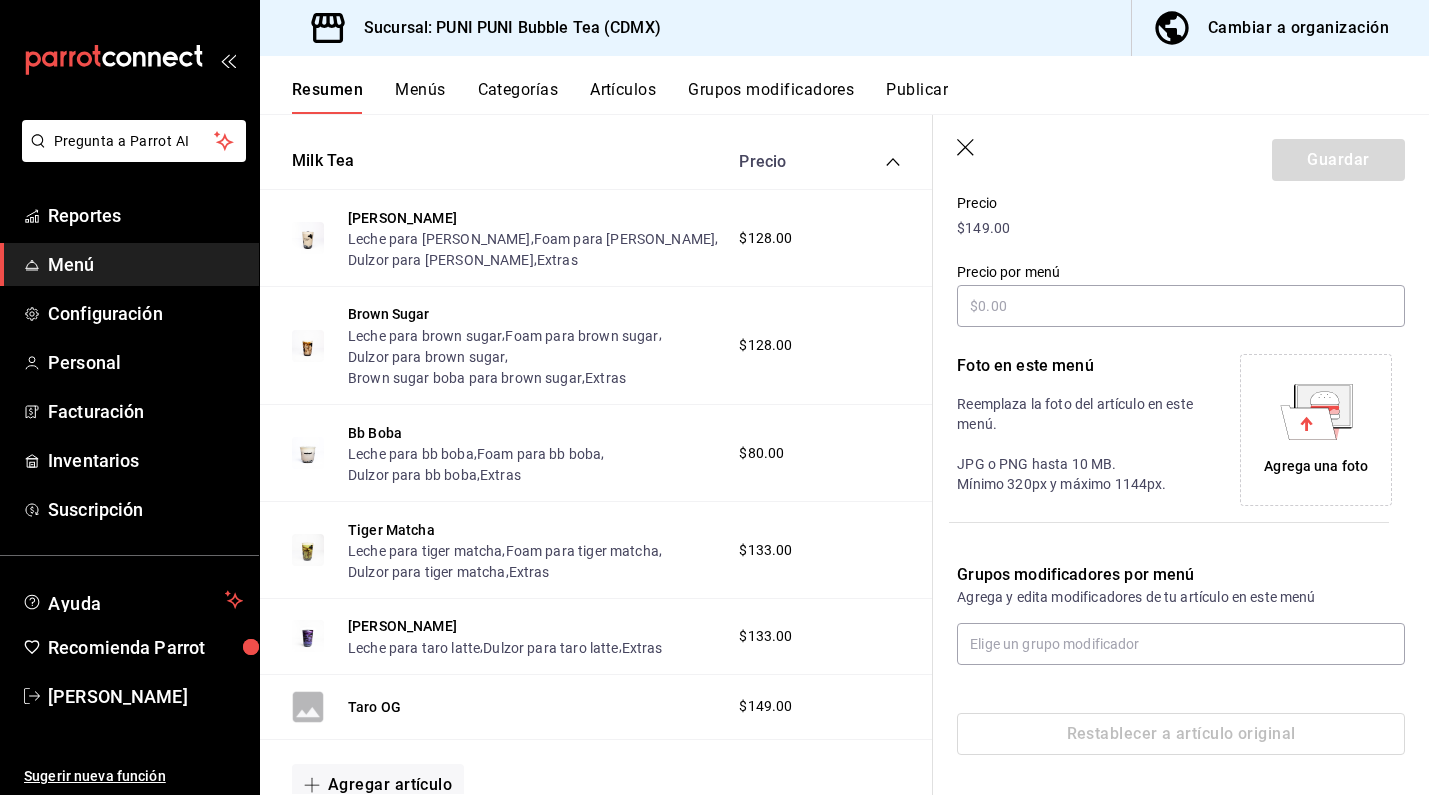 click on "Grupos modificadores" at bounding box center (771, 97) 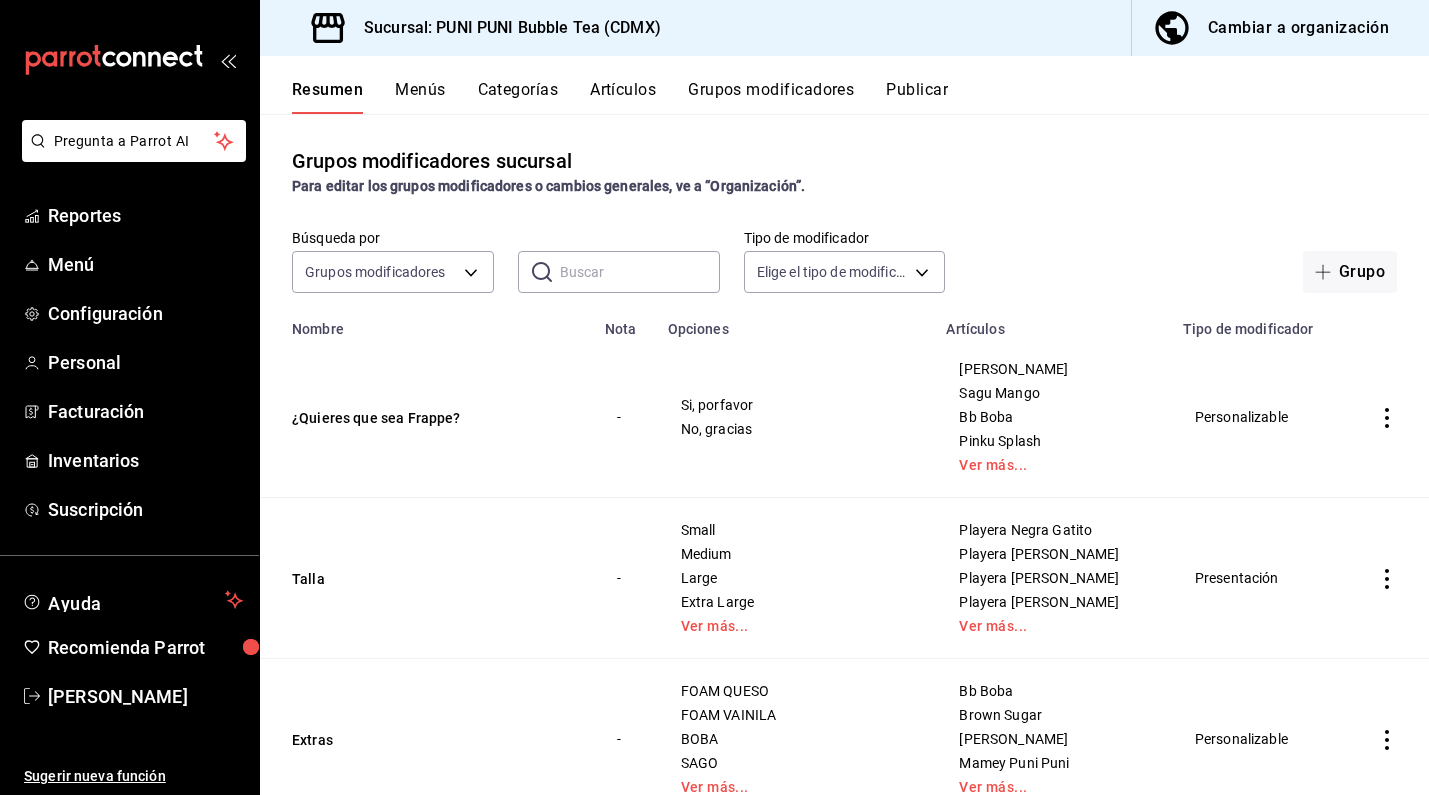 click on "Grupos modificadores" at bounding box center (771, 97) 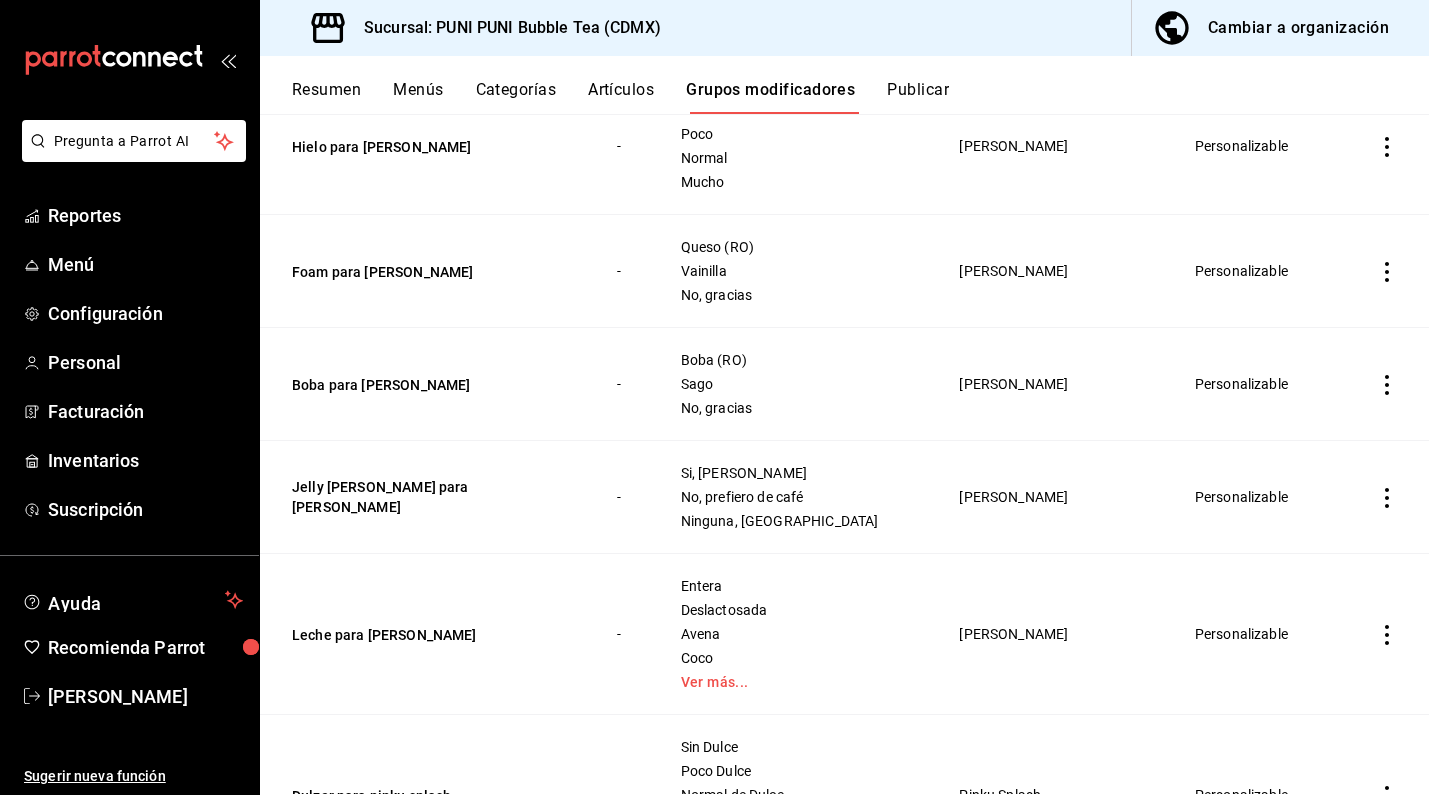 scroll, scrollTop: 4990, scrollLeft: 0, axis: vertical 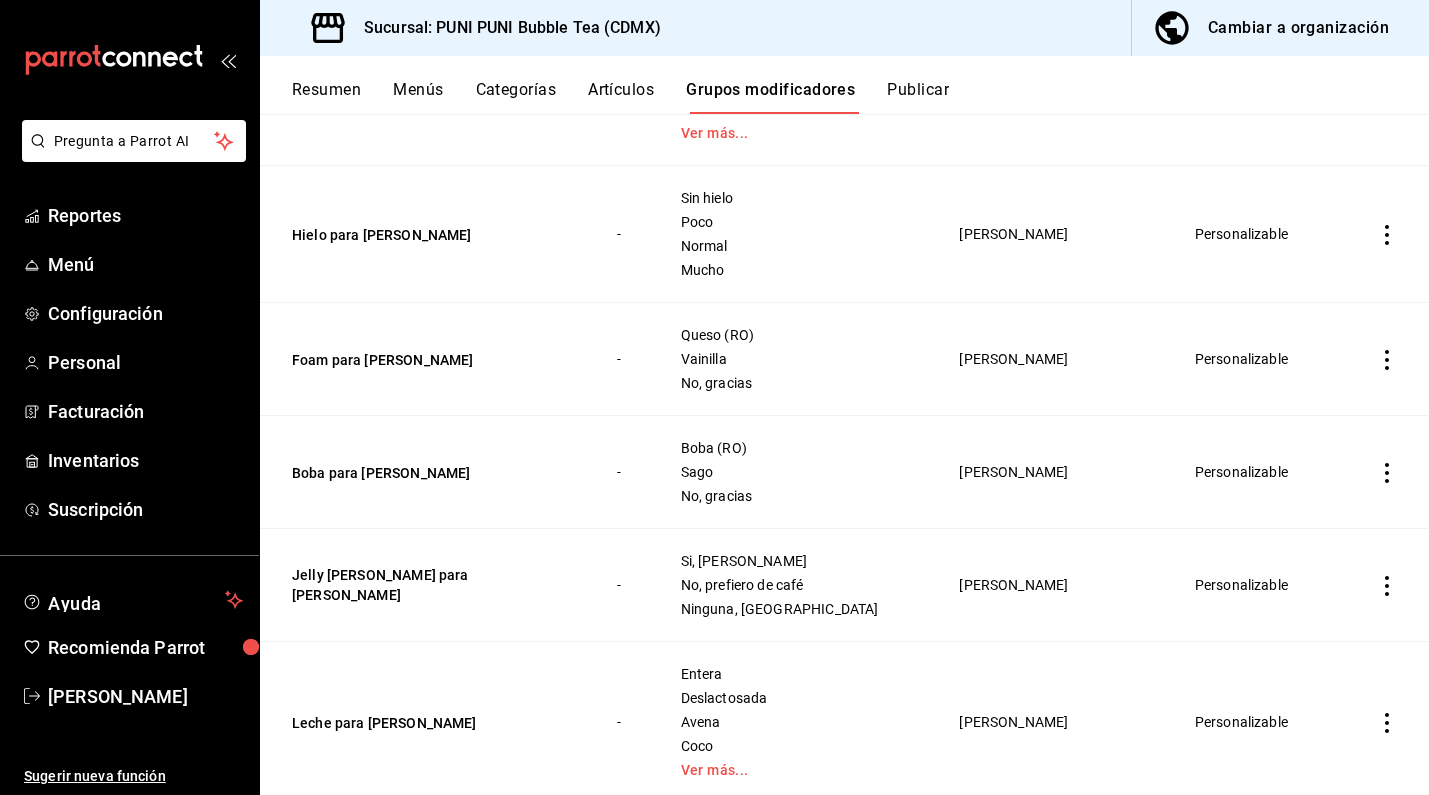 click 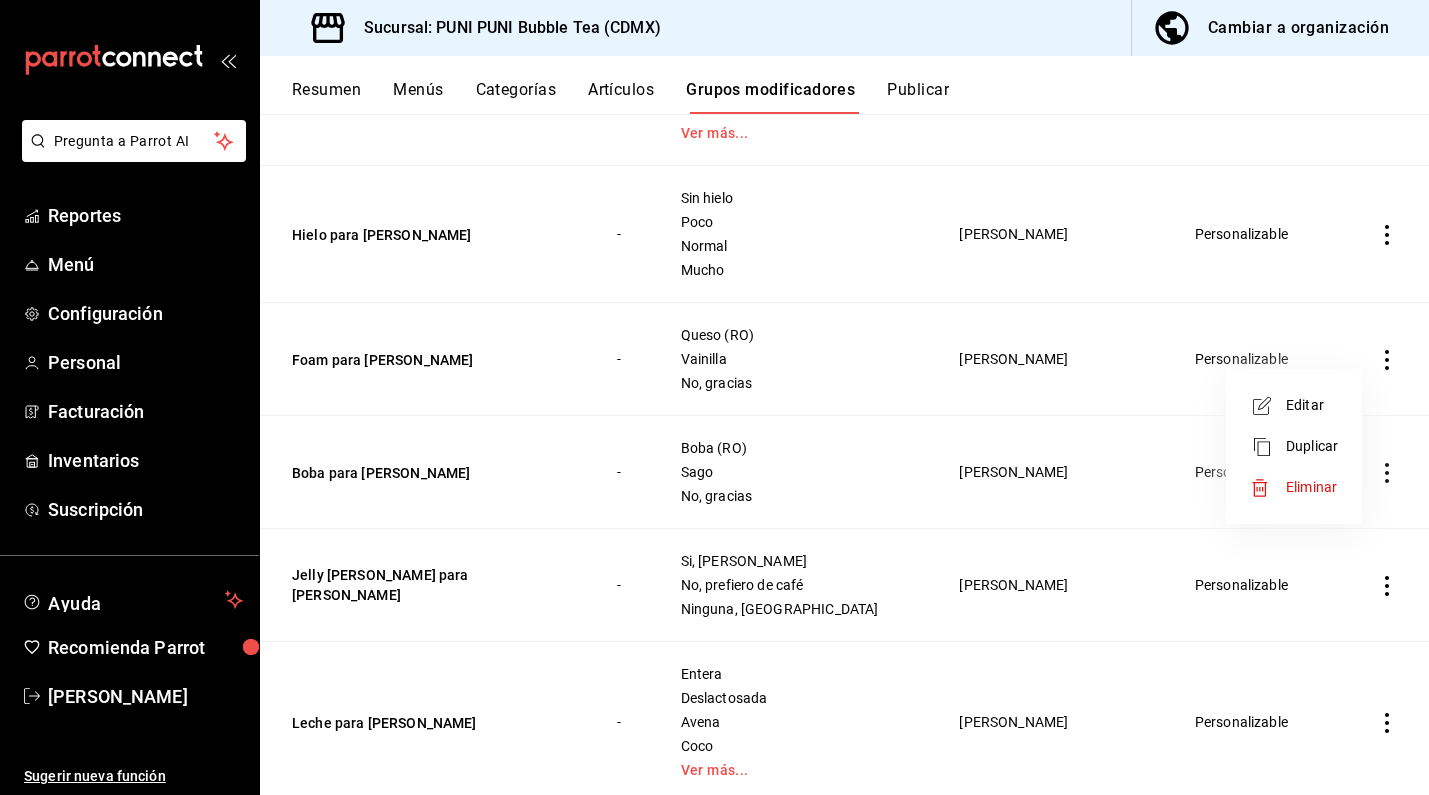 click on "Duplicar" at bounding box center [1312, 446] 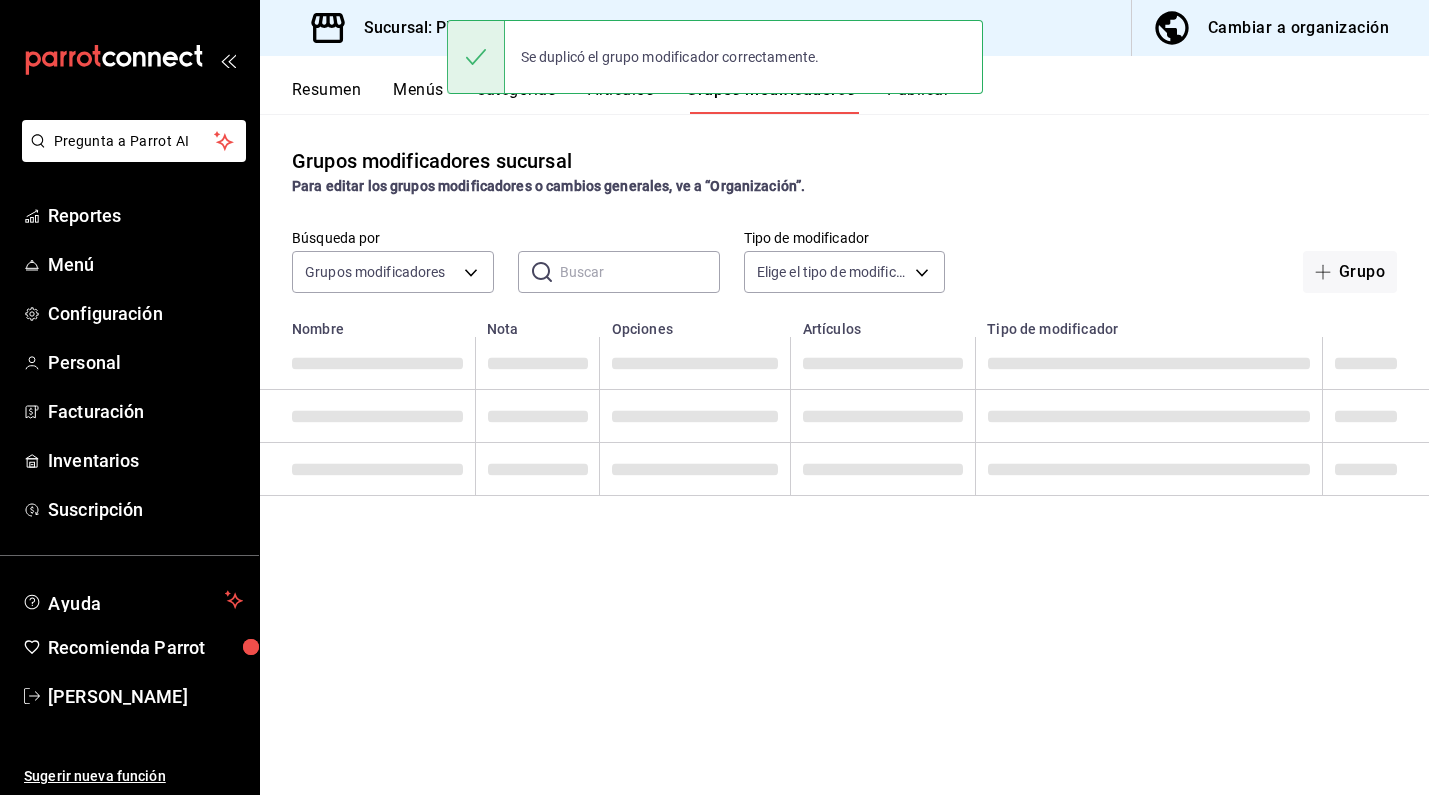 scroll, scrollTop: 0, scrollLeft: 0, axis: both 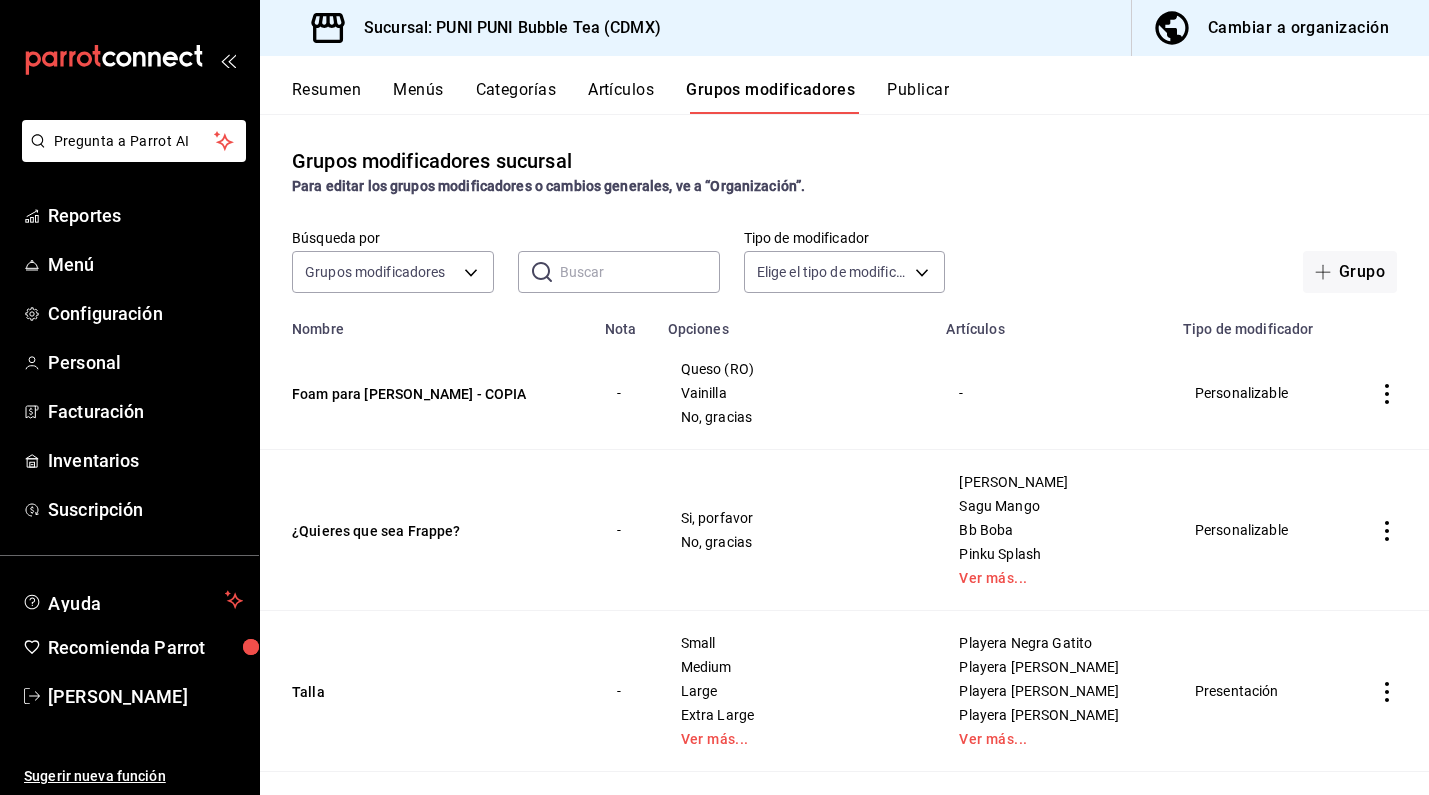 click at bounding box center (1387, 393) 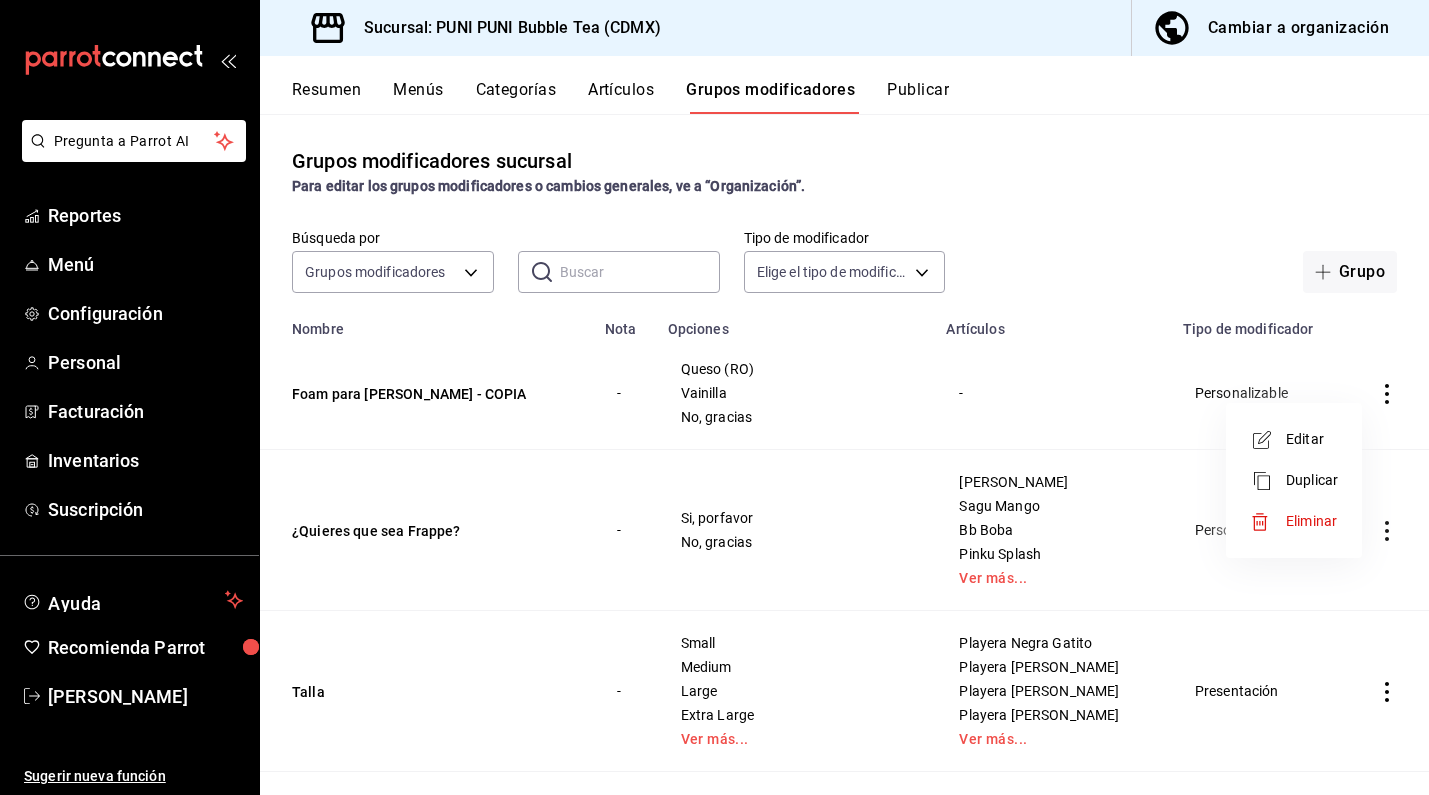 click on "Editar" at bounding box center [1312, 439] 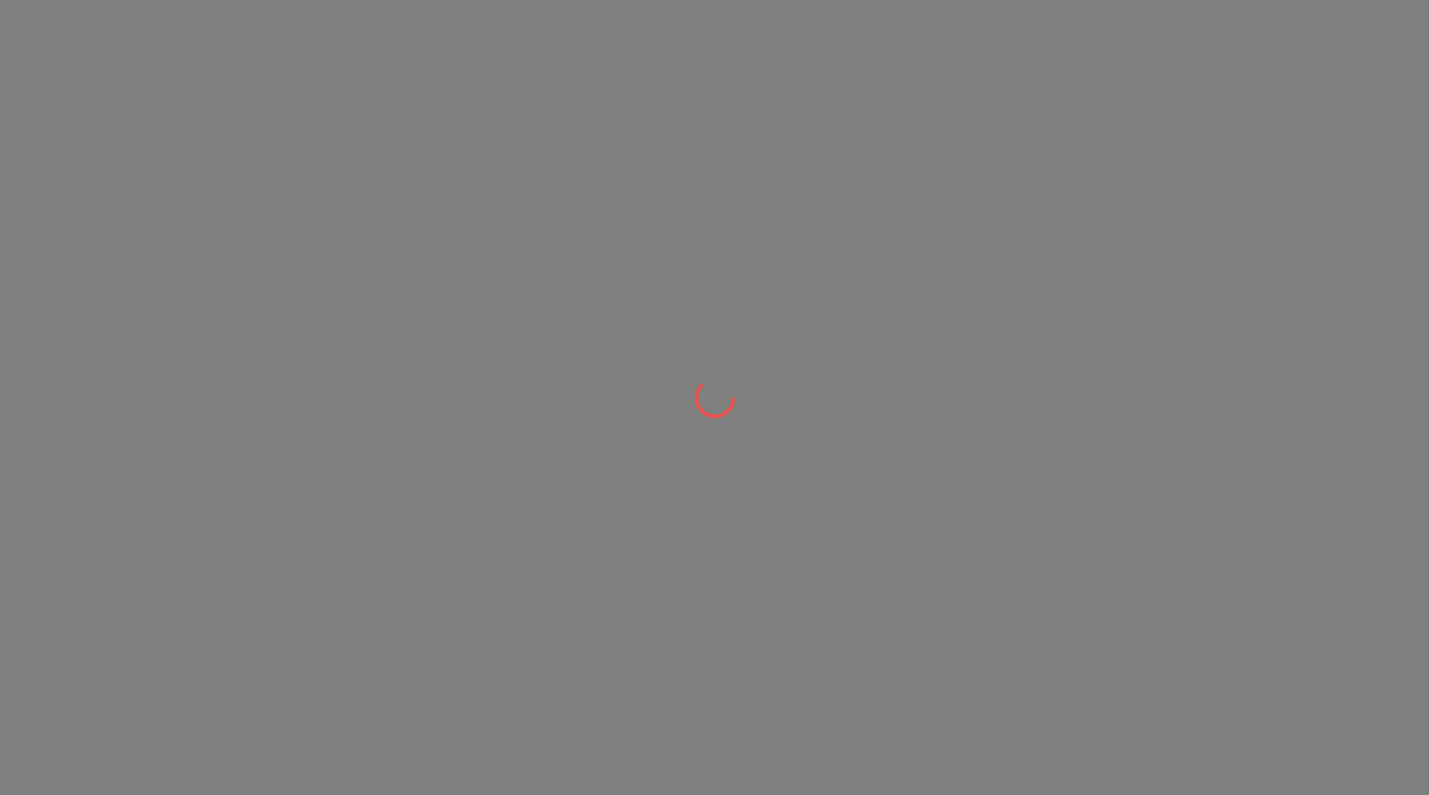 scroll, scrollTop: 0, scrollLeft: 0, axis: both 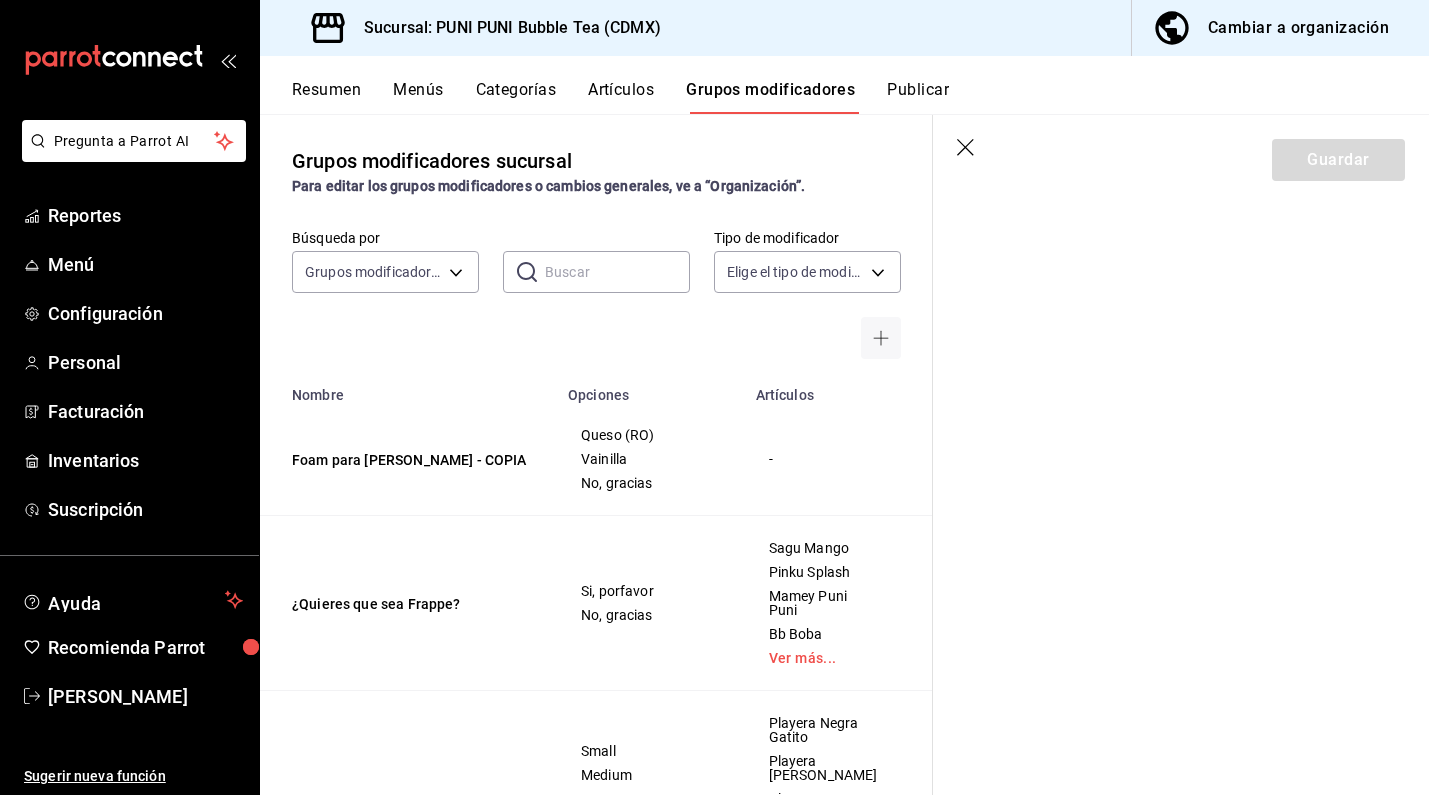 click 